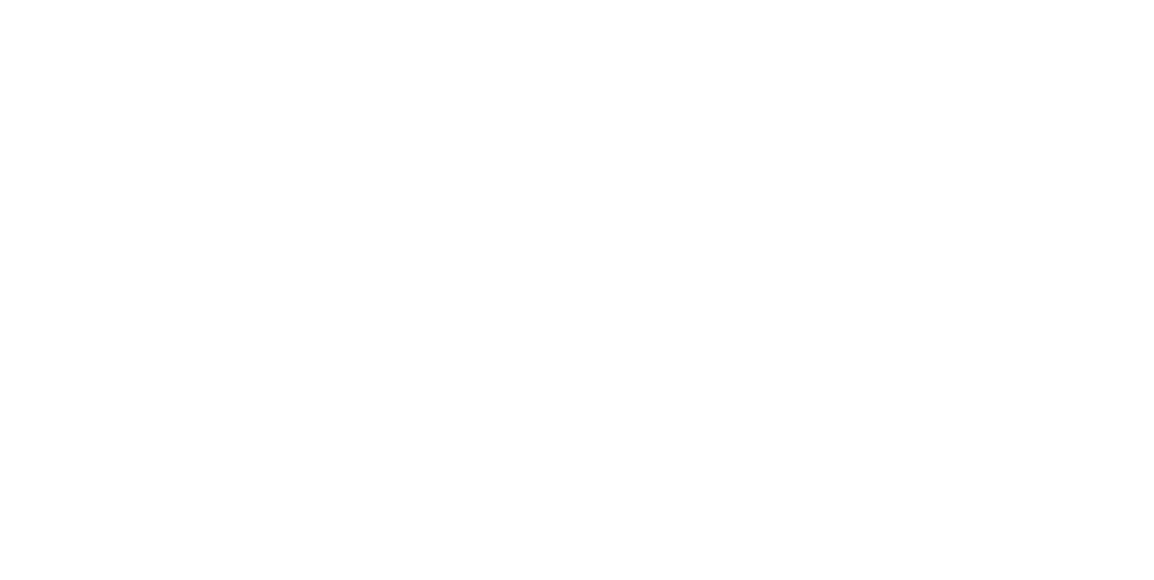 scroll, scrollTop: 0, scrollLeft: 0, axis: both 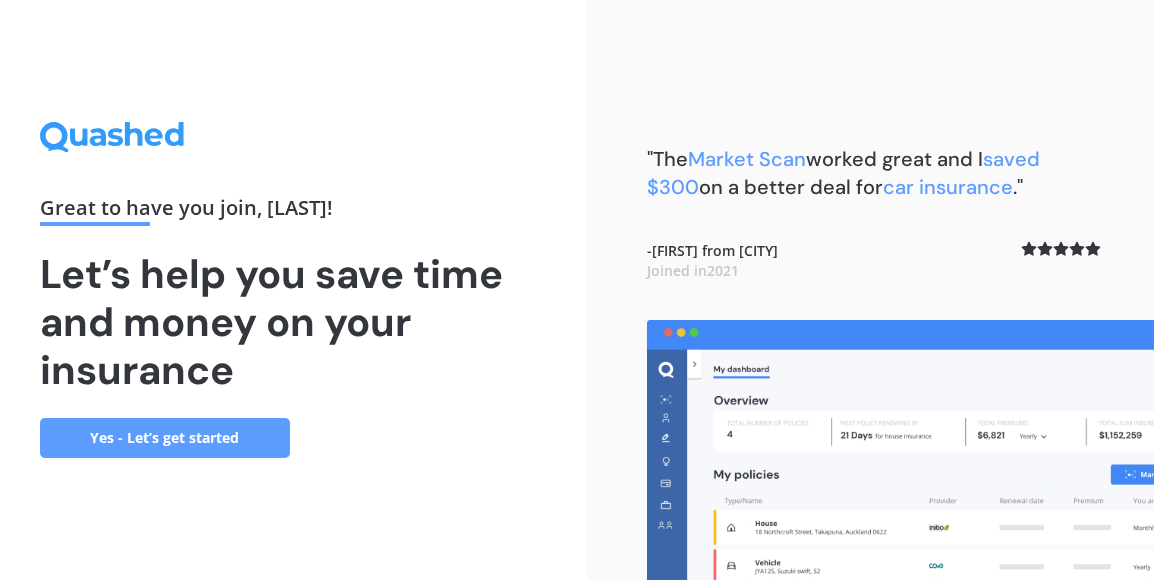 click on "Yes - Let’s get started" at bounding box center [165, 438] 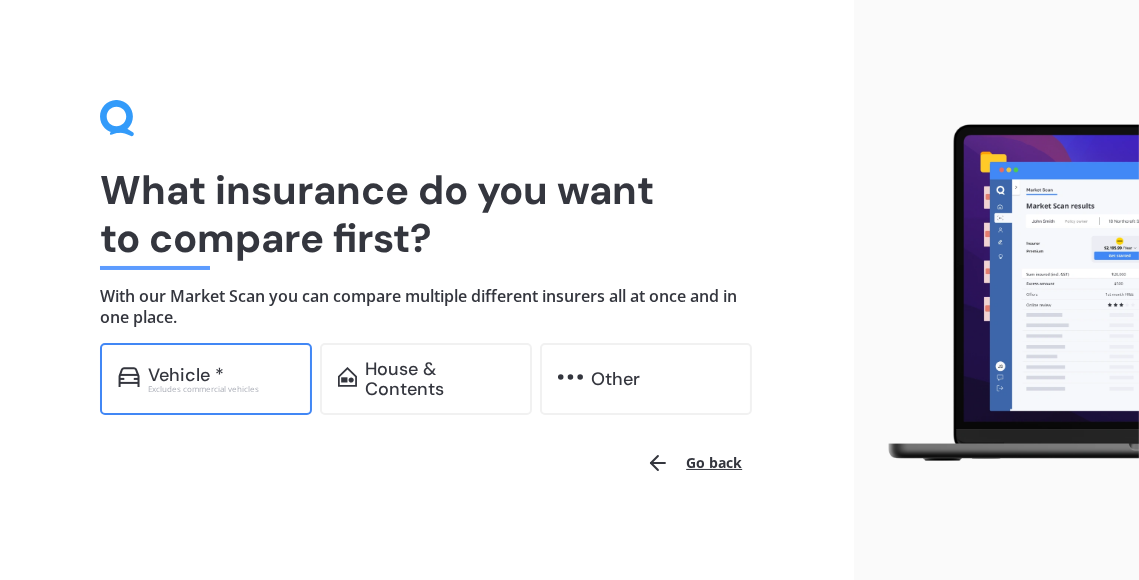 click on "Vehicle *" at bounding box center (186, 375) 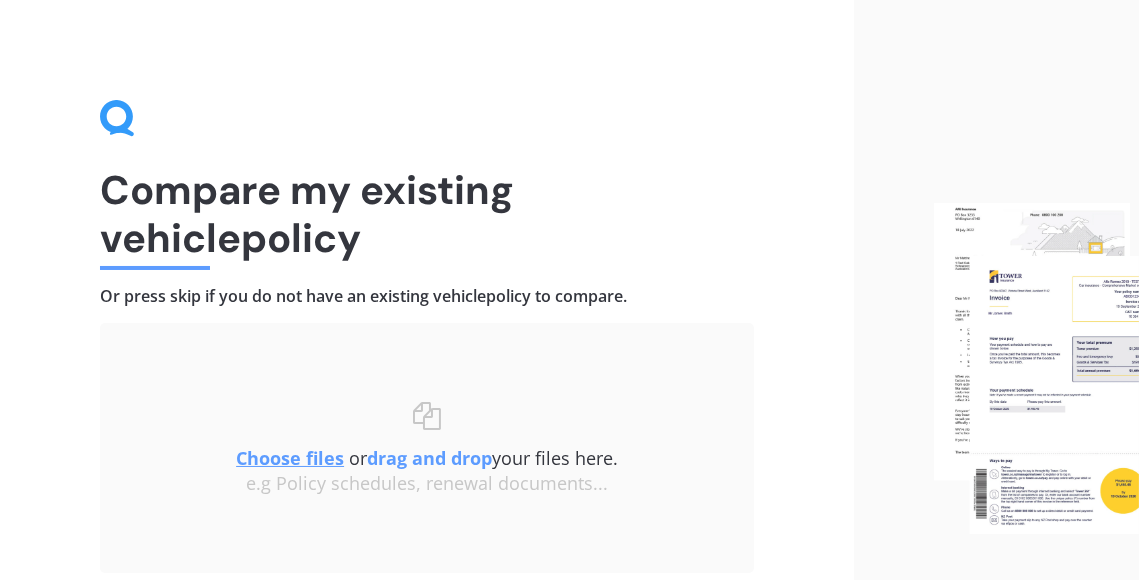 click on "Choose files" at bounding box center (290, 458) 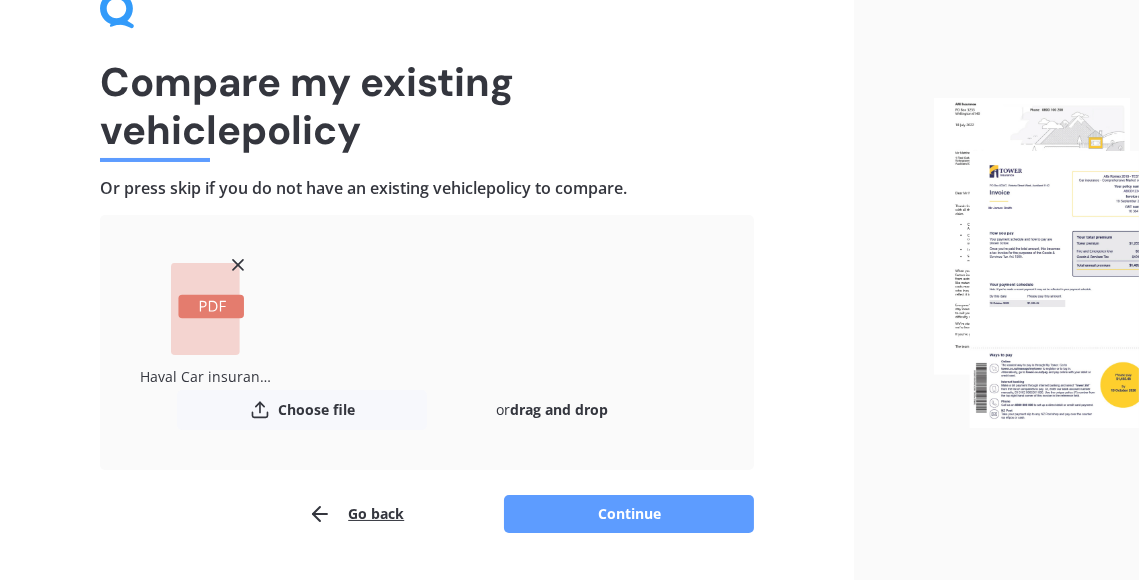 scroll, scrollTop: 161, scrollLeft: 0, axis: vertical 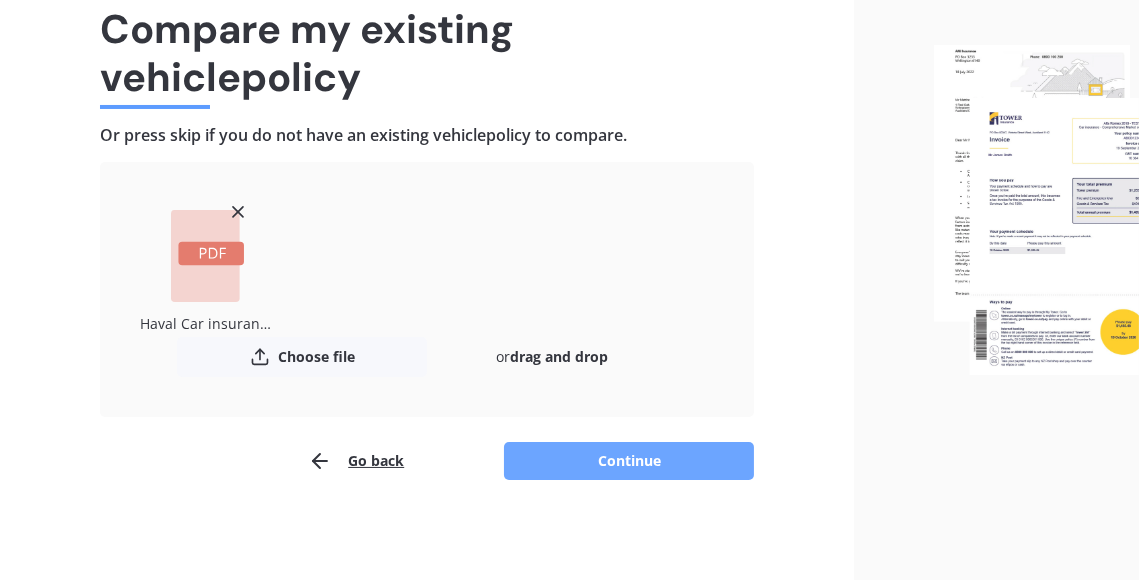click on "Continue" at bounding box center [629, 461] 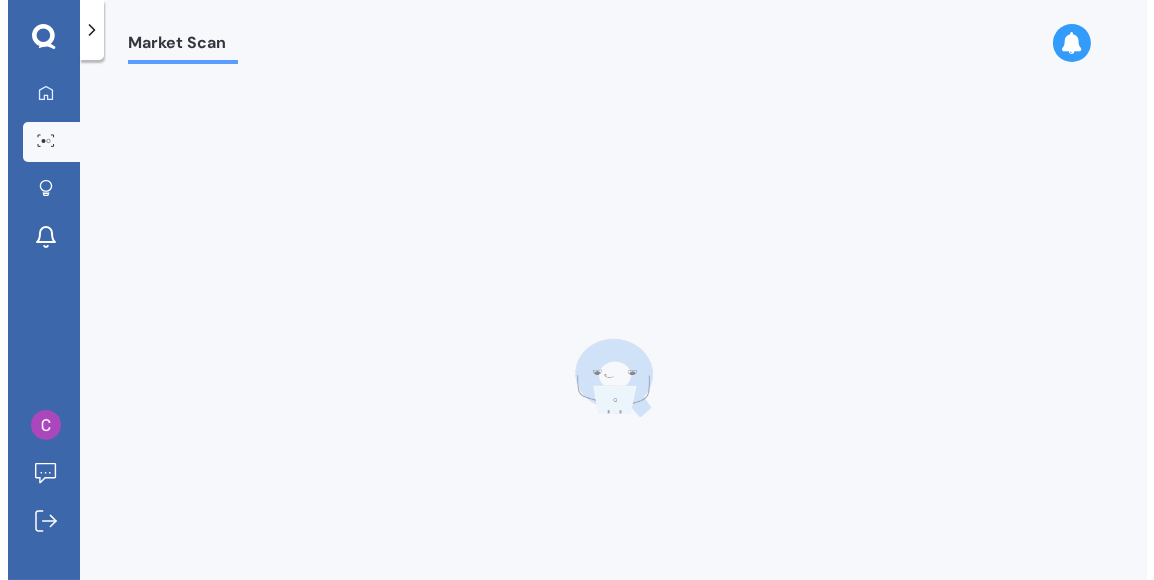 scroll, scrollTop: 0, scrollLeft: 0, axis: both 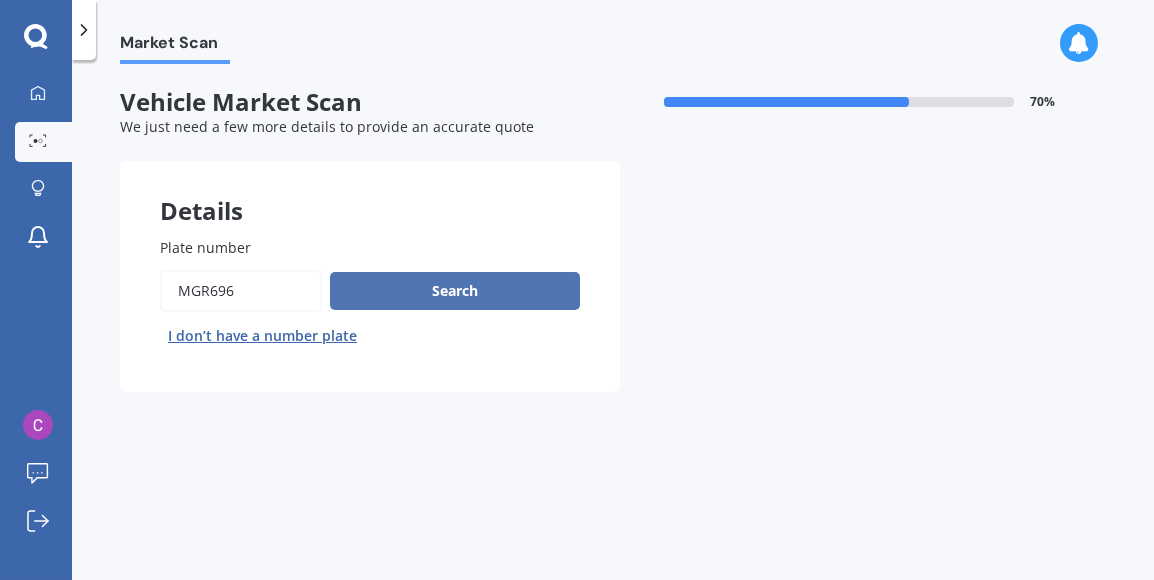 click on "Search" at bounding box center [455, 291] 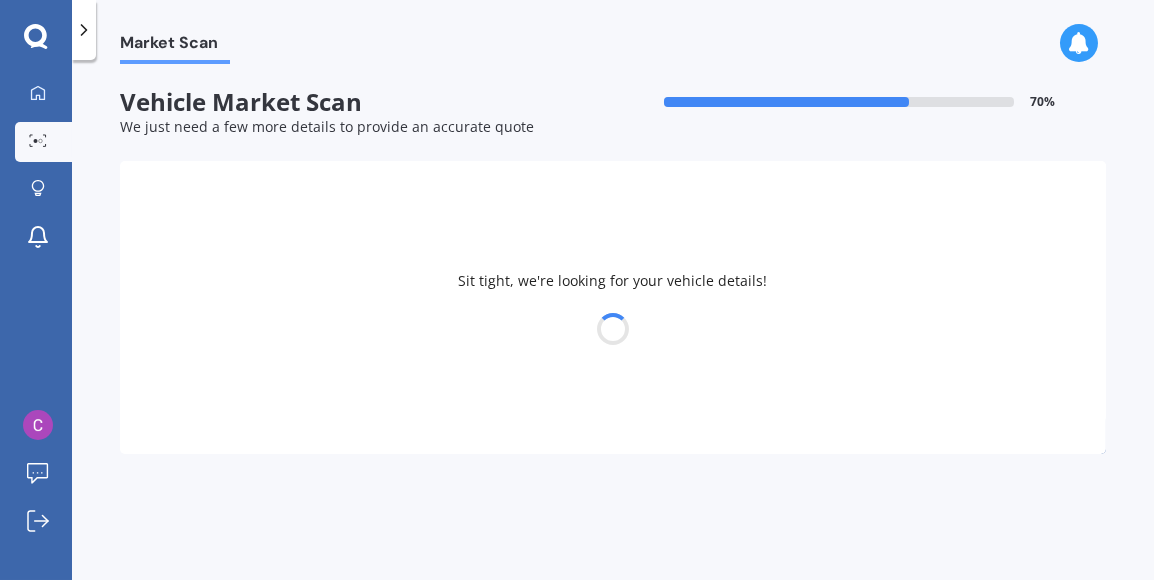 select on "HAVAL" 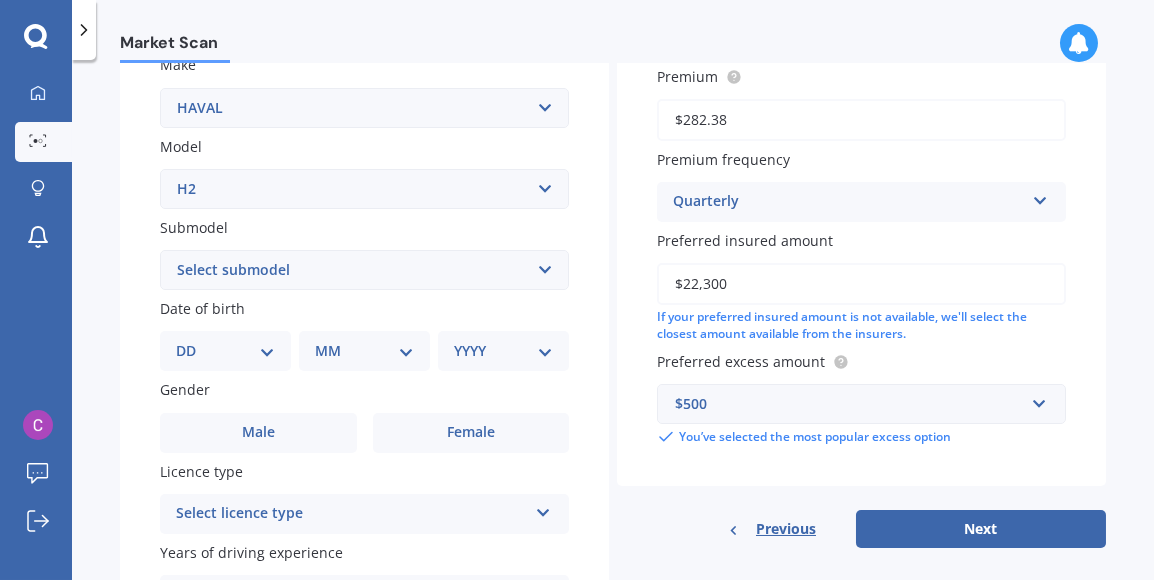 scroll, scrollTop: 418, scrollLeft: 0, axis: vertical 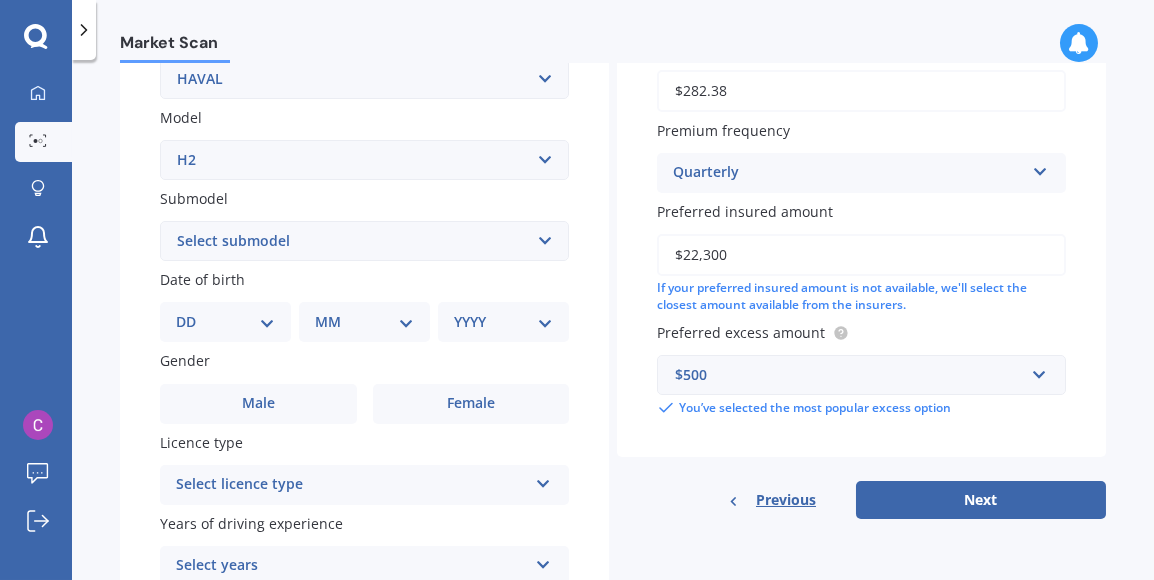 click on "Select submodel Lux Premium" at bounding box center [364, 241] 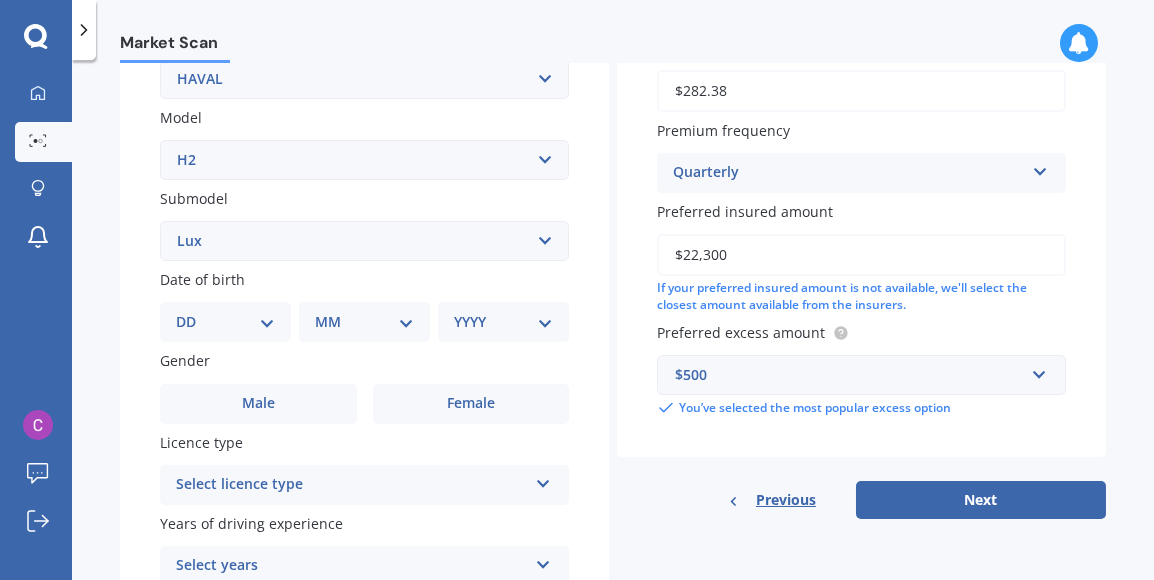 click on "Select submodel Lux Premium" at bounding box center [364, 241] 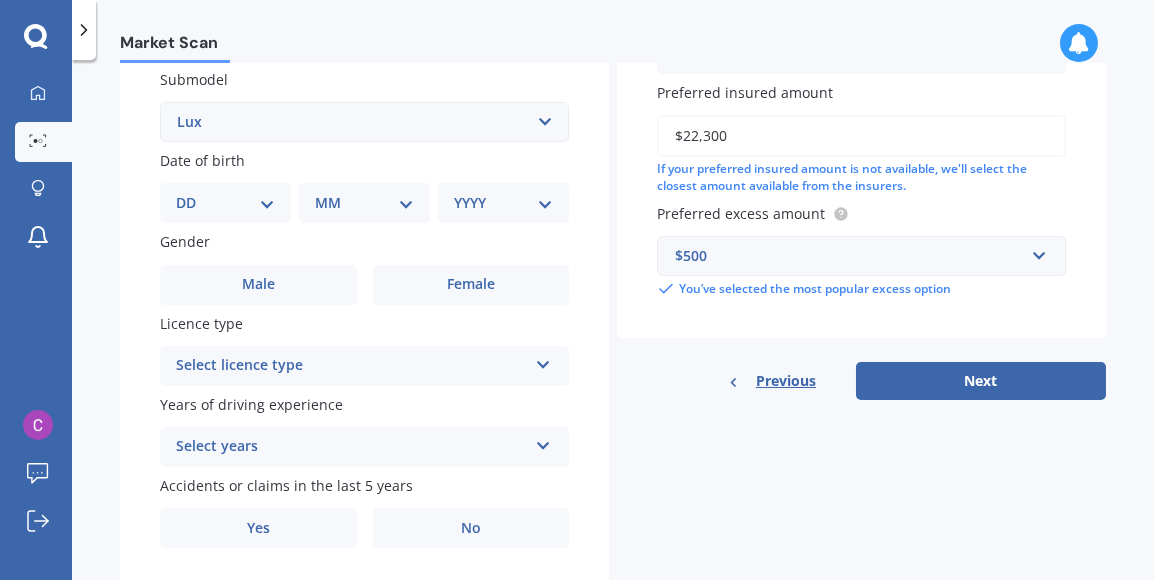 scroll, scrollTop: 539, scrollLeft: 0, axis: vertical 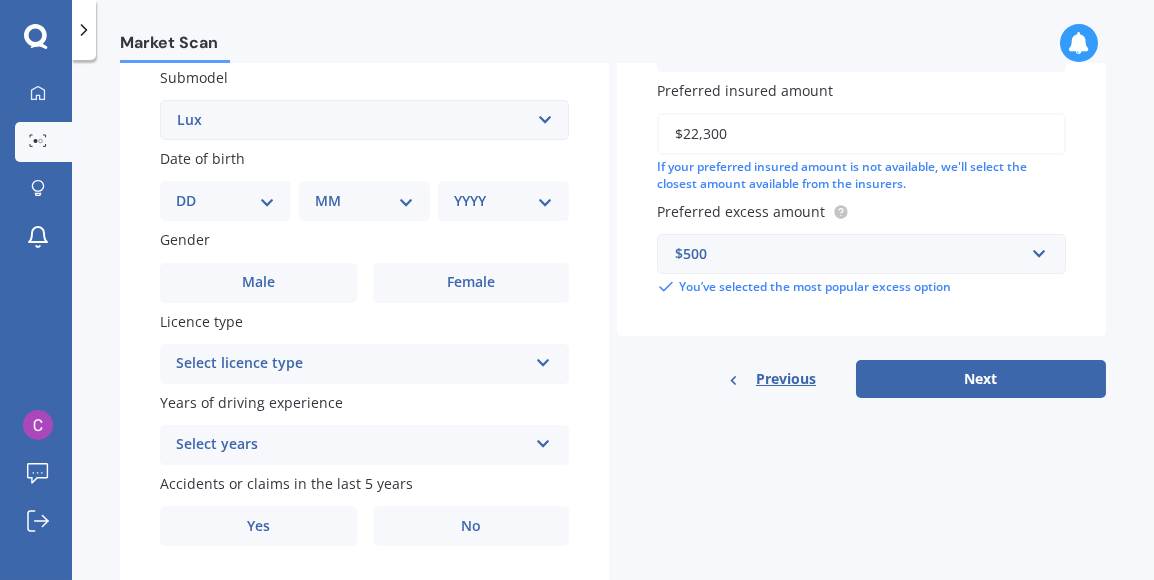 click on "DD 01 02 03 04 05 06 07 08 09 10 11 12 13 14 15 16 17 18 19 20 21 22 23 24 25 26 27 28 29 30 31" at bounding box center (225, 201) 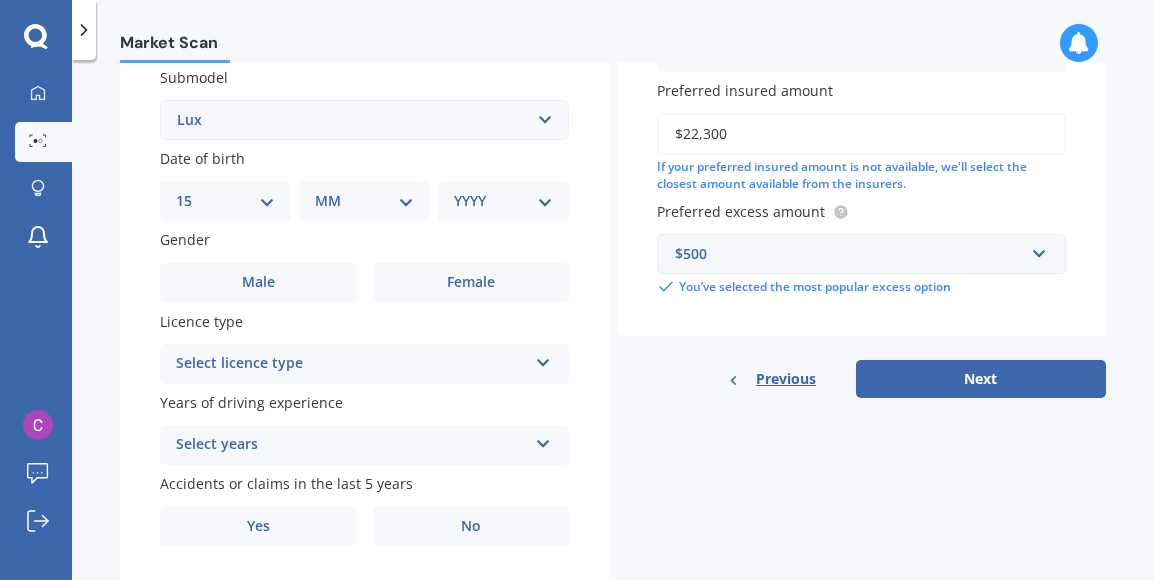 click on "DD 01 02 03 04 05 06 07 08 09 10 11 12 13 14 15 16 17 18 19 20 21 22 23 24 25 26 27 28 29 30 31" at bounding box center [225, 201] 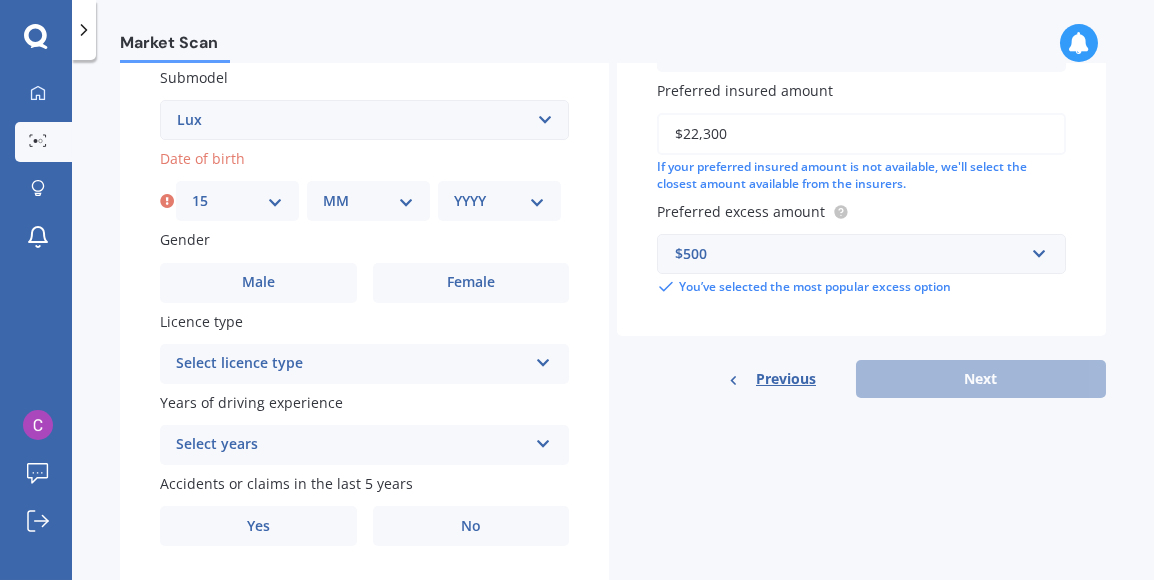 click on "MM 01 02 03 04 05 06 07 08 09 10 11 12" at bounding box center (368, 201) 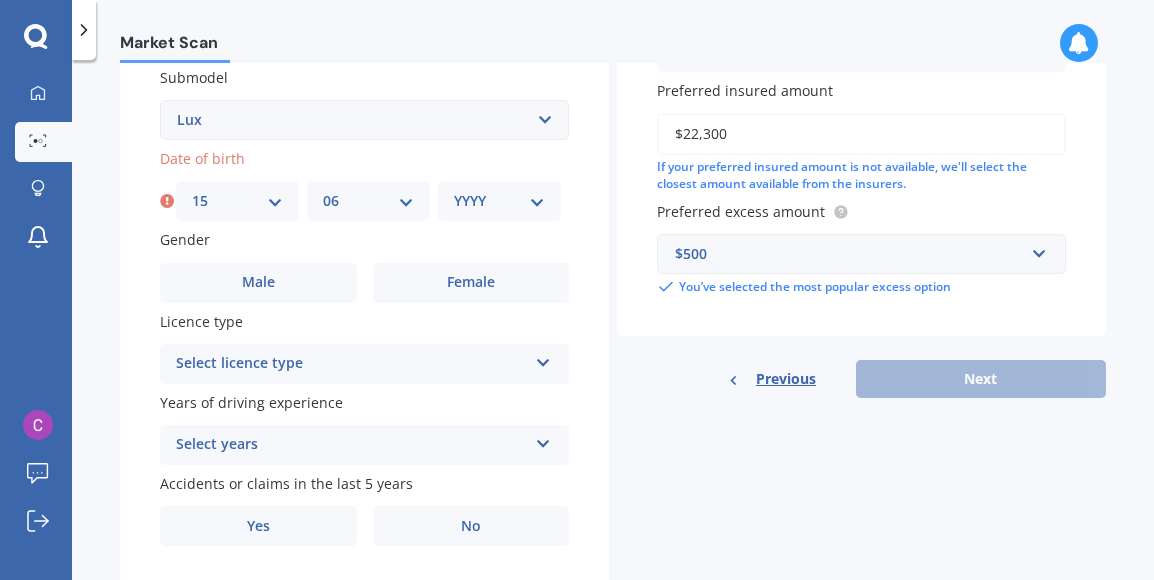 click on "MM 01 02 03 04 05 06 07 08 09 10 11 12" at bounding box center [368, 201] 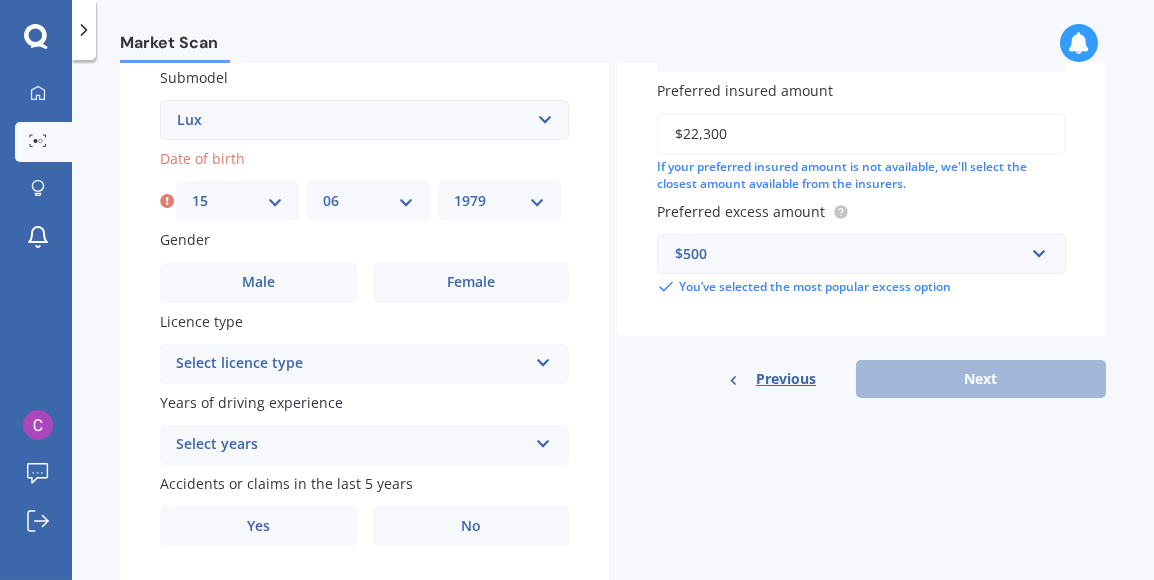 click on "YYYY 2025 2024 2023 2022 2021 2020 2019 2018 2017 2016 2015 2014 2013 2012 2011 2010 2009 2008 2007 2006 2005 2004 2003 2002 2001 2000 1999 1998 1997 1996 1995 1994 1993 1992 1991 1990 1989 1988 1987 1986 1985 1984 1983 1982 1981 1980 1979 1978 1977 1976 1975 1974 1973 1972 1971 1970 1969 1968 1967 1966 1965 1964 1963 1962 1961 1960 1959 1958 1957 1956 1955 1954 1953 1952 1951 1950 1949 1948 1947 1946 1945 1944 1943 1942 1941 1940 1939 1938 1937 1936 1935 1934 1933 1932 1931 1930 1929 1928 1927 1926" at bounding box center (499, 201) 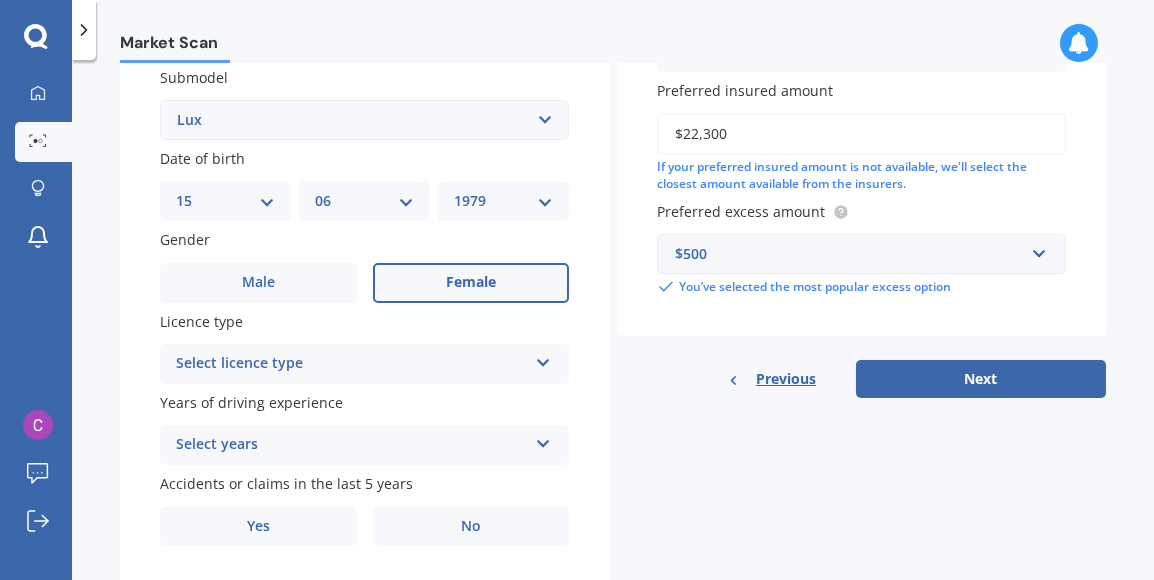 click on "Female" at bounding box center (471, 282) 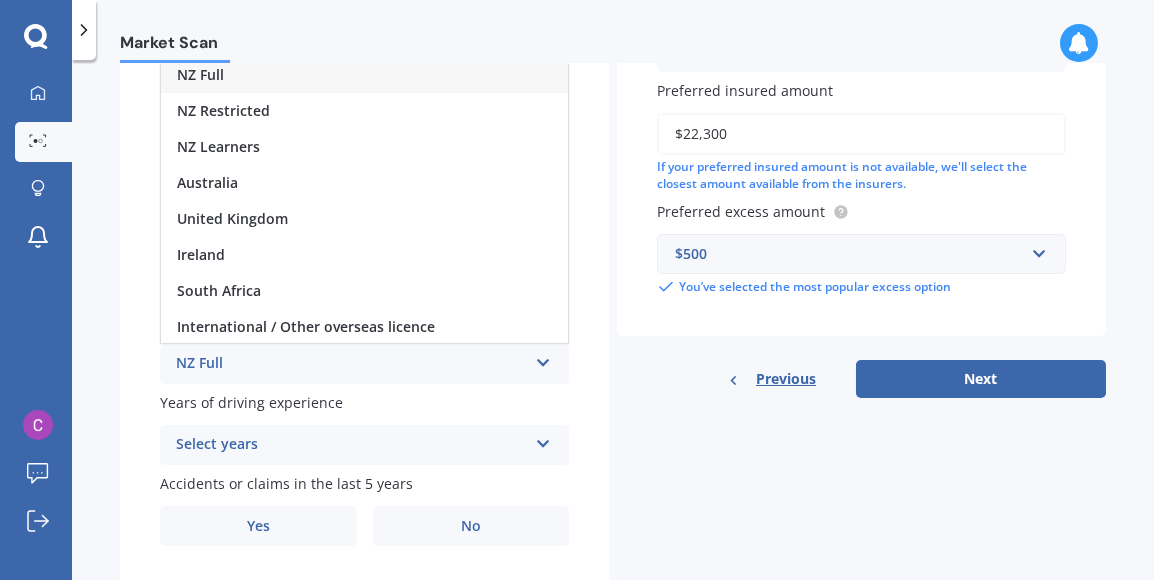 click on "NZ Full" at bounding box center (364, 75) 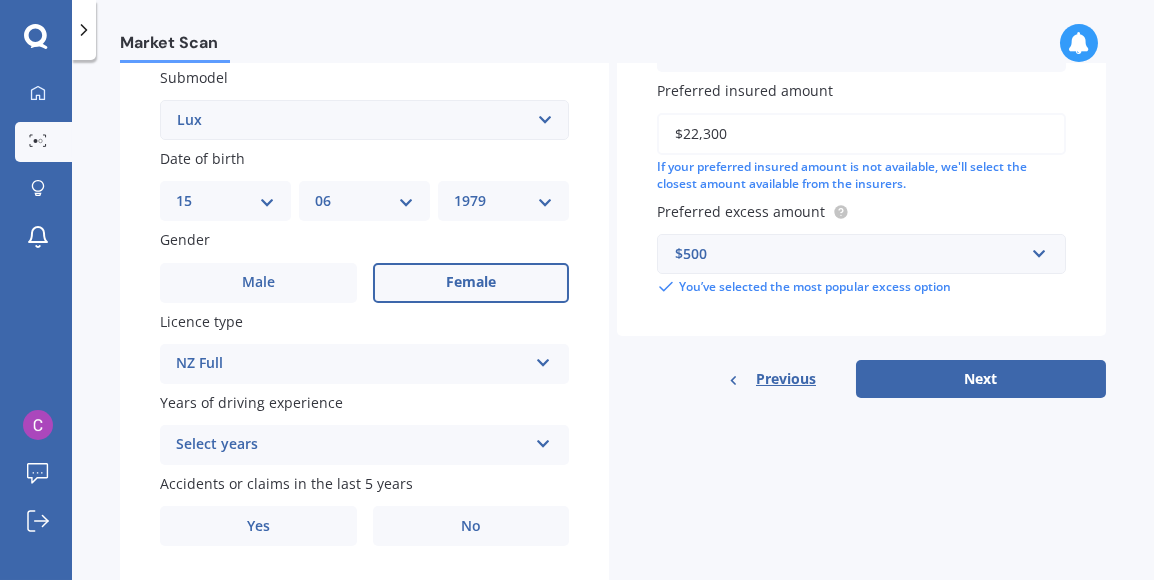 click on "Select years" at bounding box center (351, 445) 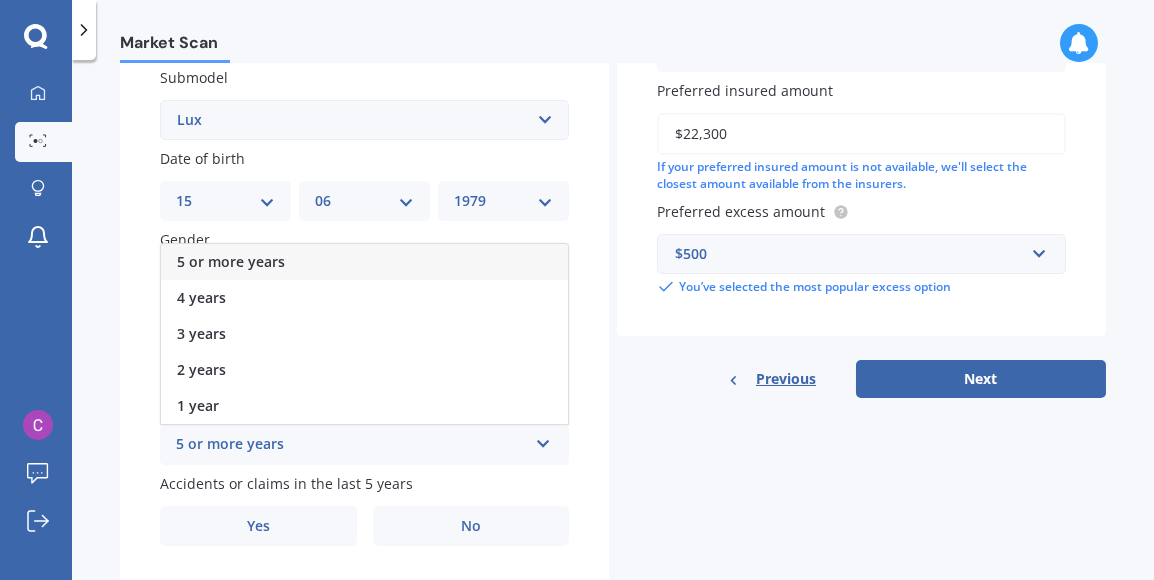 click on "5 or more years" at bounding box center [231, 261] 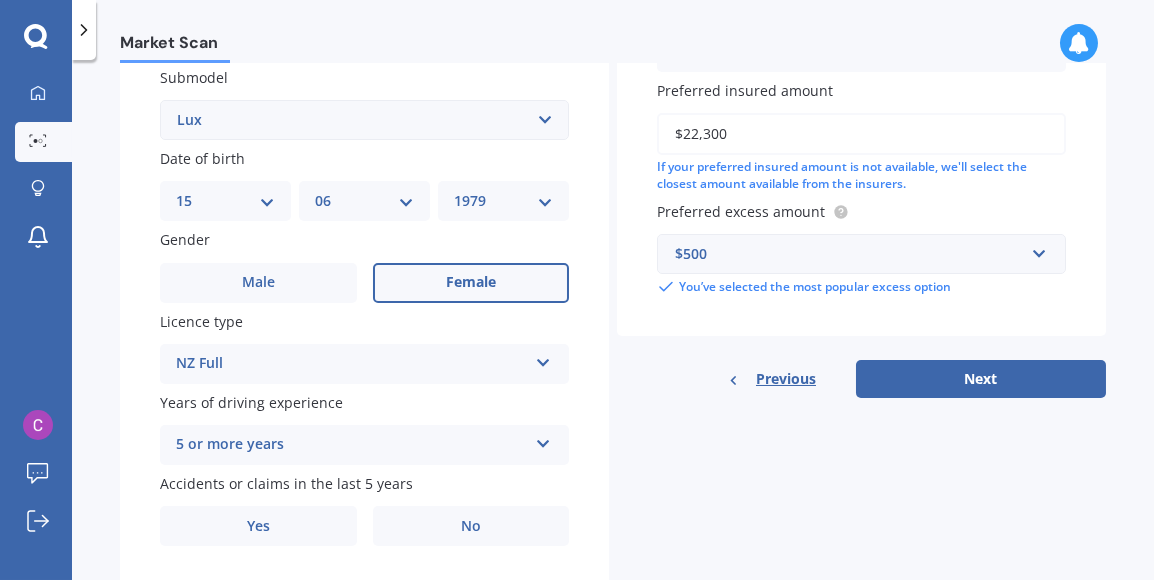 scroll, scrollTop: 598, scrollLeft: 0, axis: vertical 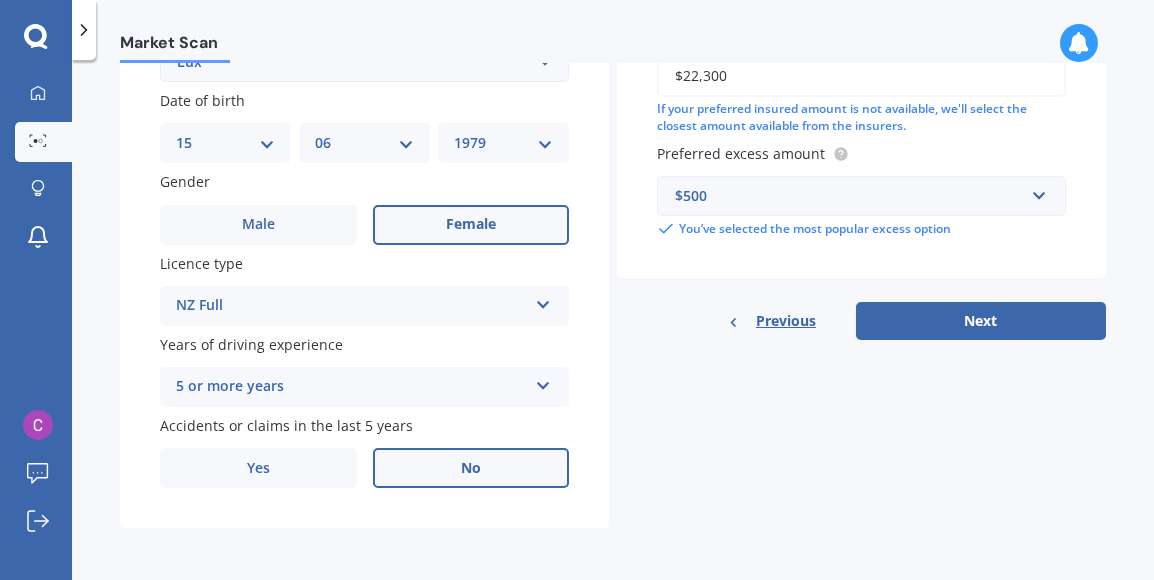 click on "No" at bounding box center [471, 468] 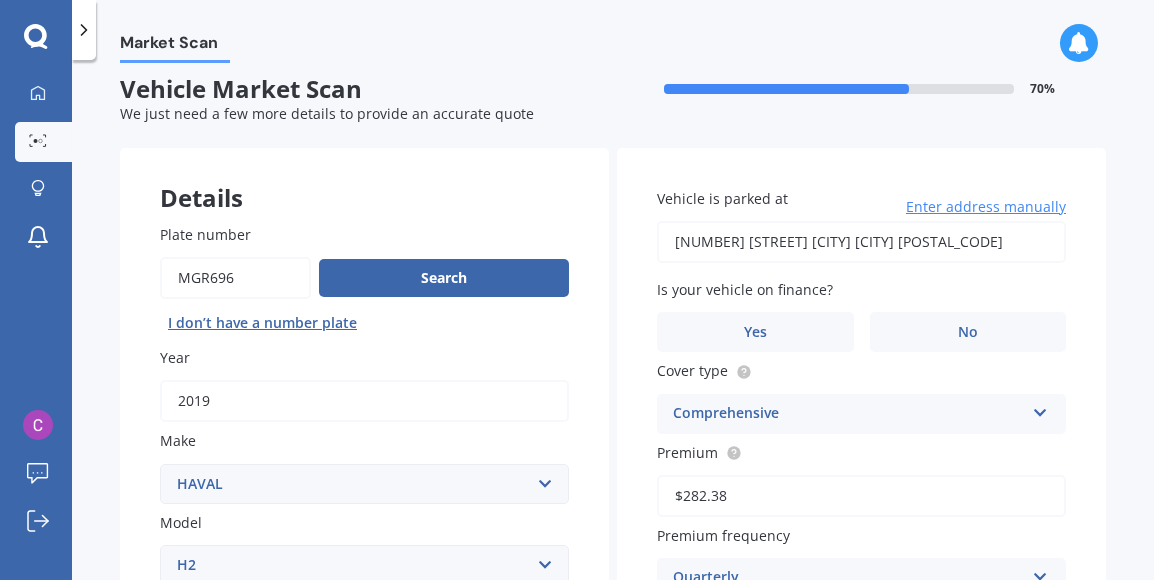 scroll, scrollTop: 0, scrollLeft: 0, axis: both 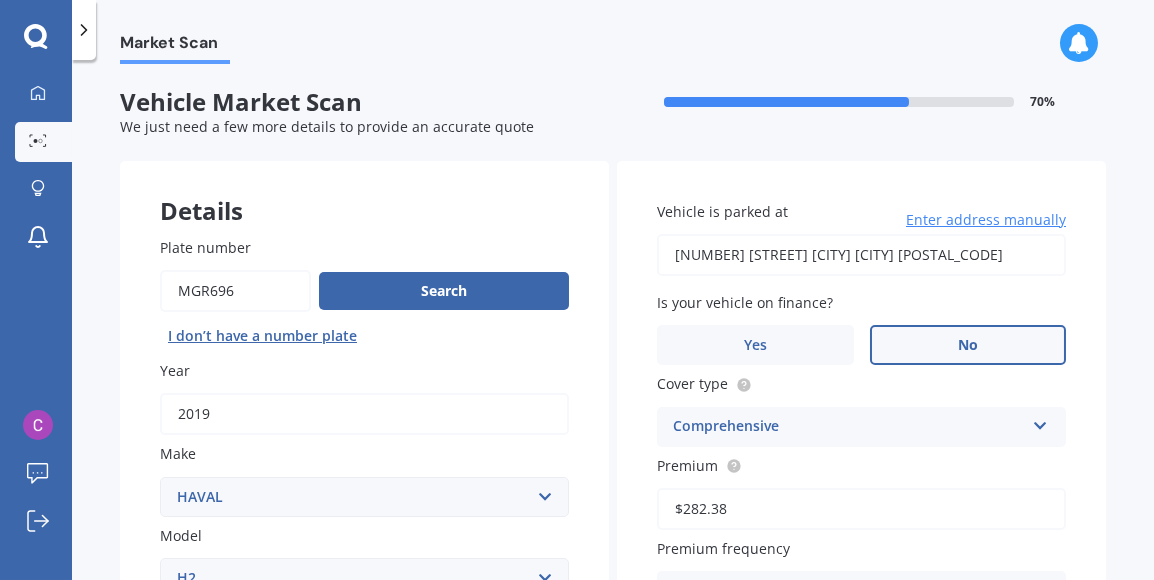click on "No" at bounding box center [968, 345] 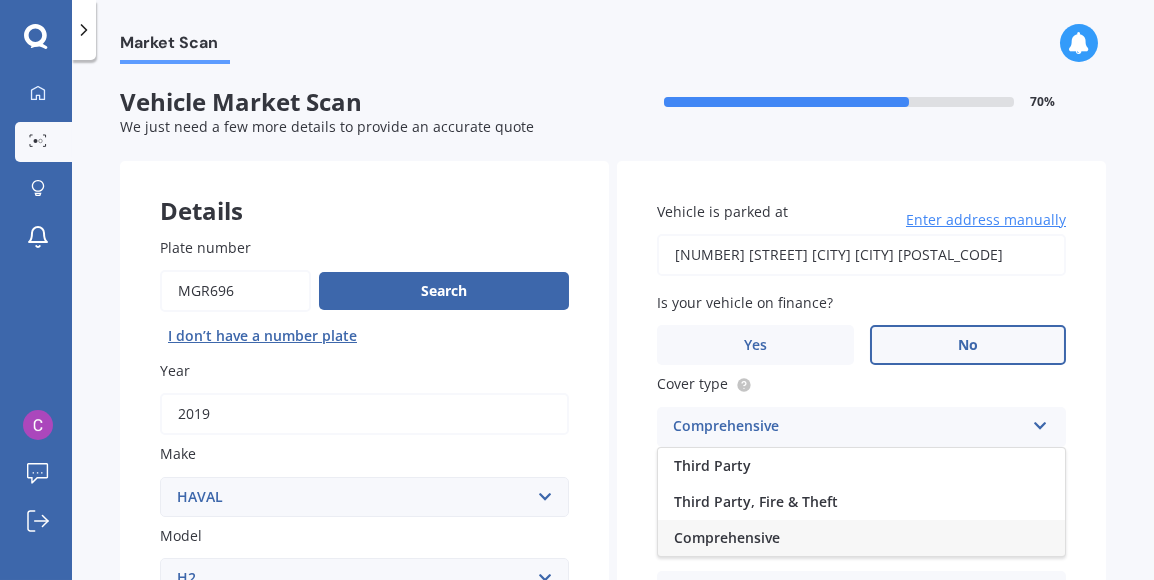 click at bounding box center (1040, 422) 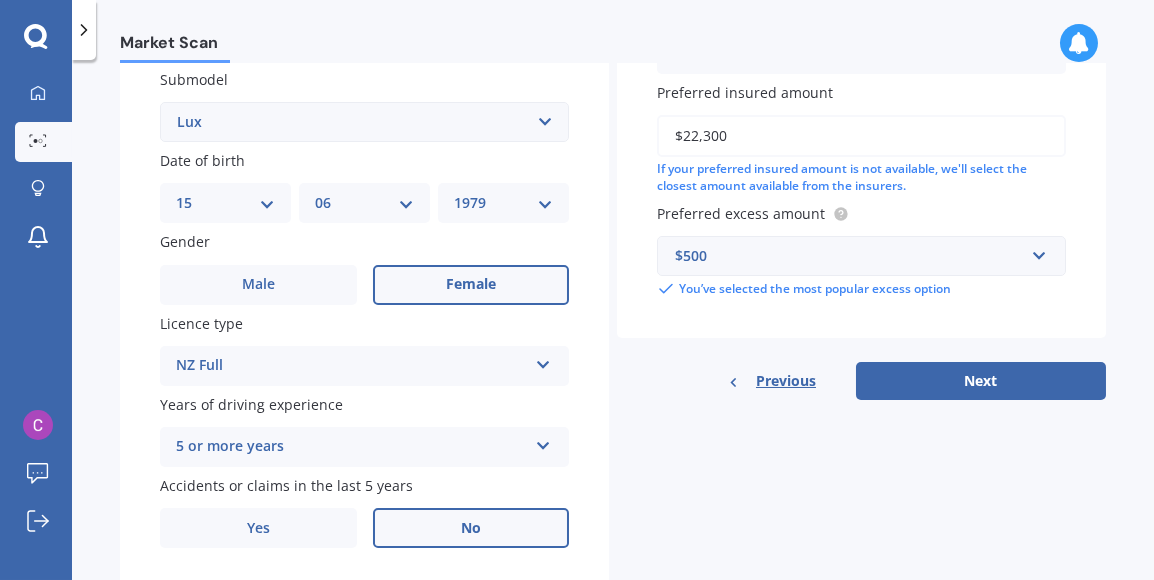 scroll, scrollTop: 539, scrollLeft: 0, axis: vertical 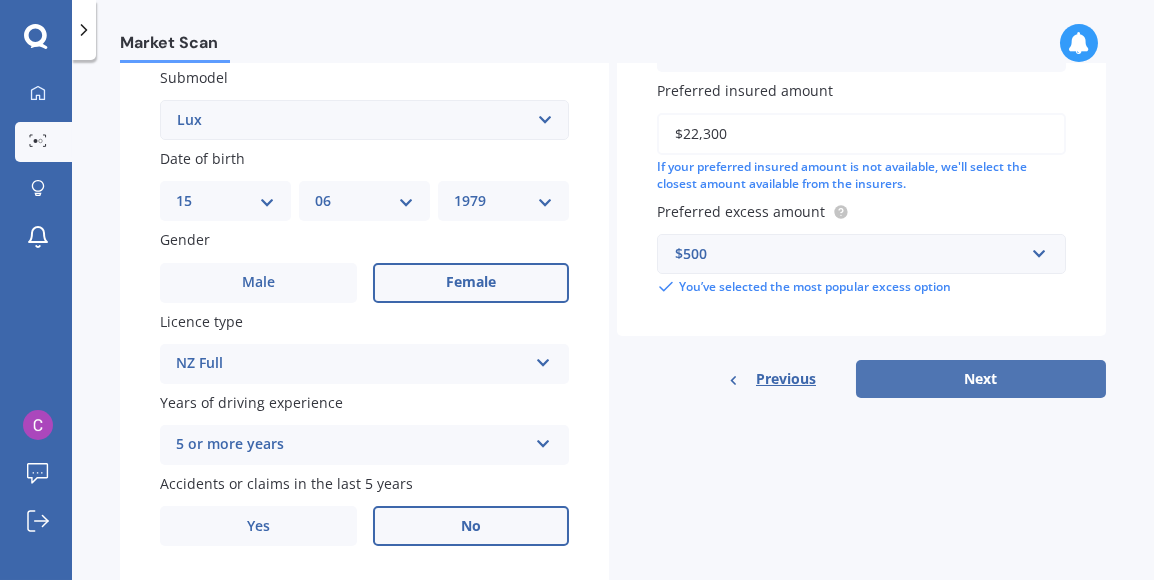 click on "Next" at bounding box center [981, 379] 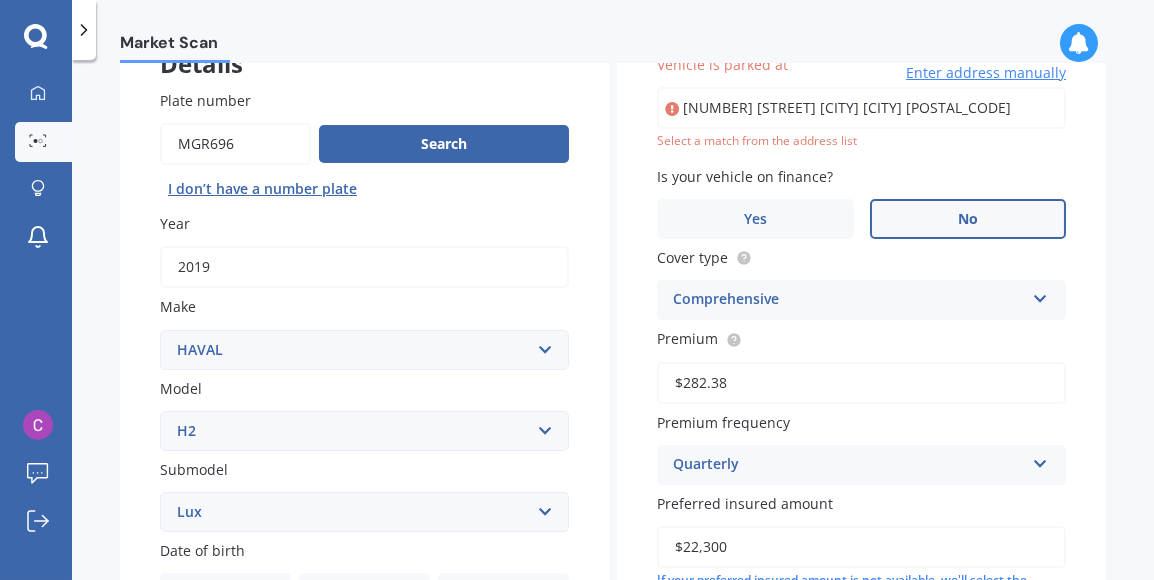 scroll, scrollTop: 138, scrollLeft: 0, axis: vertical 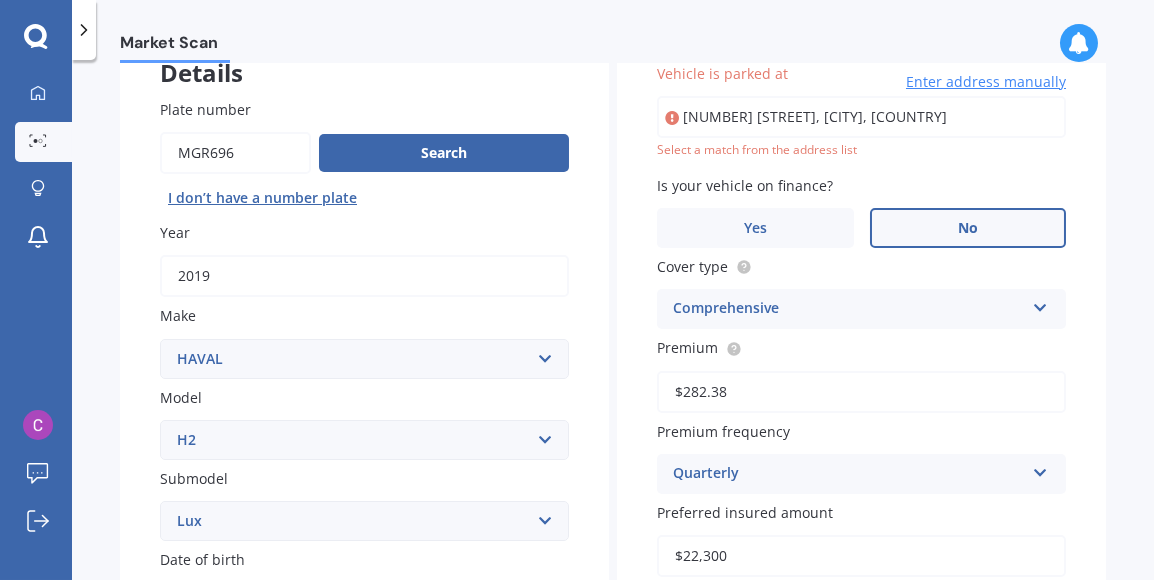 type on "[NUMBER] [STREET], [CITY] [POSTAL_CODE]" 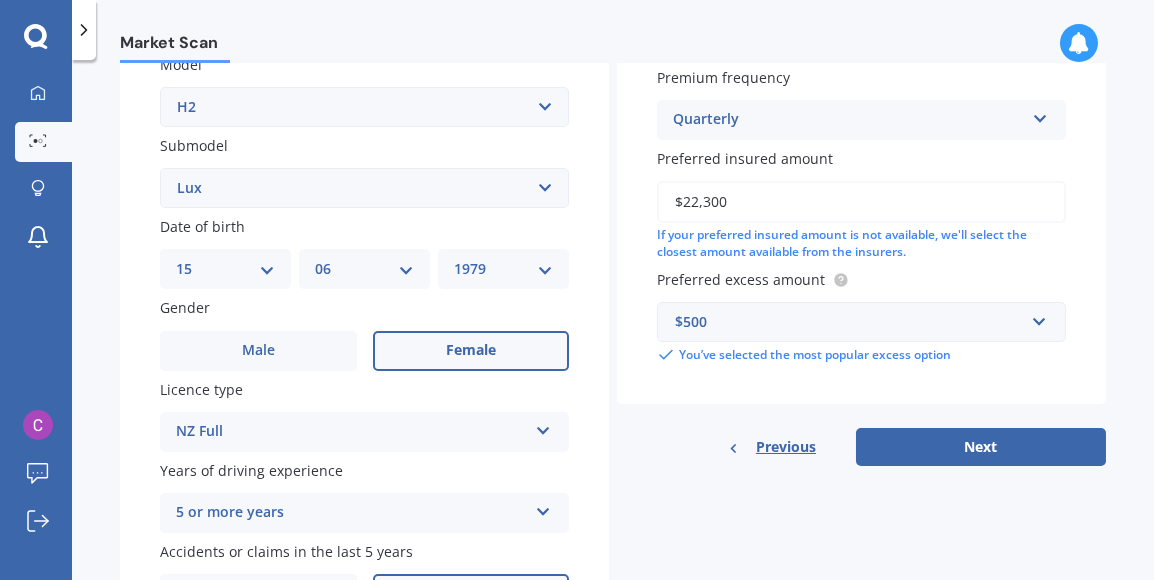 scroll, scrollTop: 598, scrollLeft: 0, axis: vertical 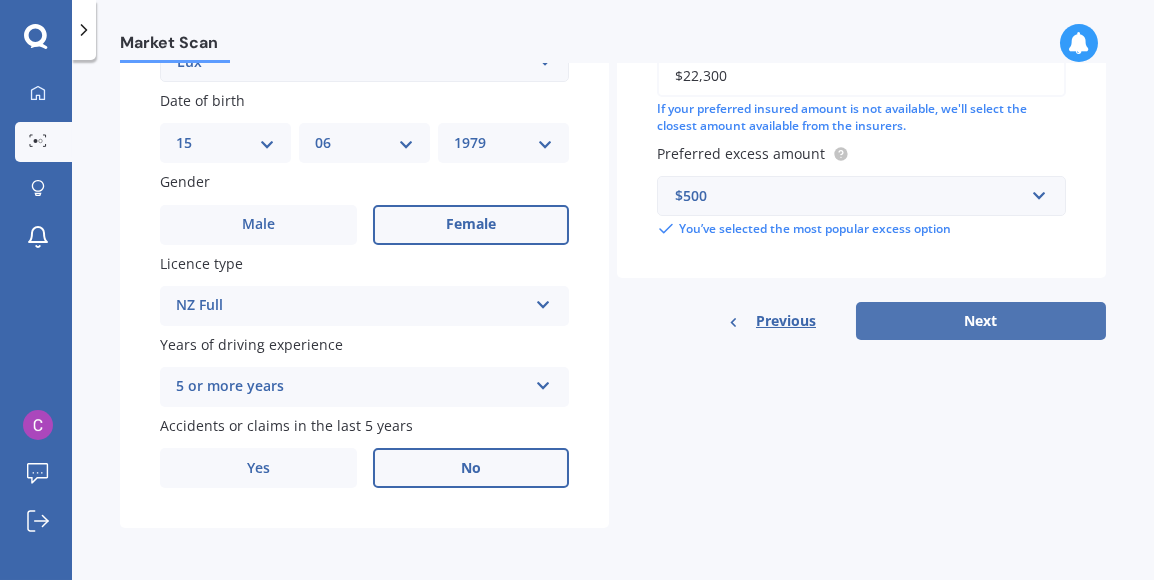 click on "Next" at bounding box center [981, 321] 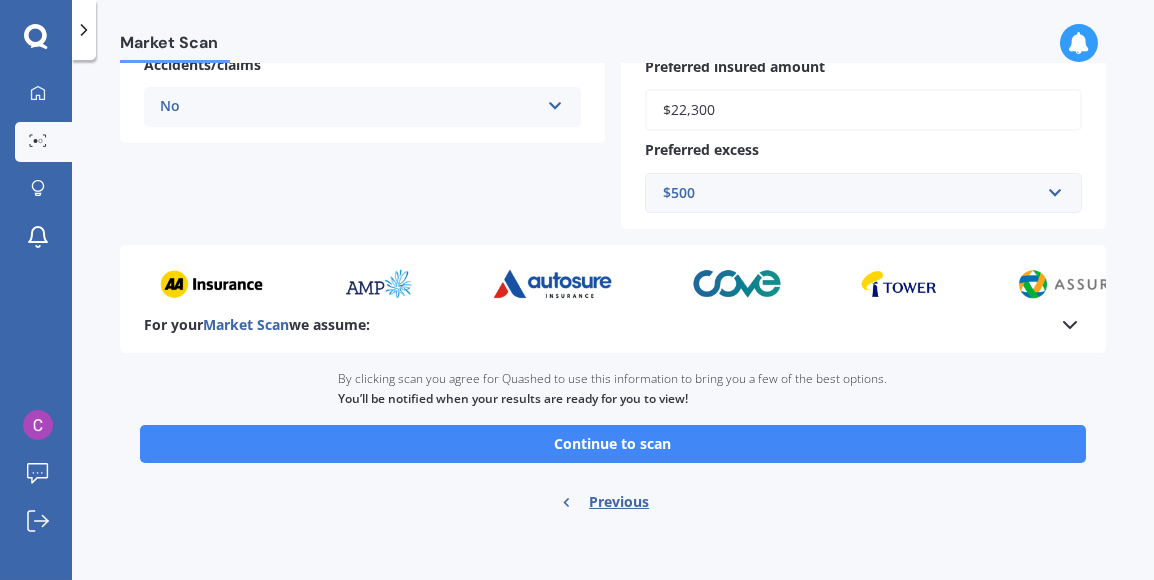 scroll, scrollTop: 533, scrollLeft: 0, axis: vertical 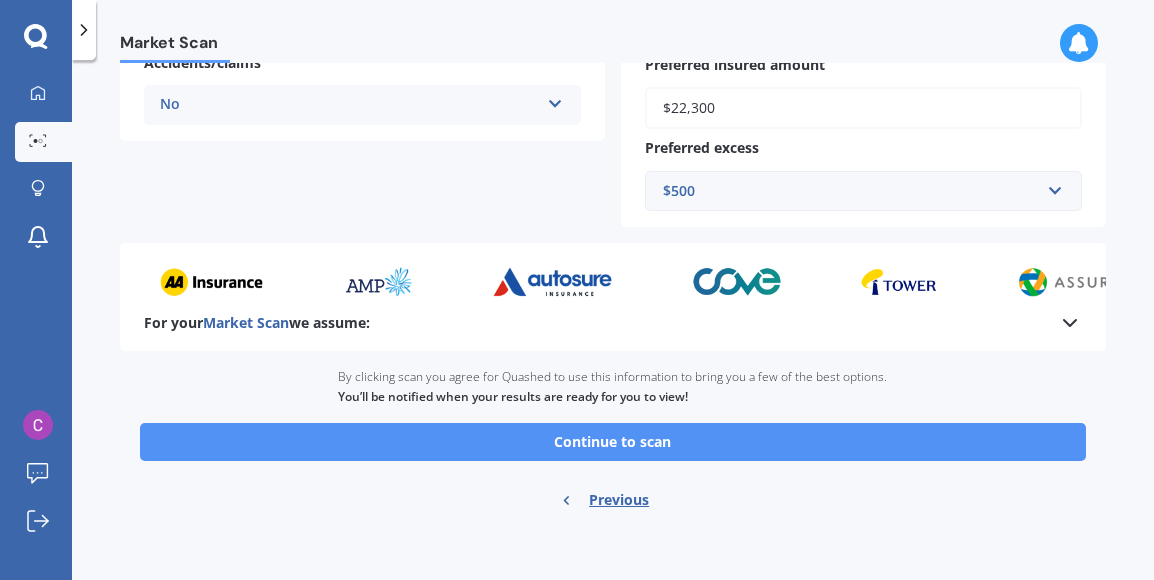 click on "Continue to scan" at bounding box center [613, 442] 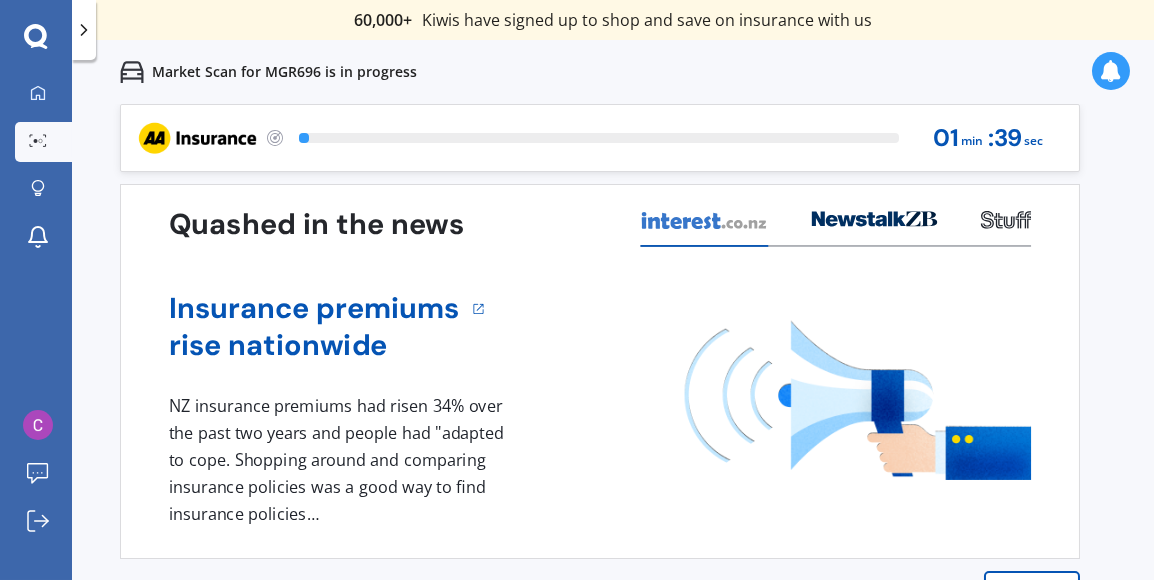 scroll, scrollTop: 0, scrollLeft: 0, axis: both 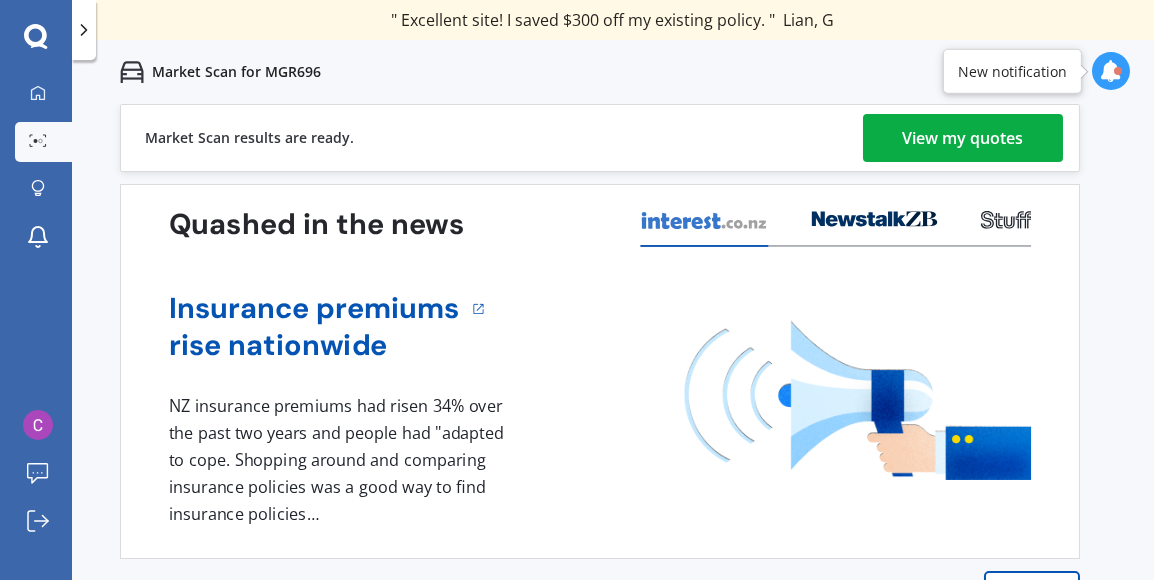 click on "View my quotes" at bounding box center (963, 138) 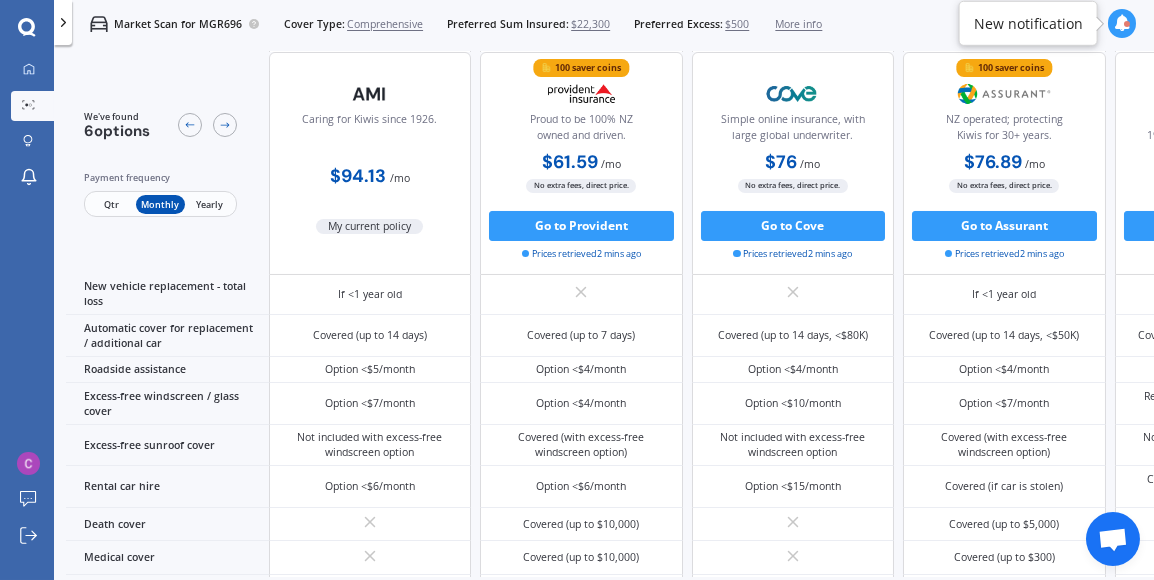 scroll, scrollTop: 624, scrollLeft: 0, axis: vertical 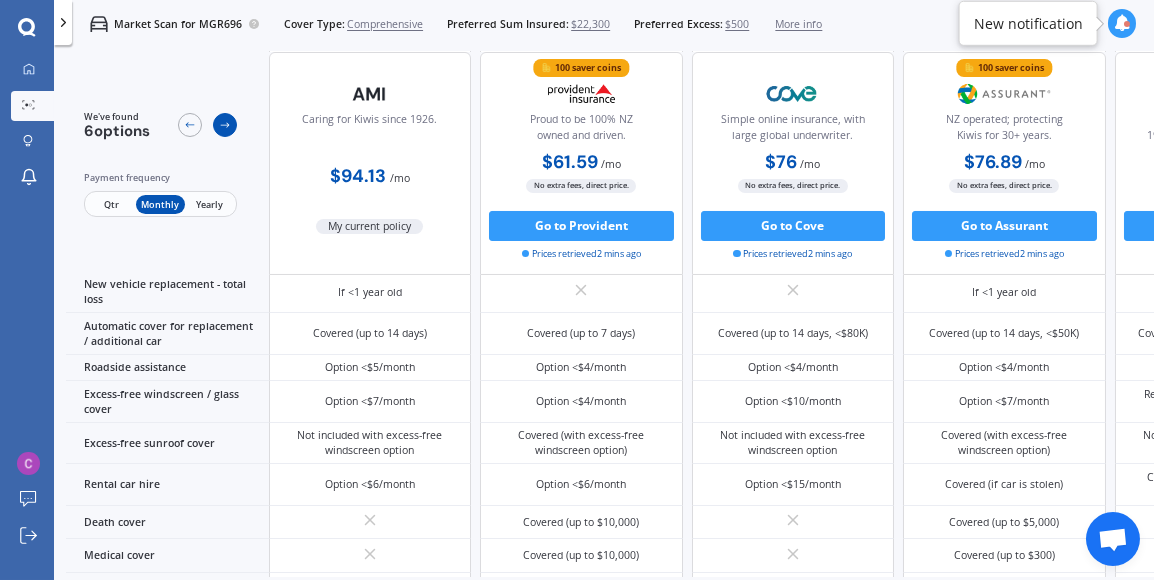 click 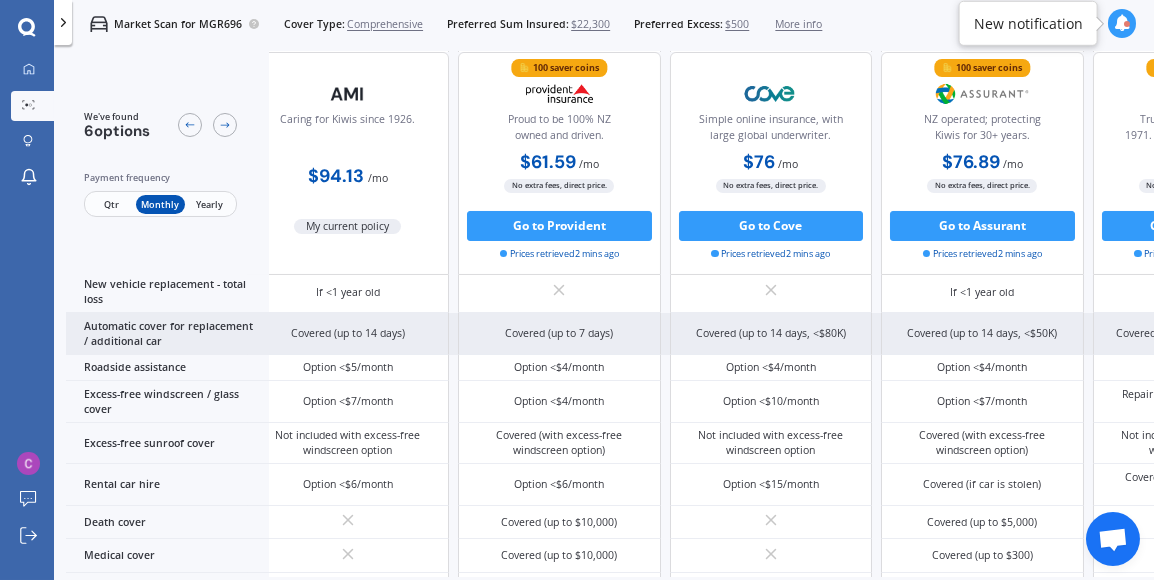 scroll, scrollTop: 624, scrollLeft: 0, axis: vertical 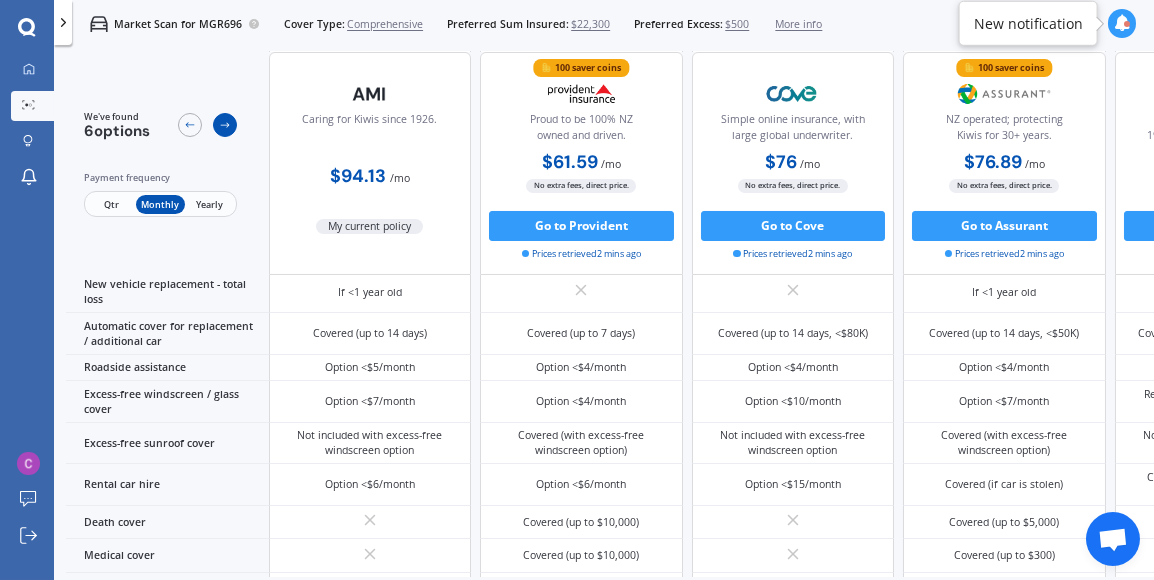 click 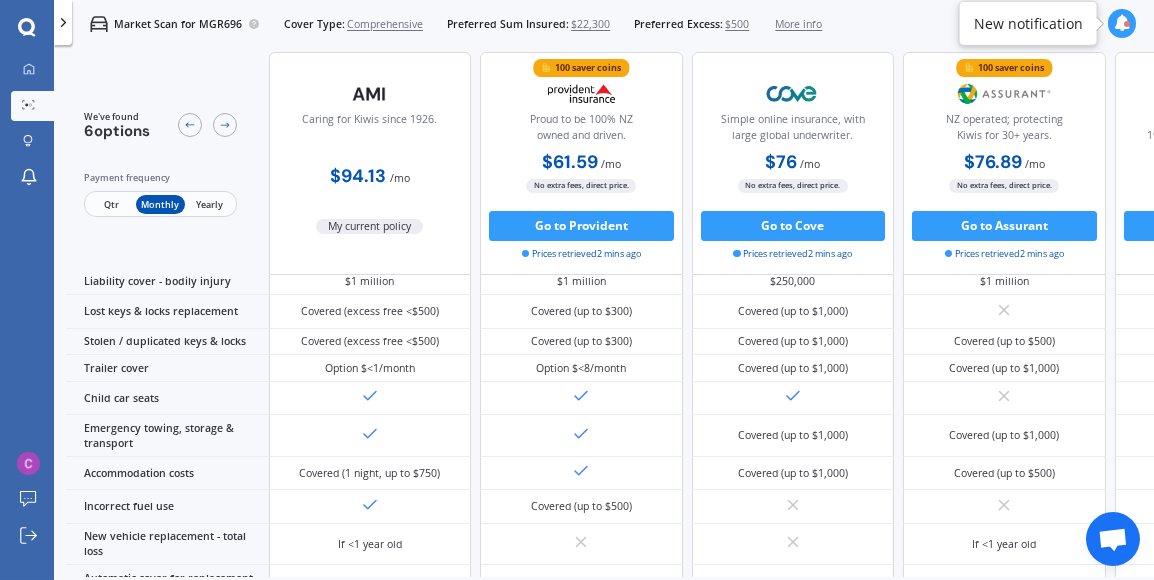 scroll, scrollTop: 0, scrollLeft: 0, axis: both 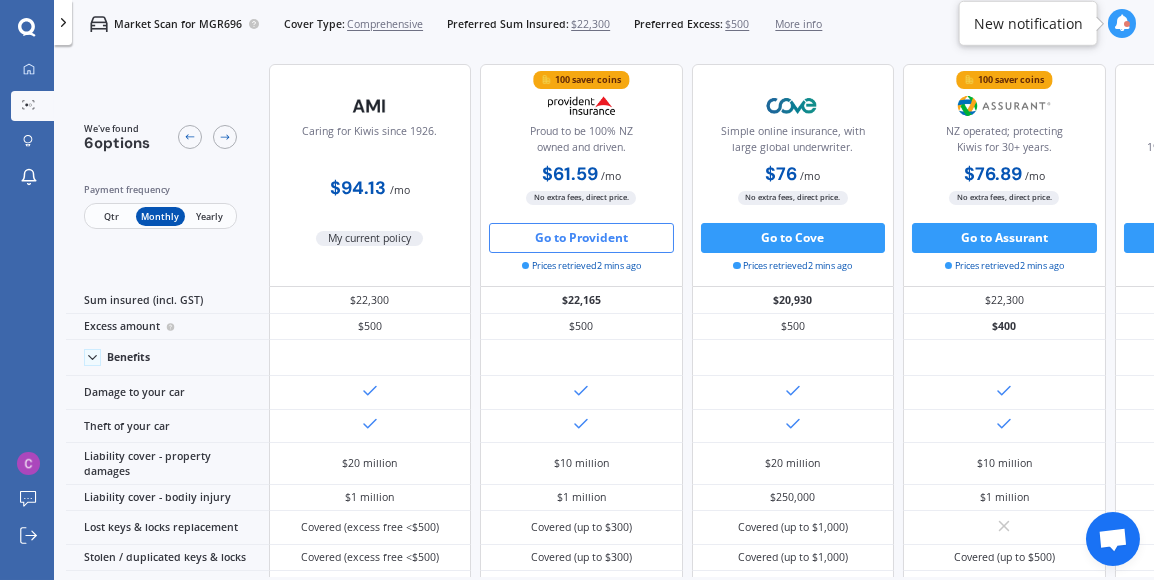 click on "Go to Provident" at bounding box center (581, 238) 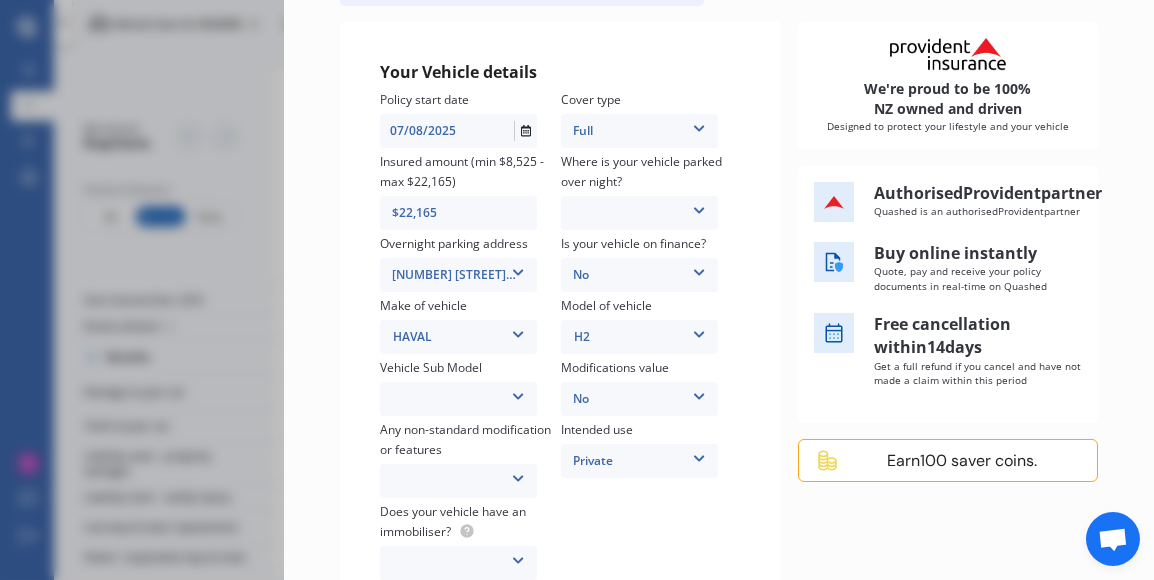scroll, scrollTop: 0, scrollLeft: 0, axis: both 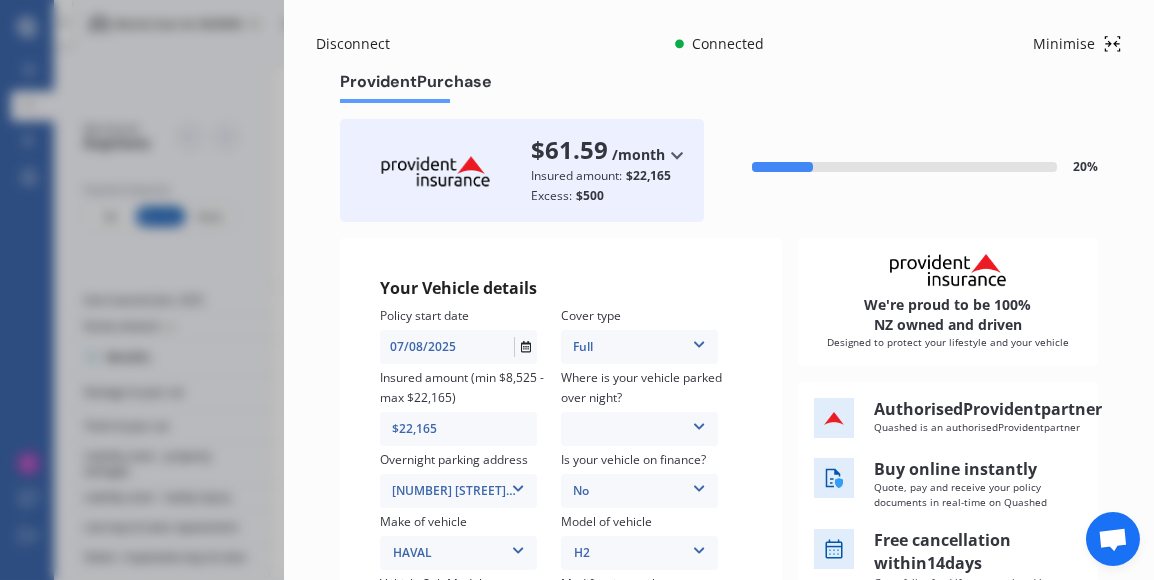click on "Disconnect" at bounding box center (364, 44) 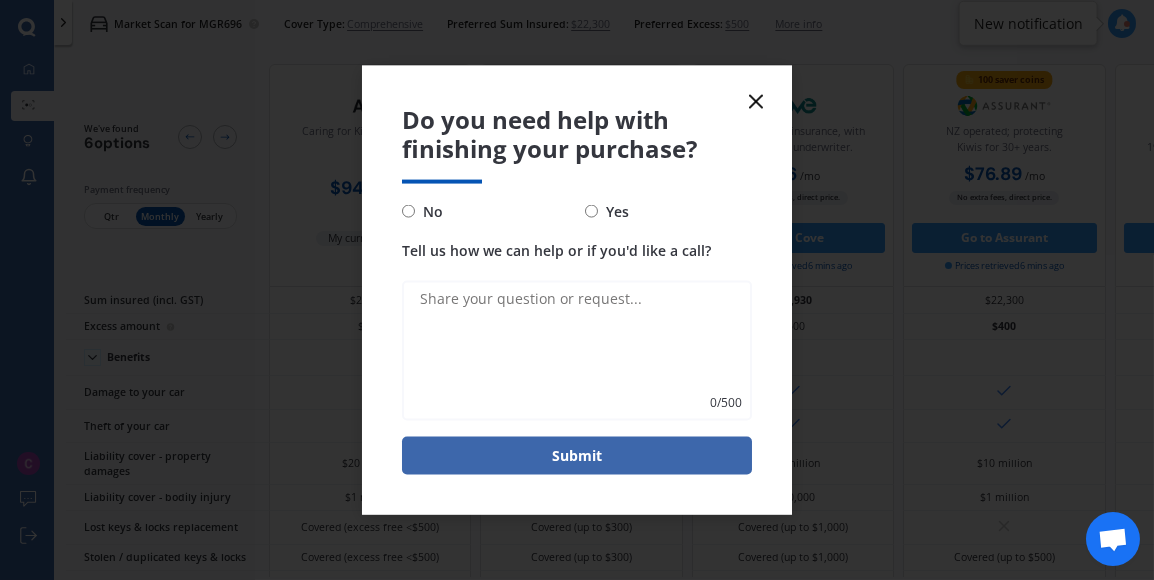 click on "No" at bounding box center (408, 211) 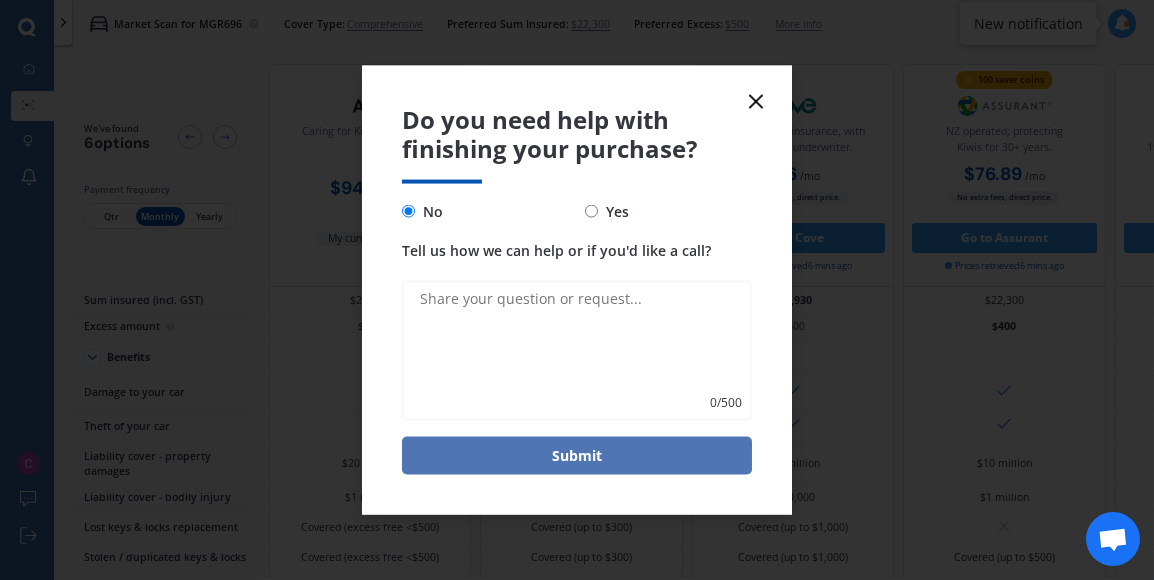 click on "Submit" at bounding box center (577, 455) 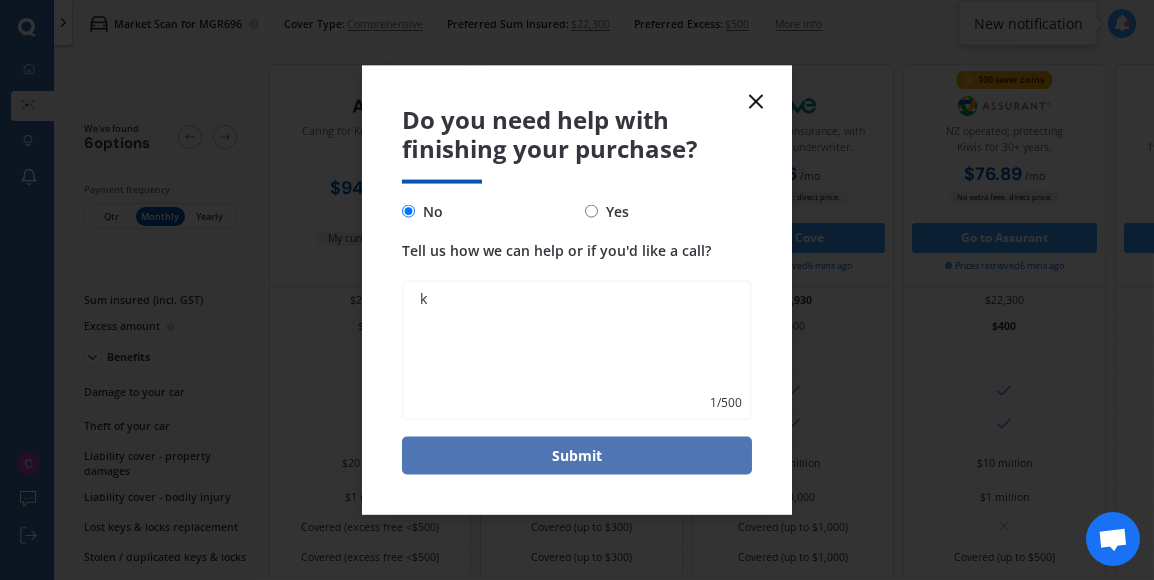 type on "k" 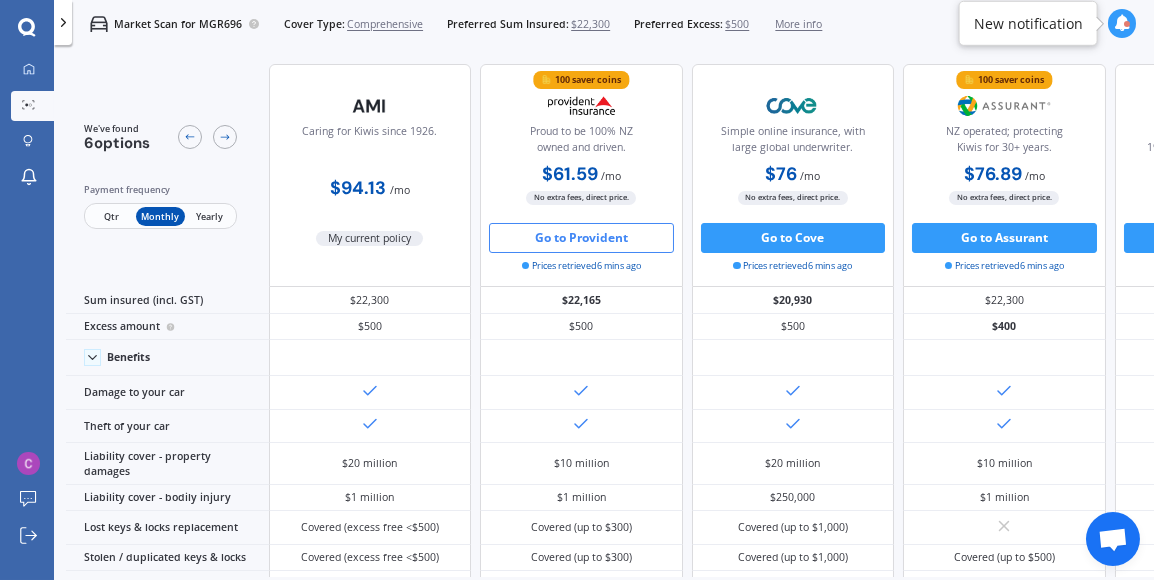 click 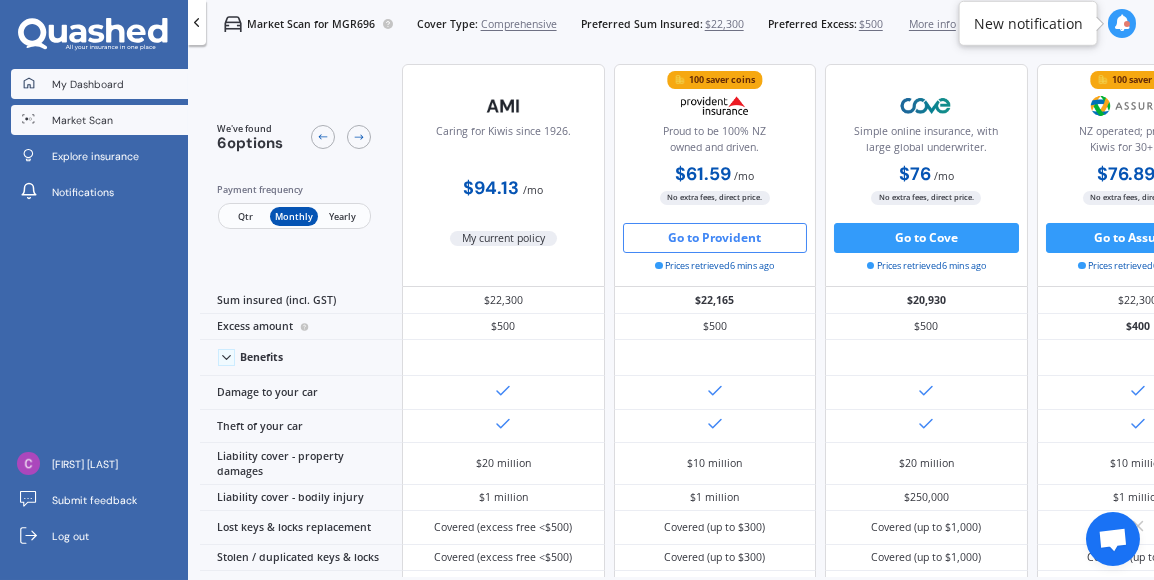 click on "My Dashboard" at bounding box center [99, 84] 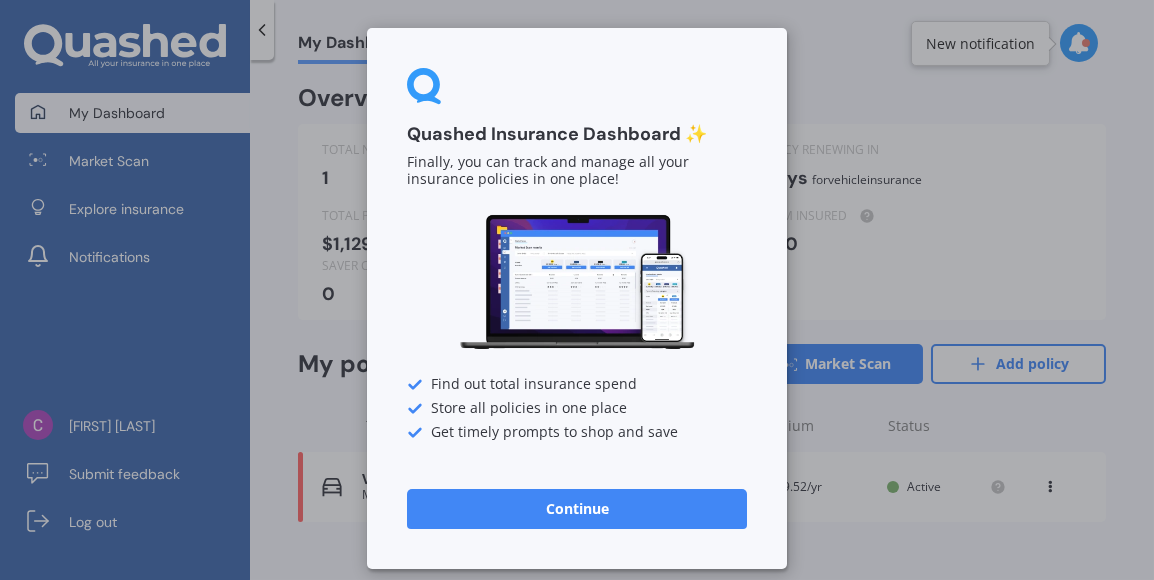 click on "Continue" at bounding box center [577, 509] 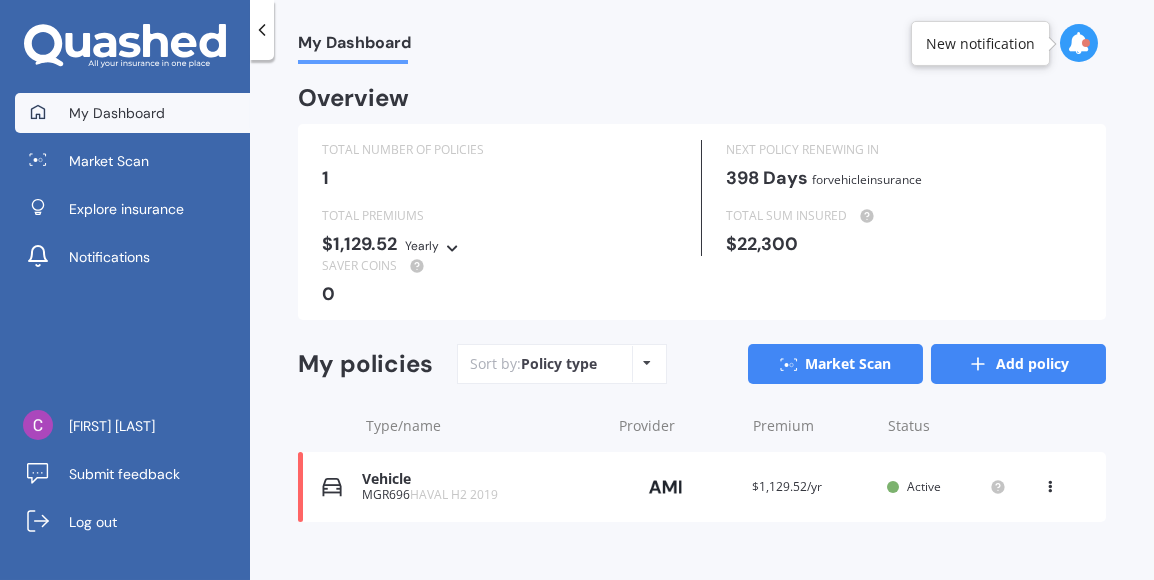 click on "Add policy" at bounding box center (1018, 364) 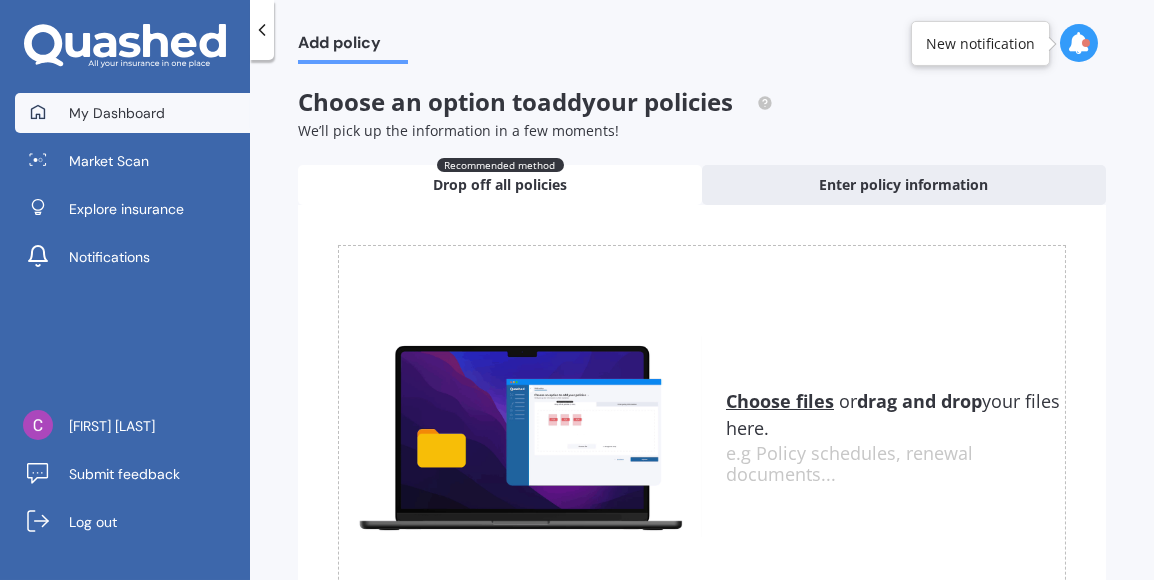click on "My Dashboard" at bounding box center (132, 113) 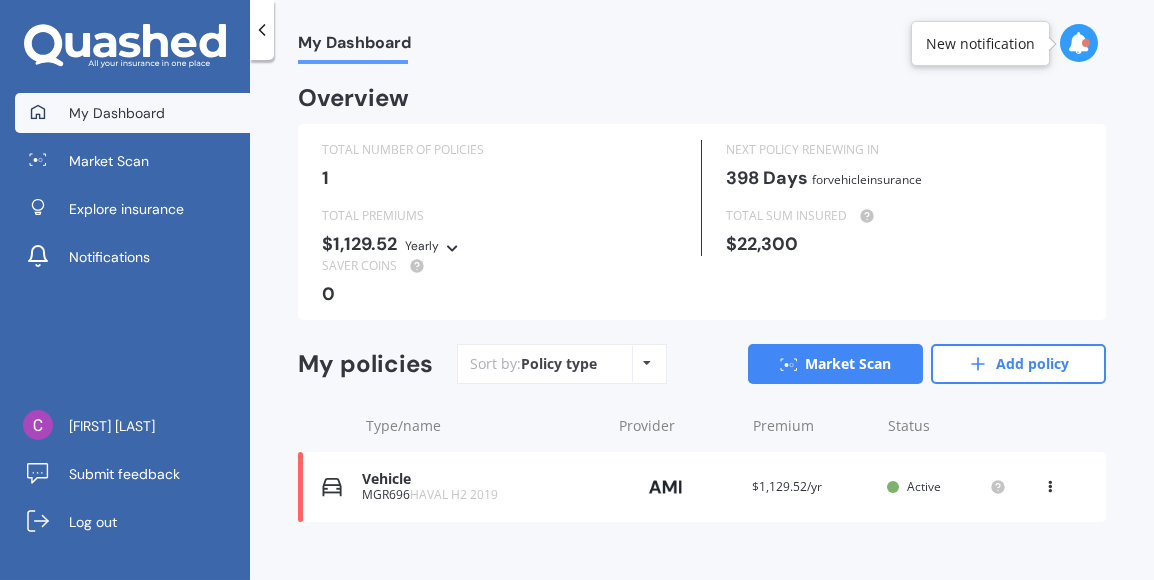 click at bounding box center (1050, 483) 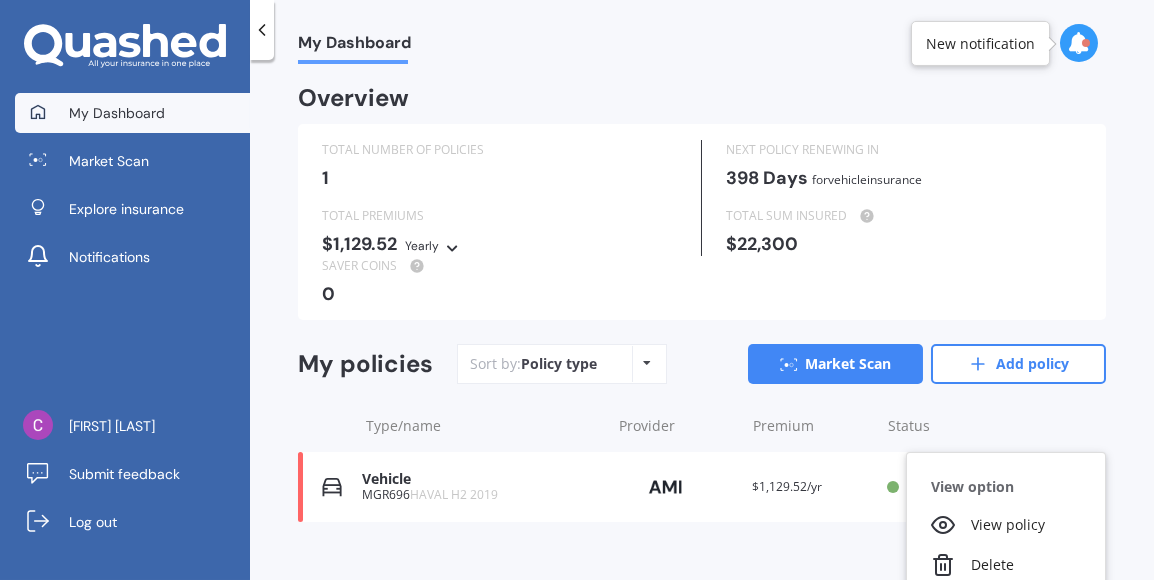 click at bounding box center (1052, 426) 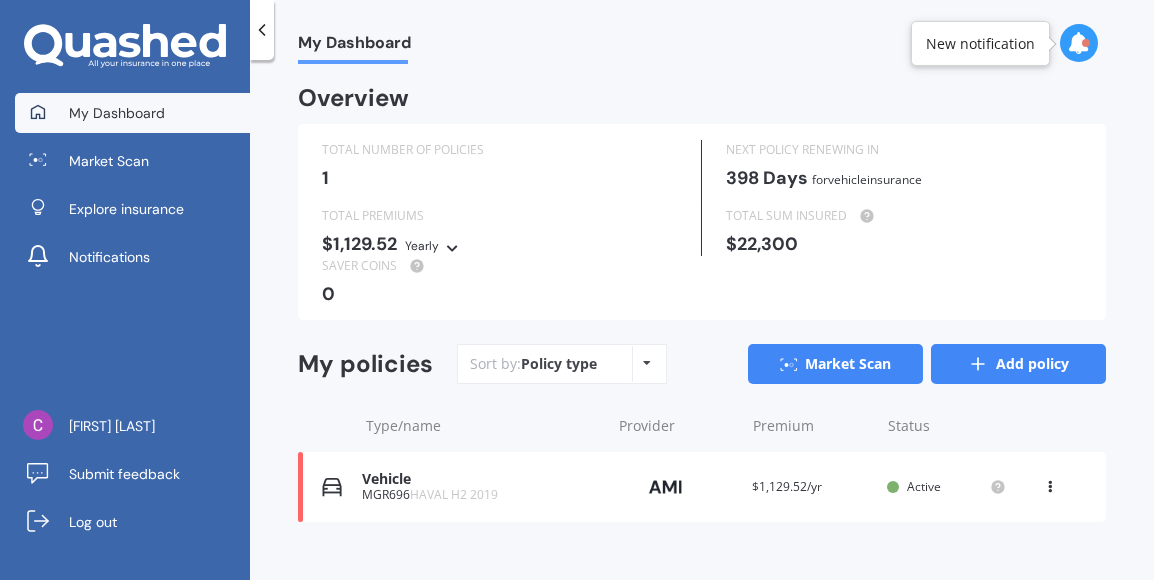 click on "Add policy" at bounding box center [1018, 364] 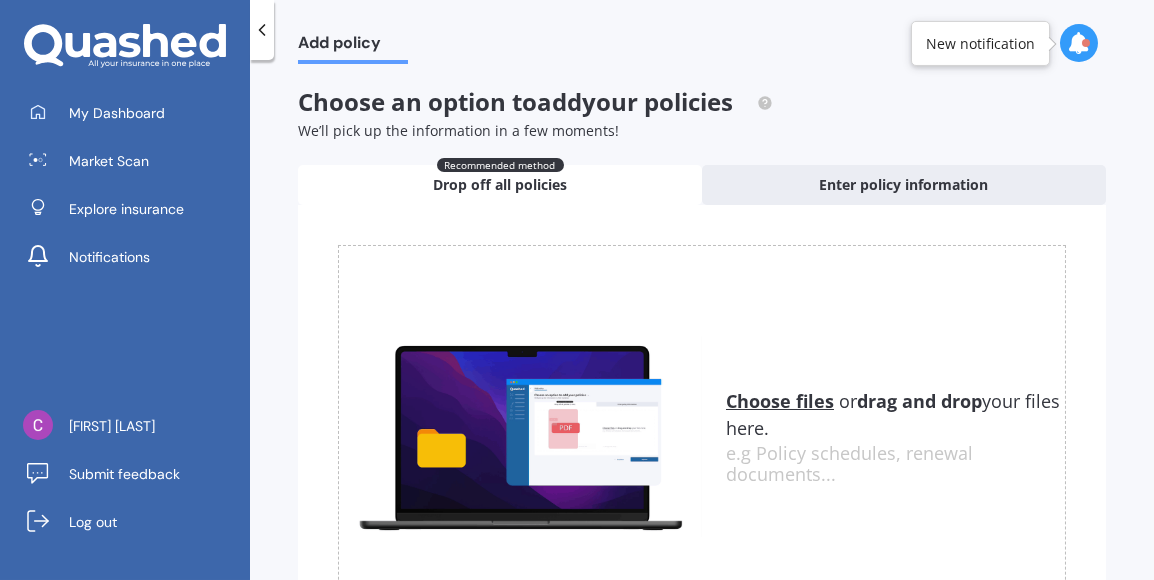 click on "Choose files" at bounding box center (780, 401) 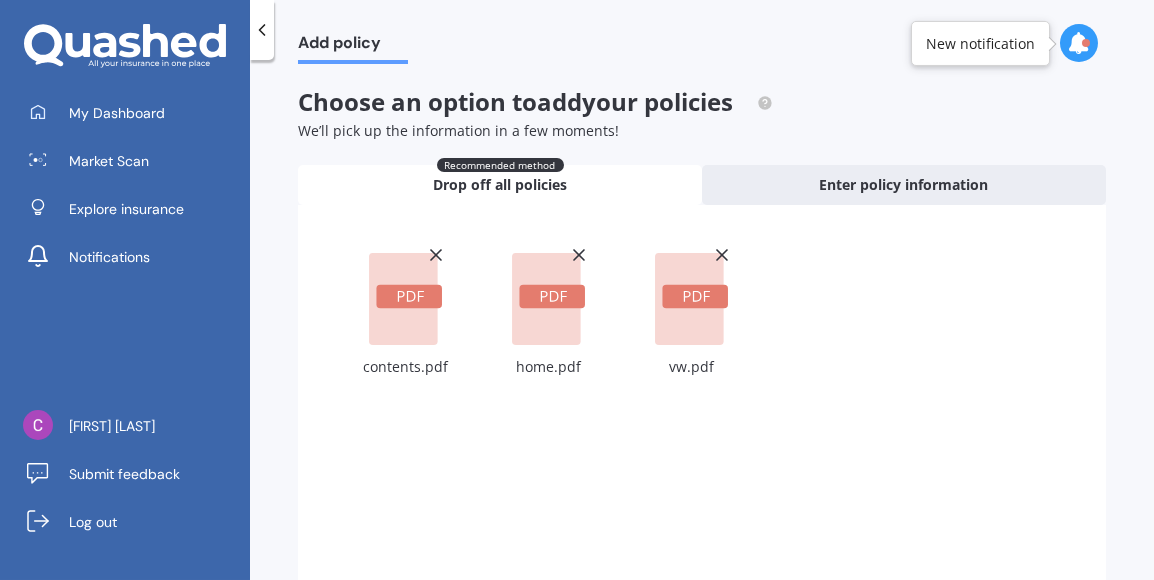 scroll, scrollTop: 187, scrollLeft: 0, axis: vertical 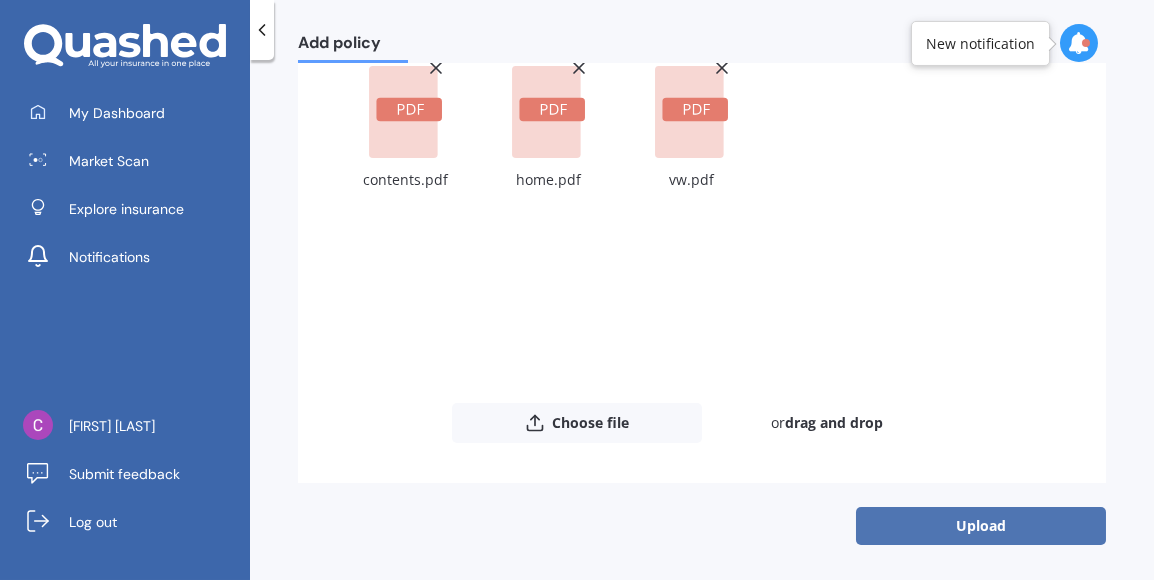 click on "Upload" at bounding box center (981, 526) 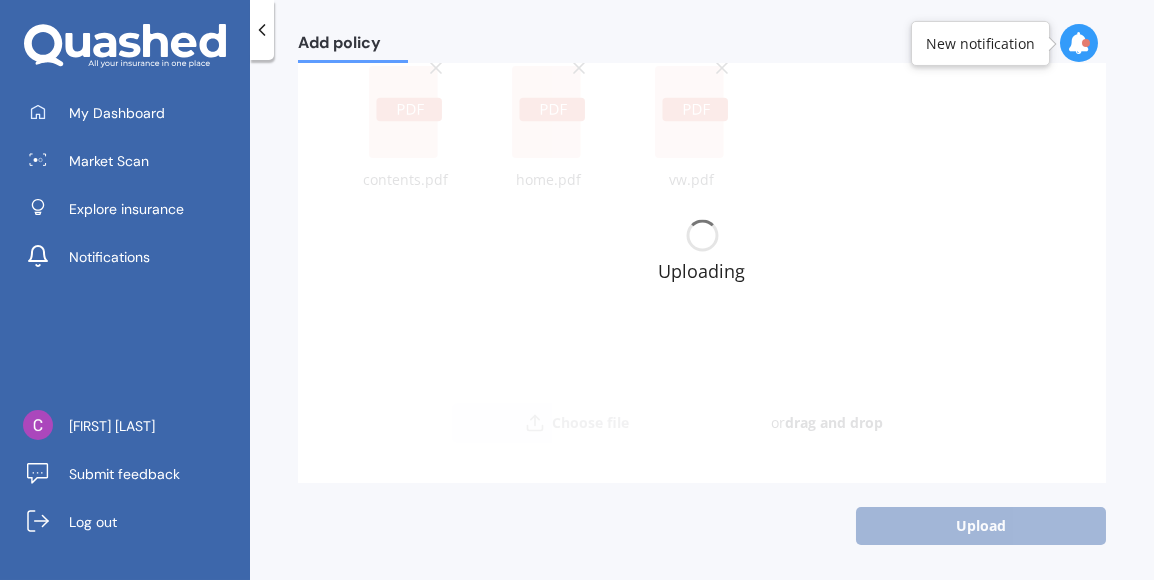 scroll, scrollTop: 0, scrollLeft: 0, axis: both 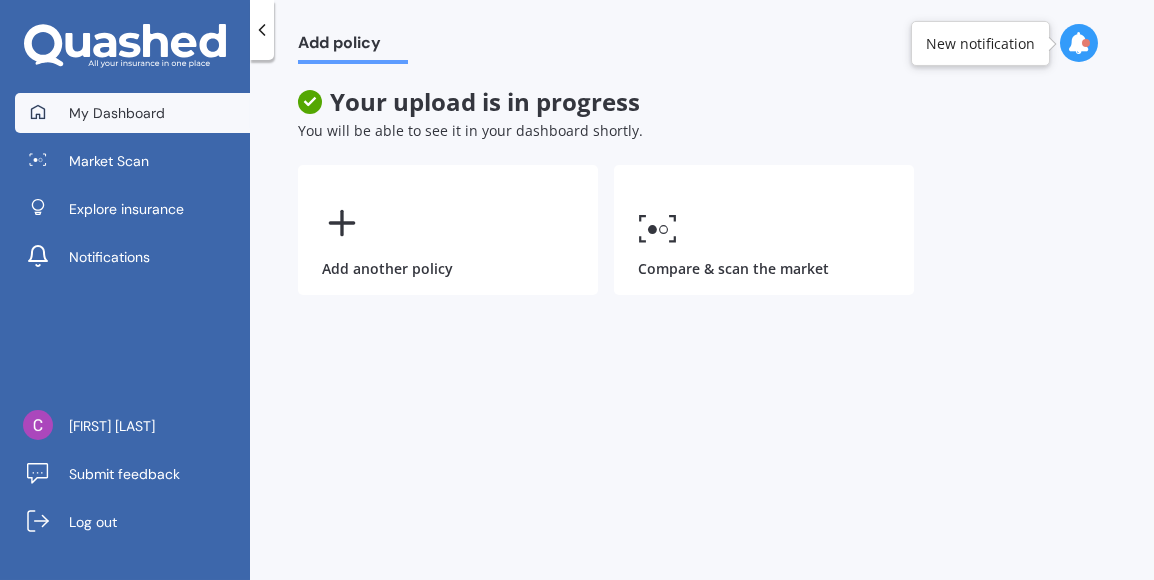 click on "My Dashboard" at bounding box center [117, 113] 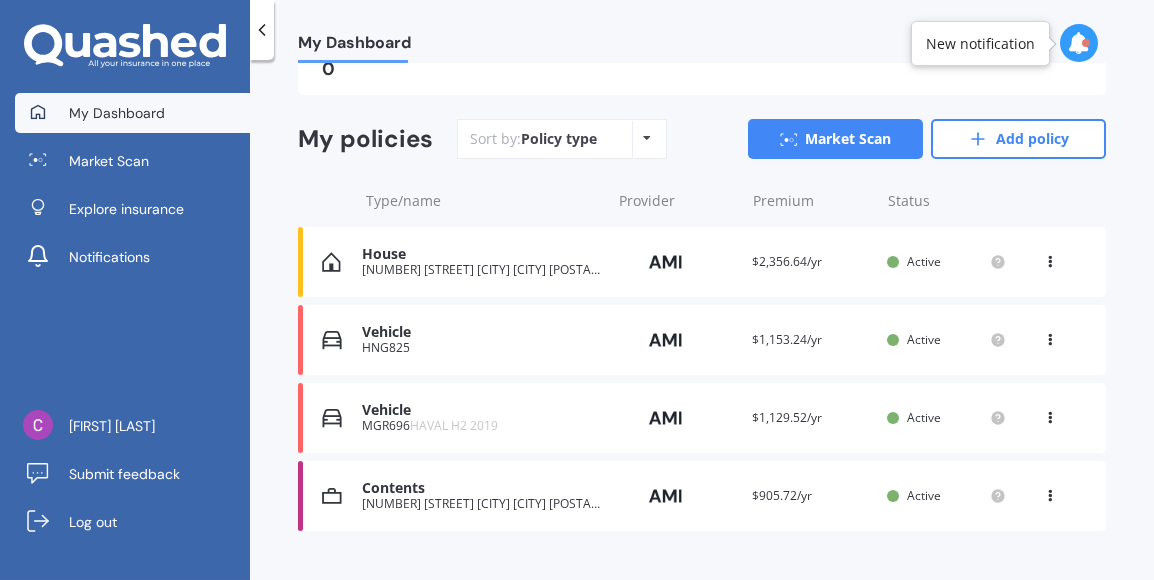 scroll, scrollTop: 258, scrollLeft: 0, axis: vertical 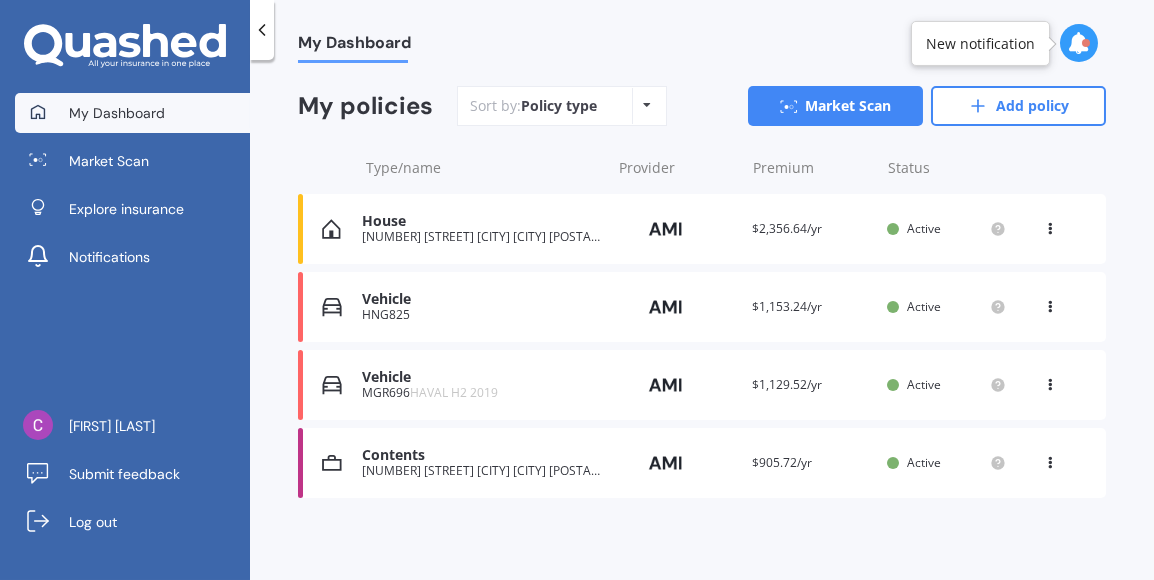 click at bounding box center (1050, 225) 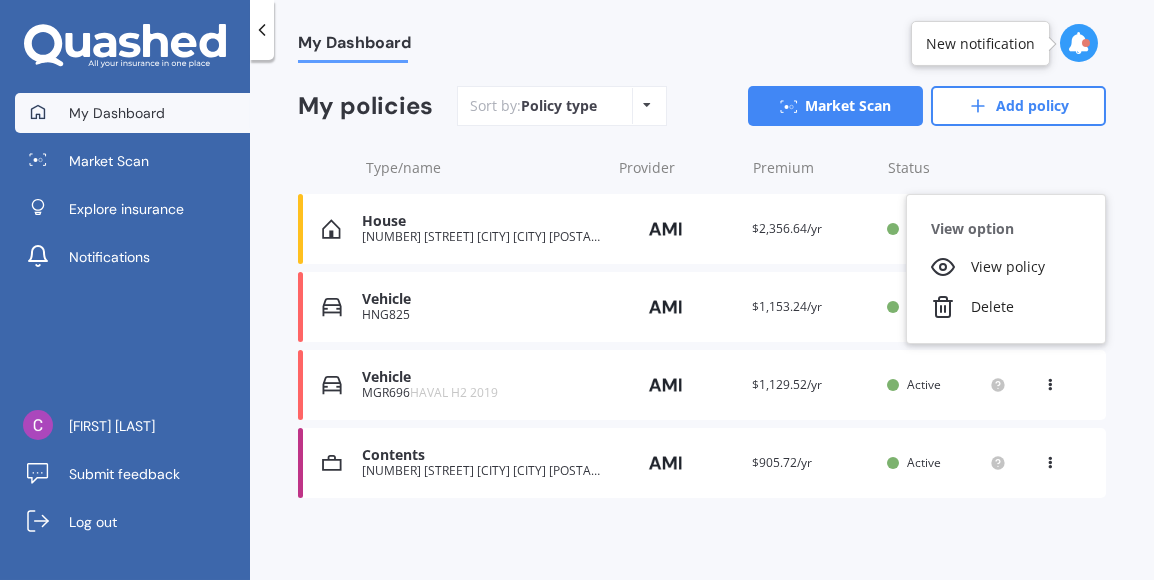 click on "Type/name Provider Renewal date Premium You are paying Status" at bounding box center (702, 168) 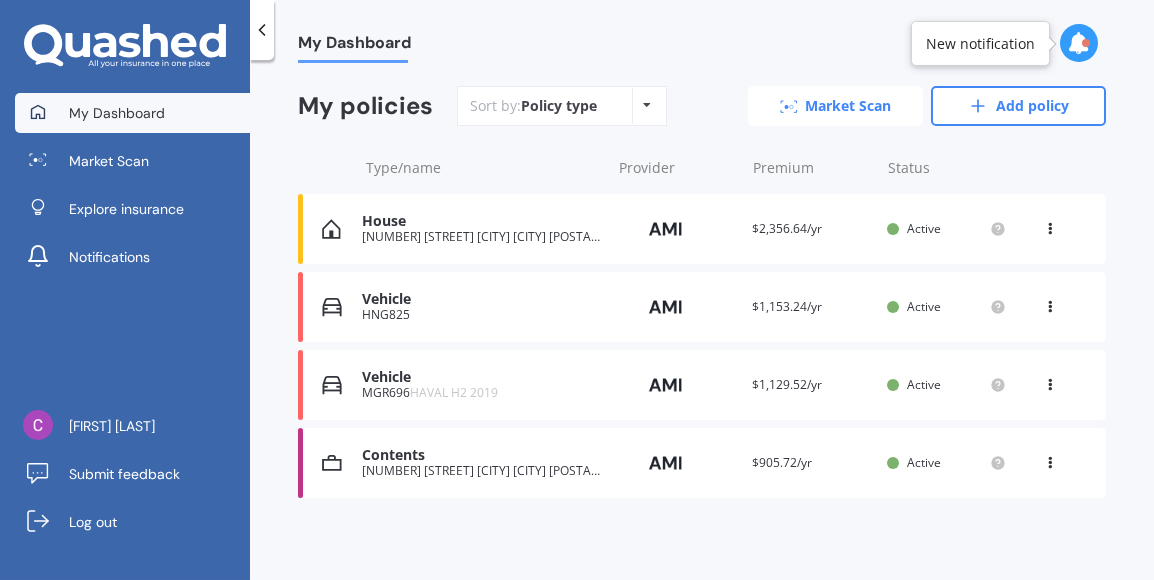 click on "Market Scan" at bounding box center [835, 106] 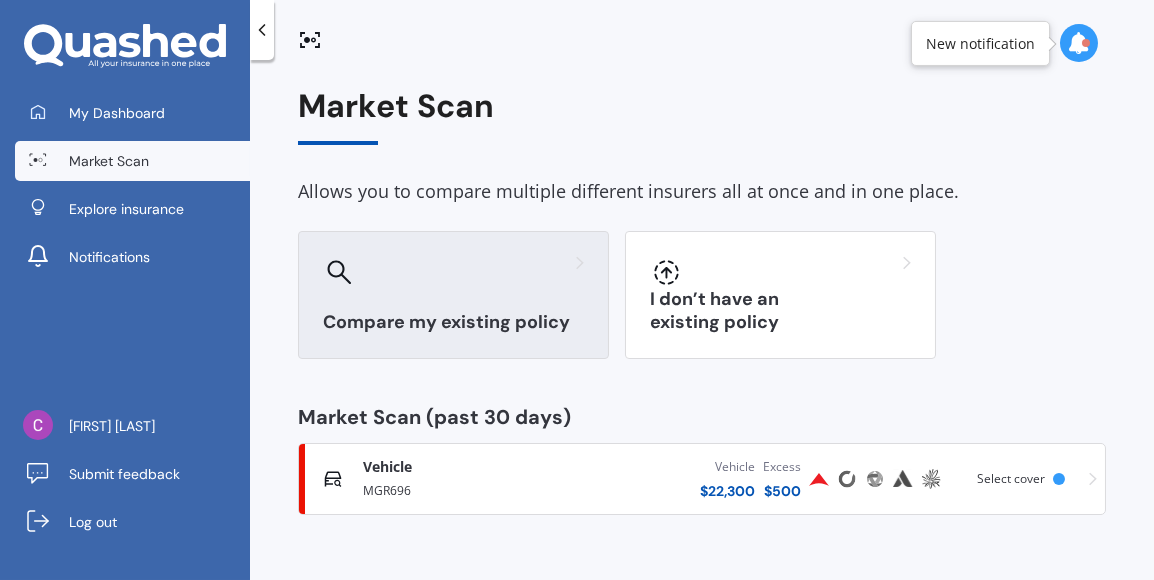 click at bounding box center (453, 272) 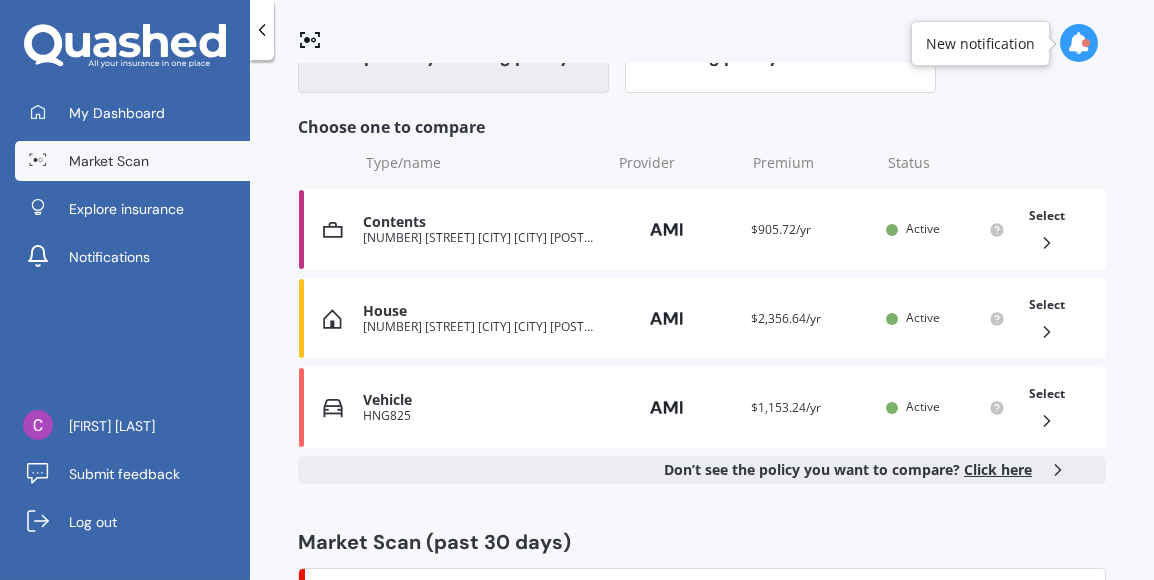 scroll, scrollTop: 266, scrollLeft: 0, axis: vertical 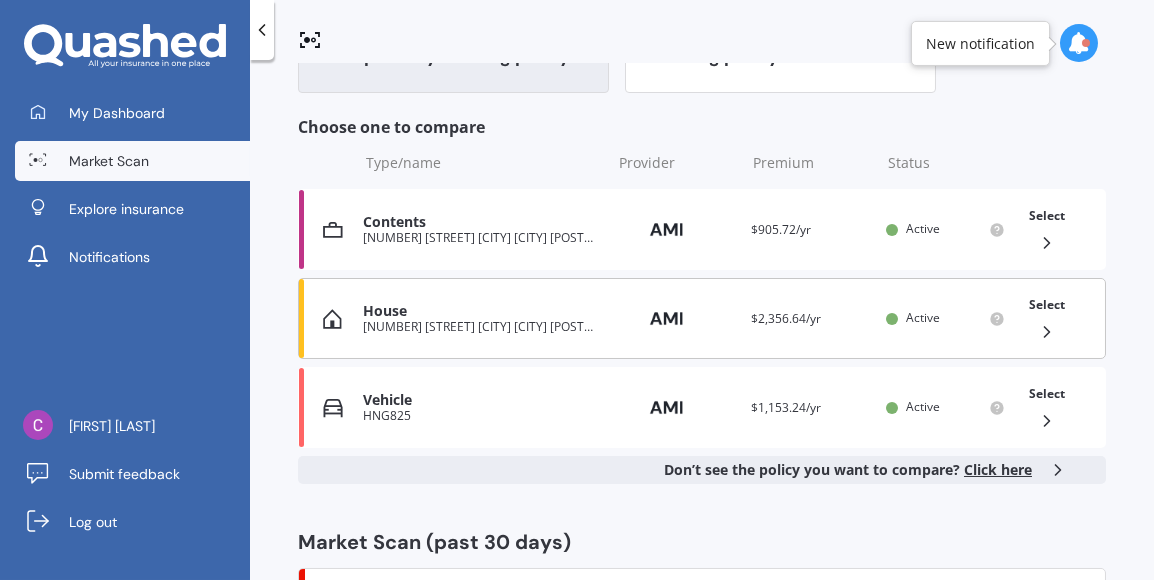 click on "House [NUMBER] [STREET] [CITY] [CITY] [POSTAL_CODE] Provider Renewal date [DATE] Premium $[AMOUNT]/yr You are paying Quarterly Status Active Select" at bounding box center (702, 318) 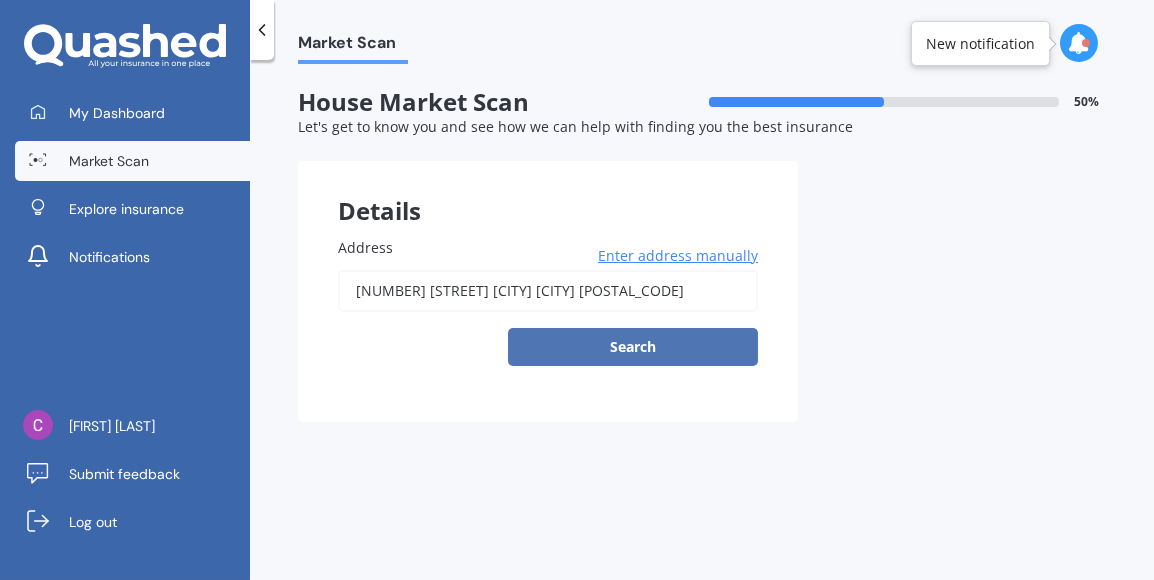 click on "Search" at bounding box center [633, 347] 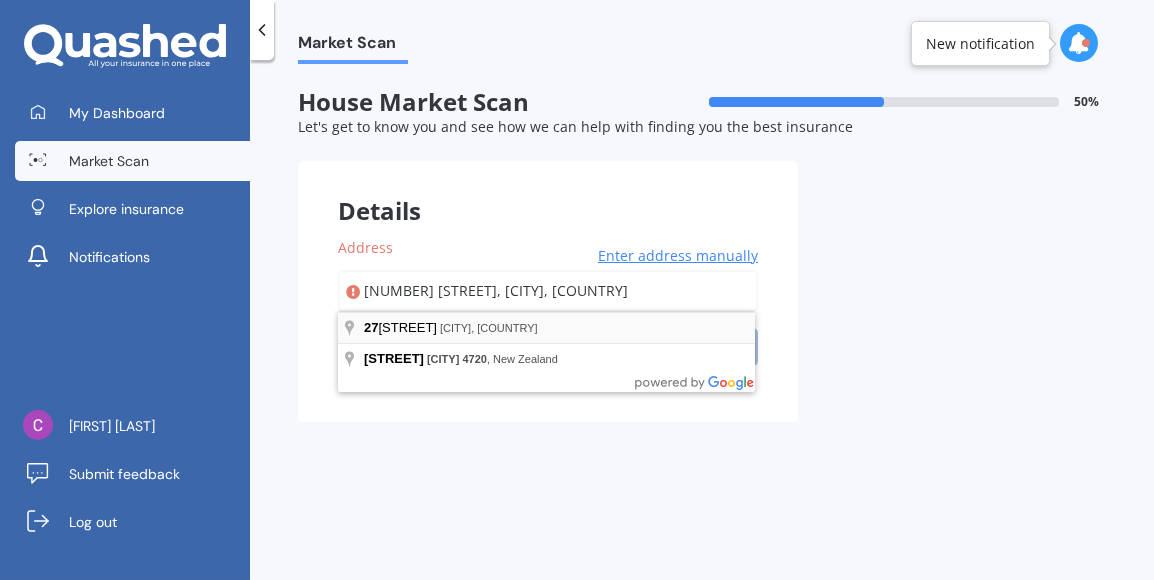 type on "[NUMBER] [STREET], [CITY] [POSTAL_CODE]" 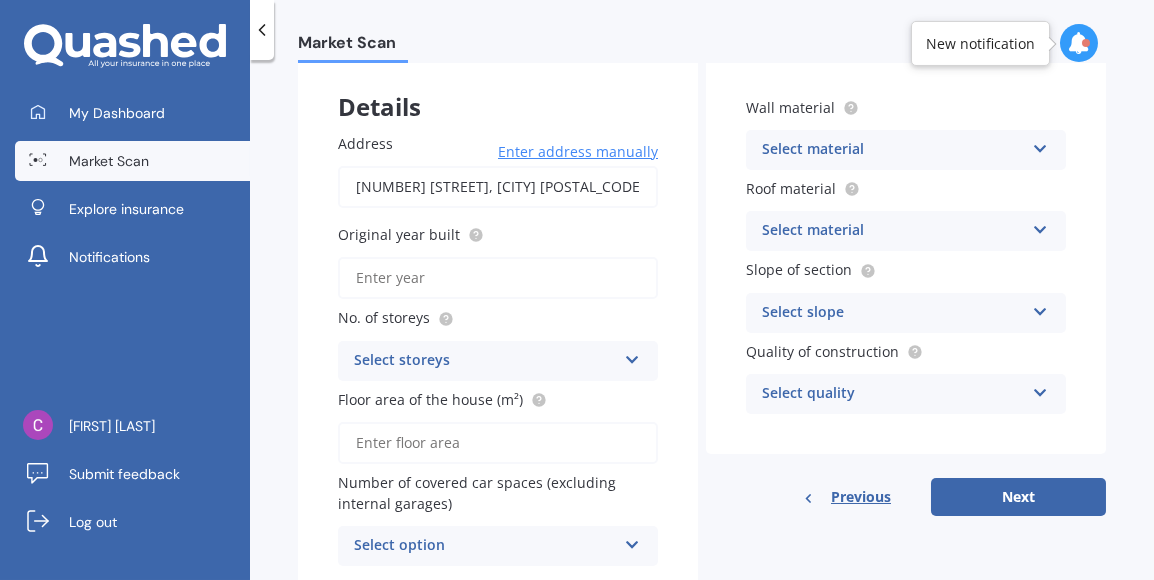 scroll, scrollTop: 106, scrollLeft: 0, axis: vertical 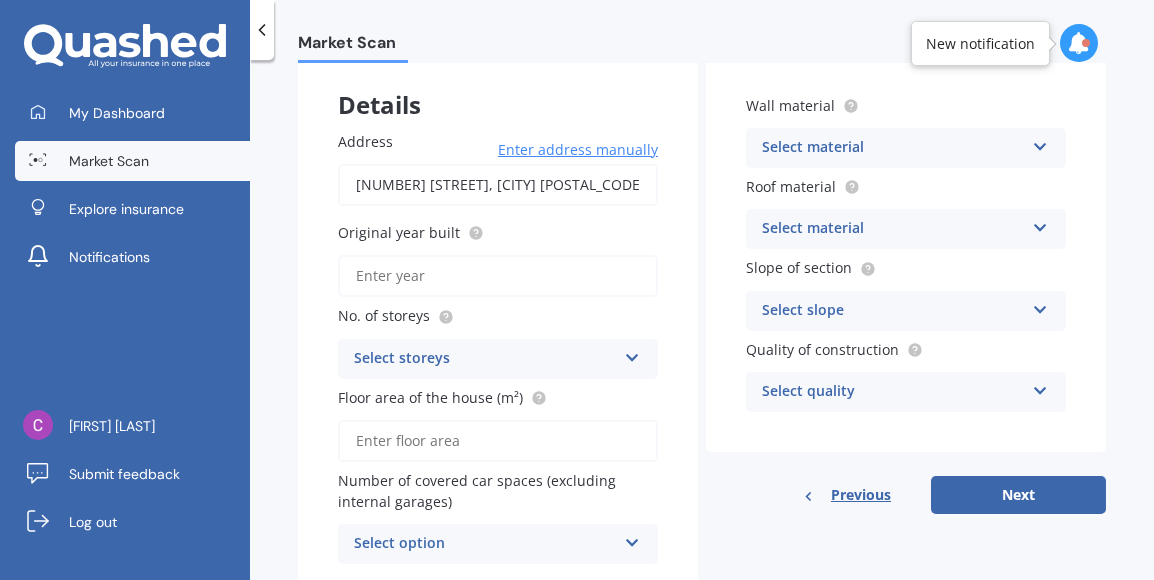 click at bounding box center (632, 354) 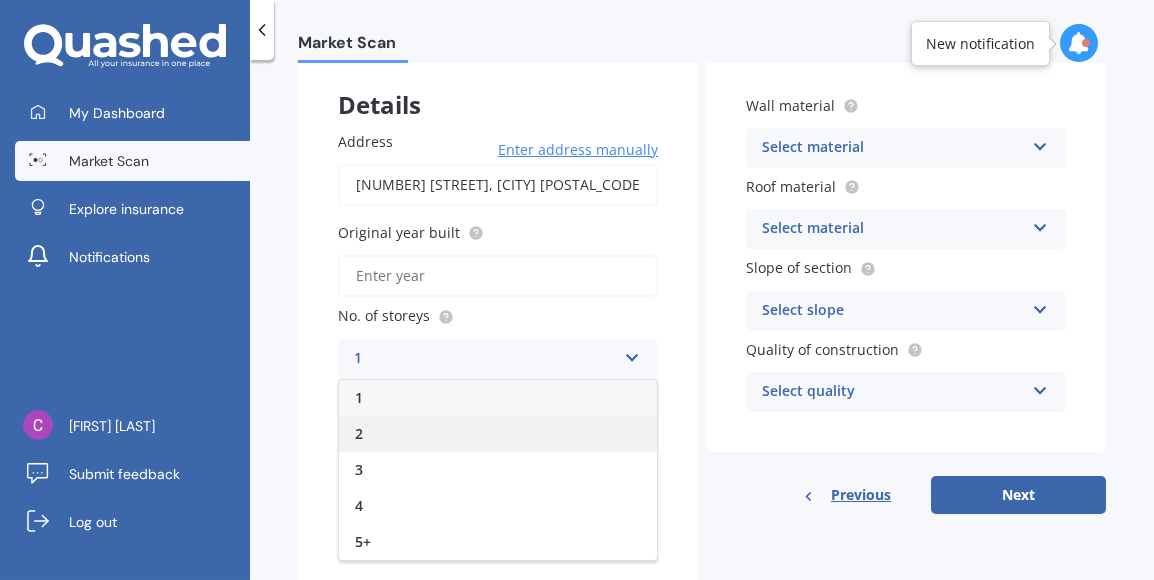 click on "2" at bounding box center [498, 434] 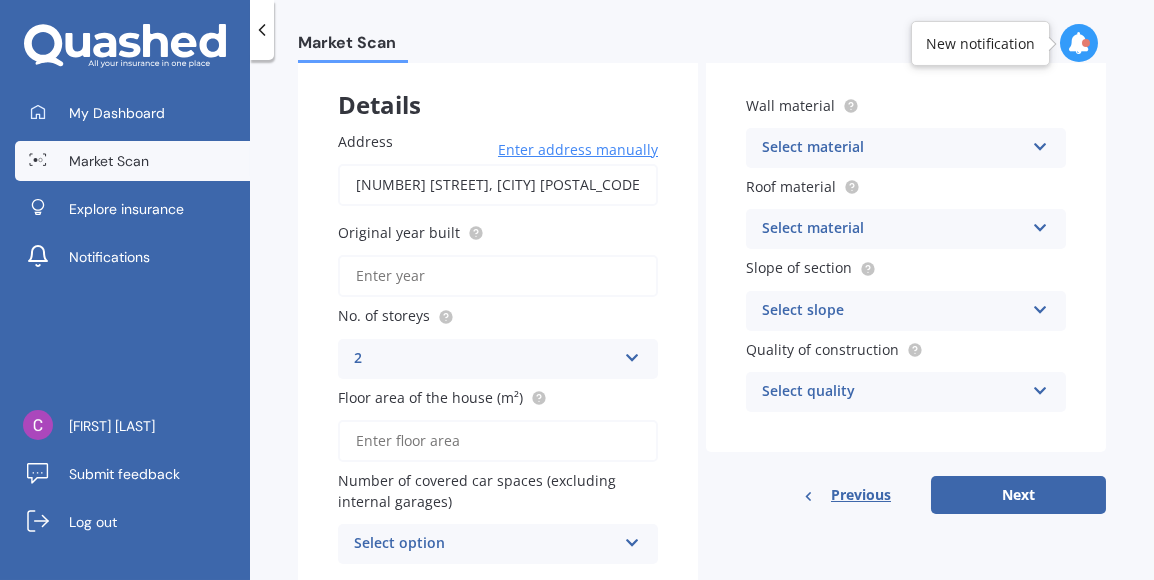 click on "Original year built" at bounding box center (498, 276) 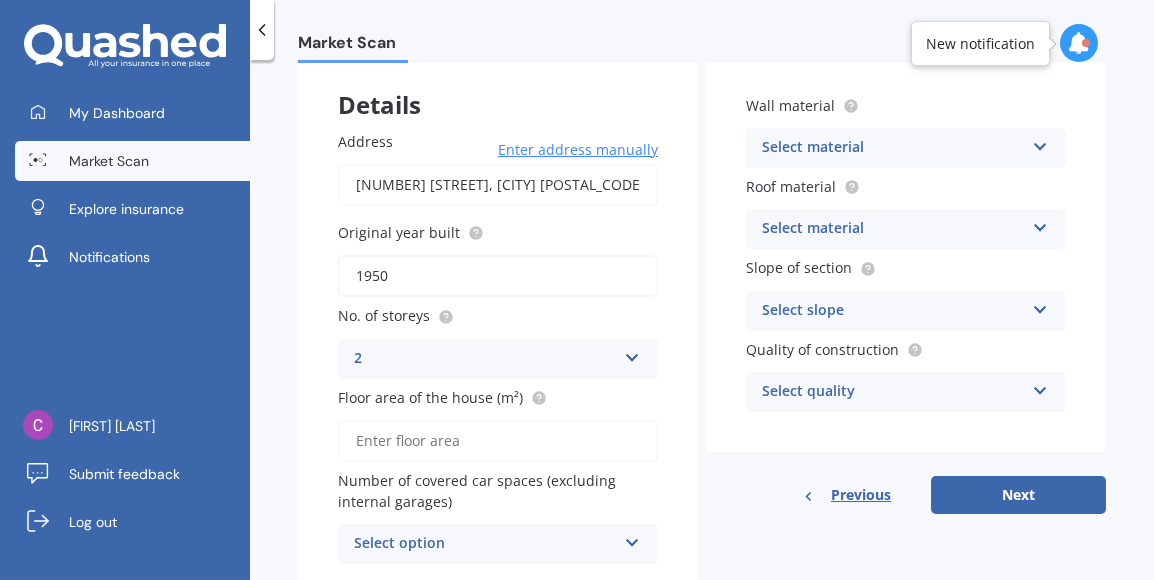 type on "1950" 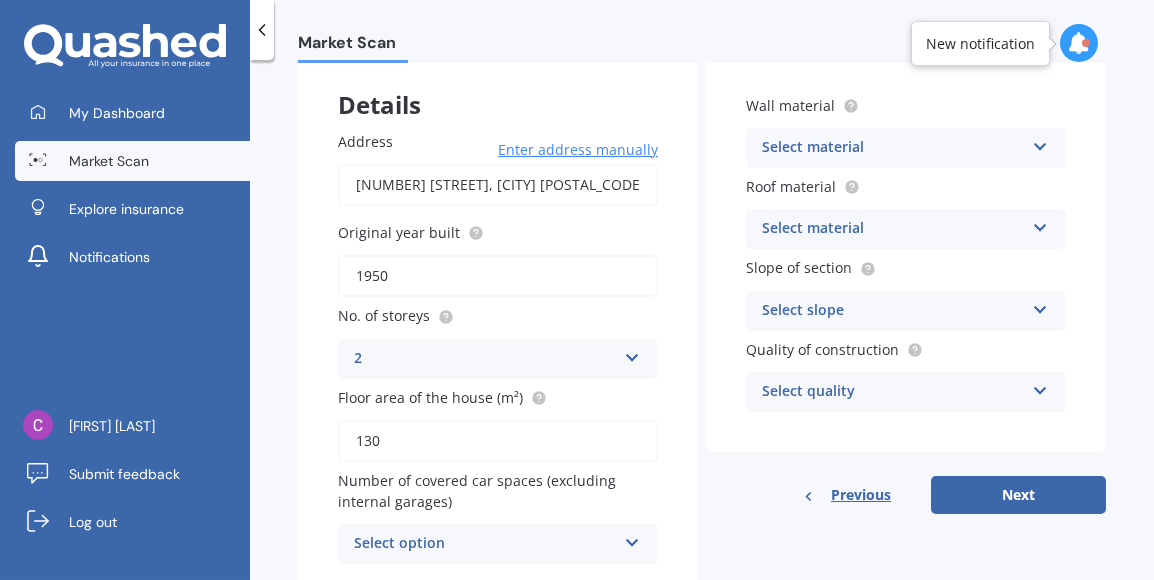 type on "130" 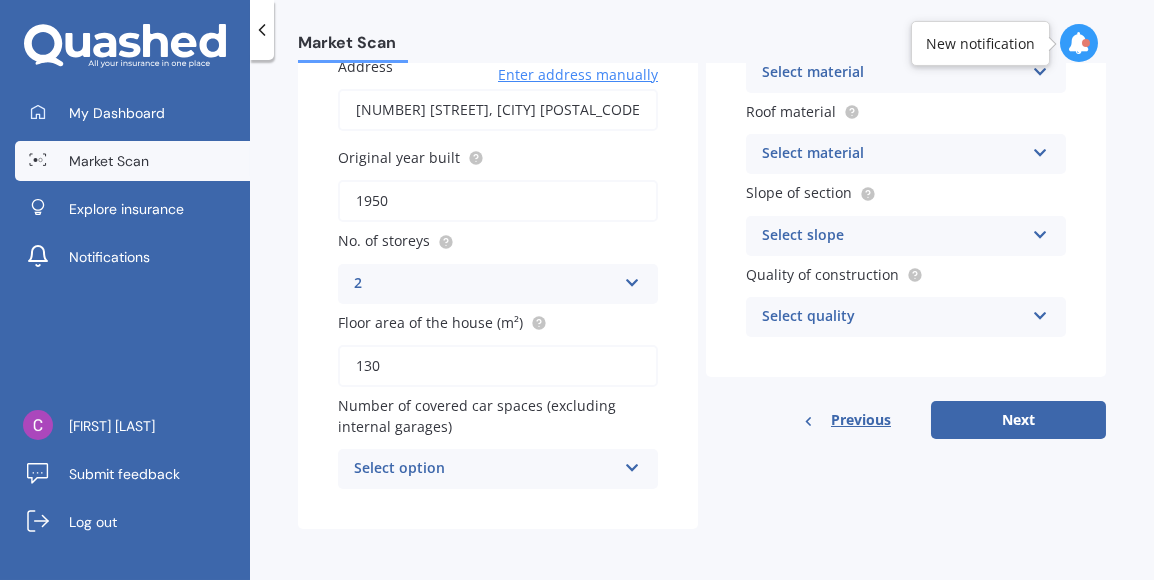 click on "Select option" at bounding box center (485, 469) 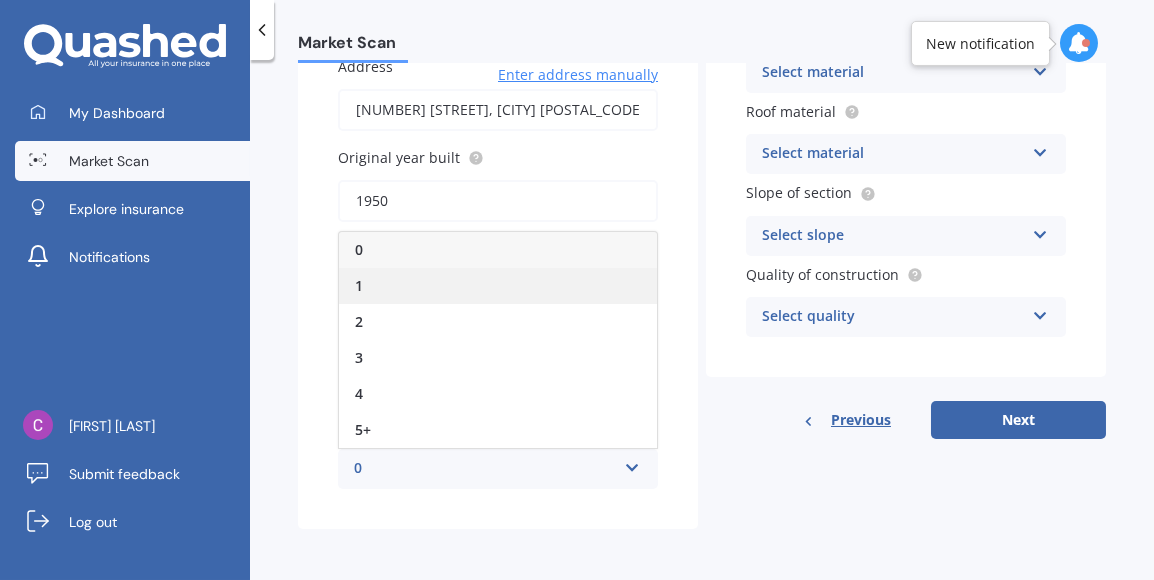 click on "1" at bounding box center (498, 286) 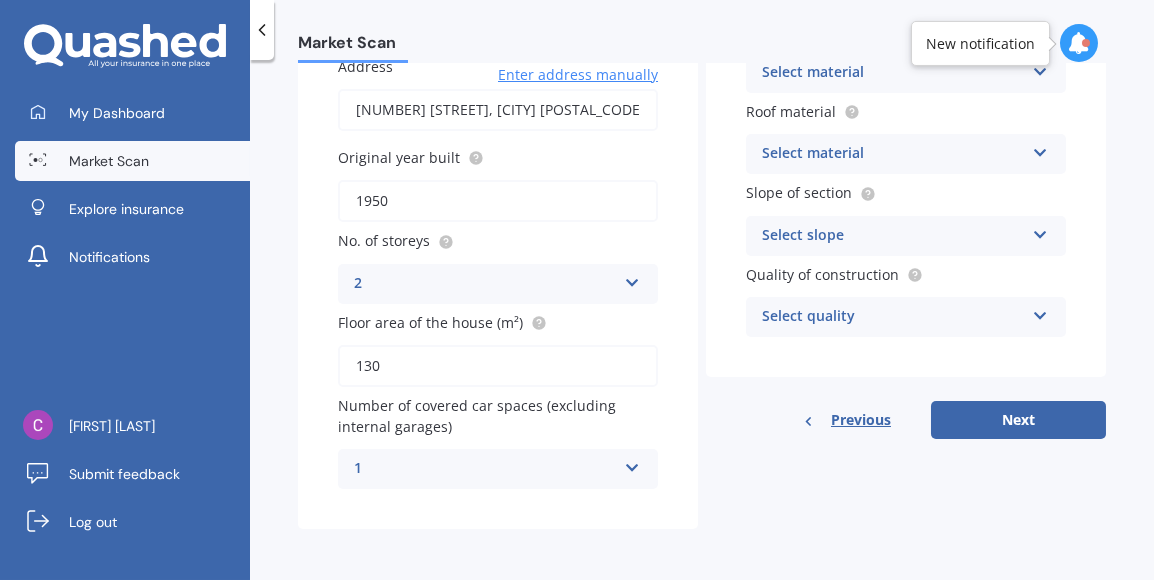 scroll, scrollTop: 0, scrollLeft: 0, axis: both 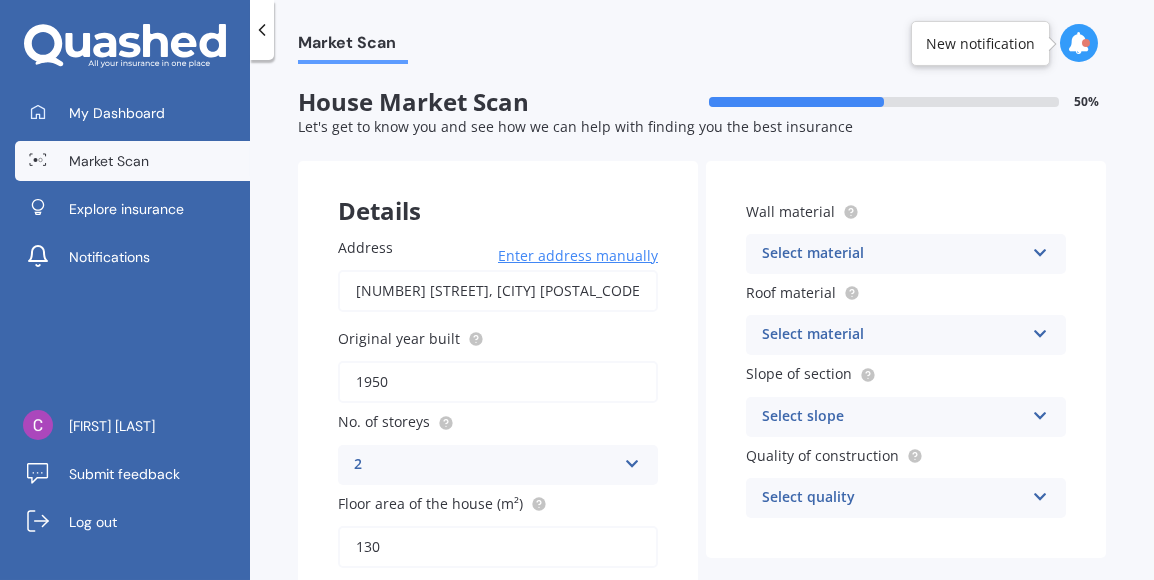 click on "Select material" at bounding box center (893, 254) 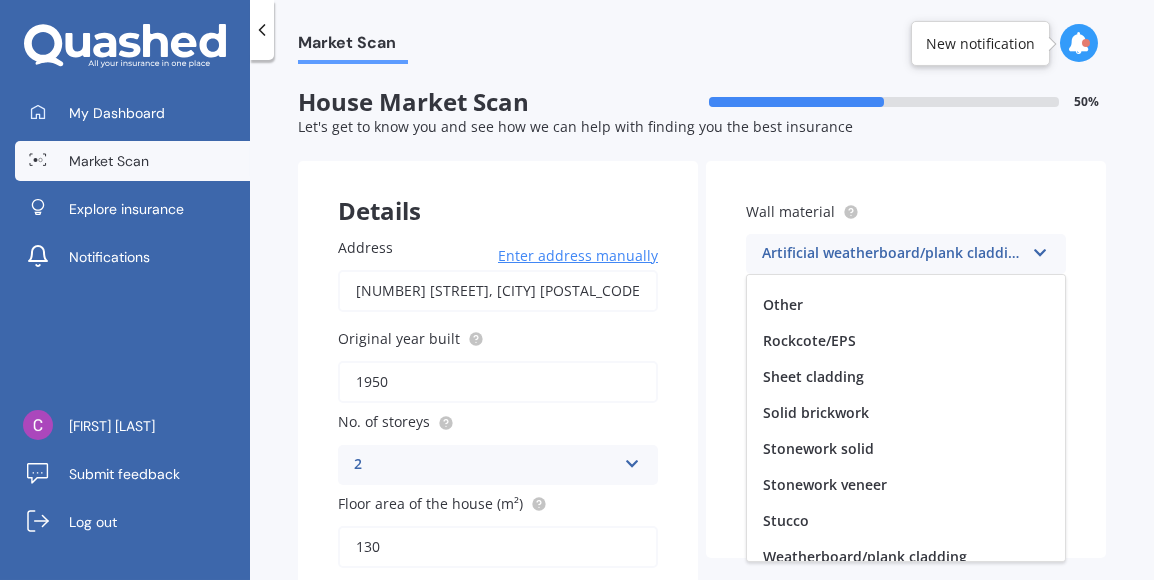 scroll, scrollTop: 181, scrollLeft: 0, axis: vertical 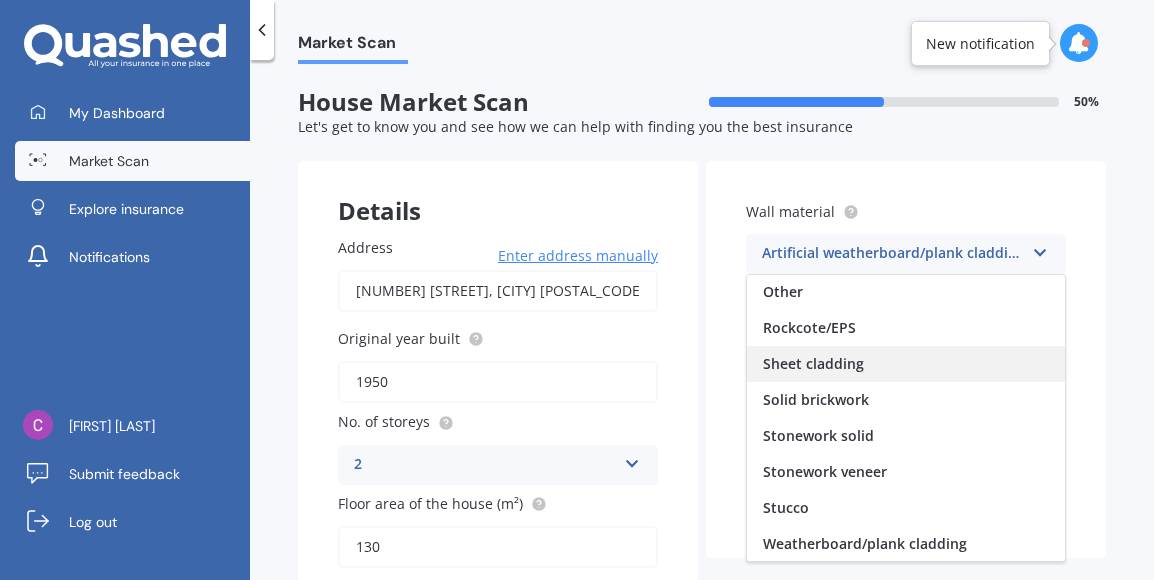click on "Sheet cladding" at bounding box center (906, 364) 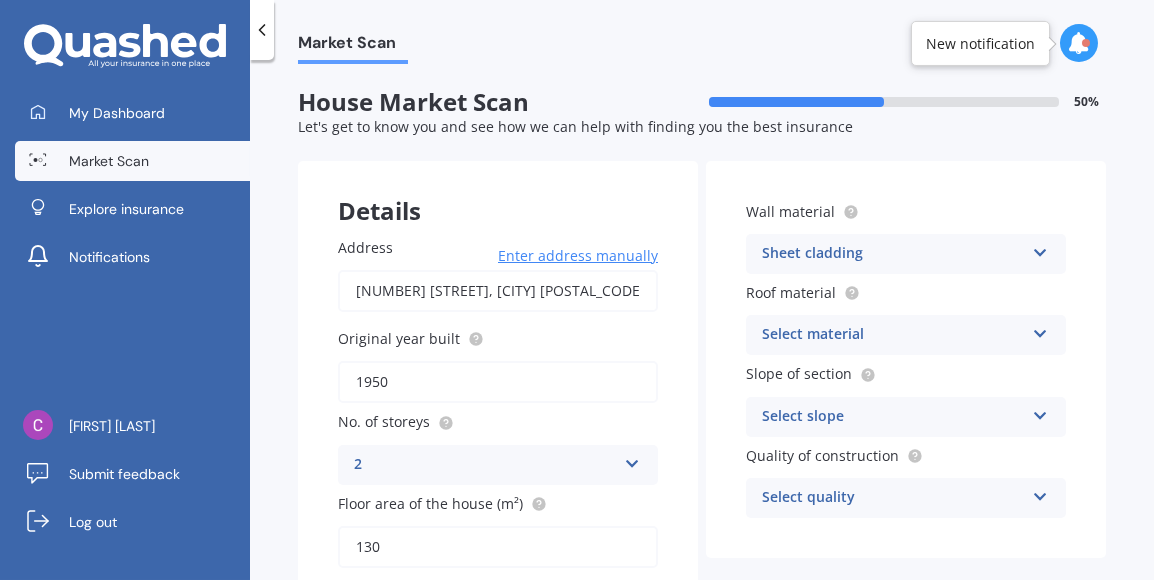 click on "Select slope" at bounding box center (893, 417) 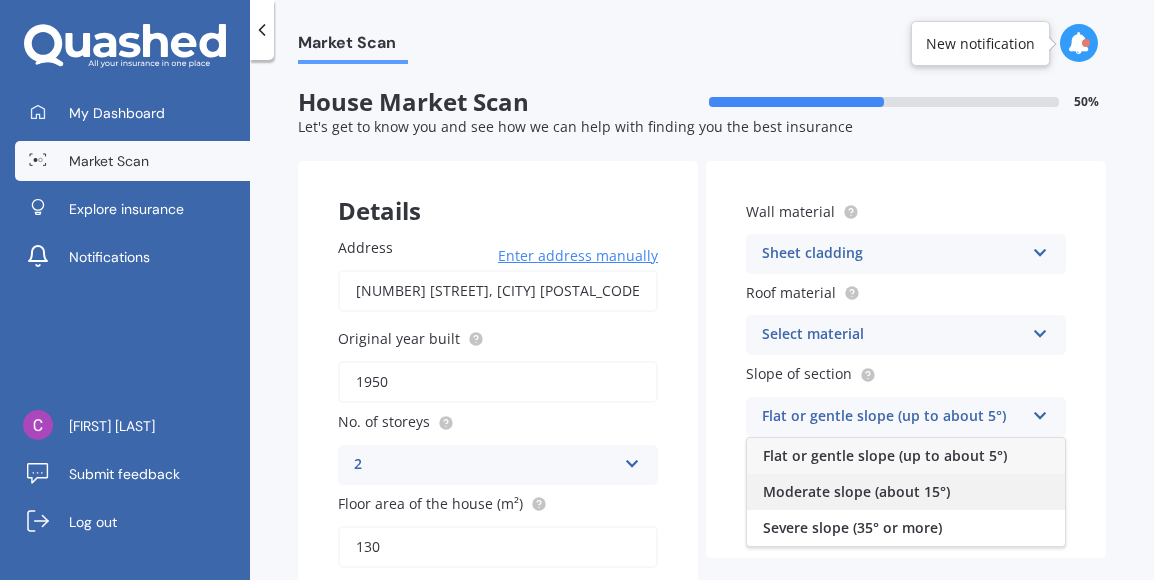 click on "Moderate slope (about 15°)" at bounding box center (856, 491) 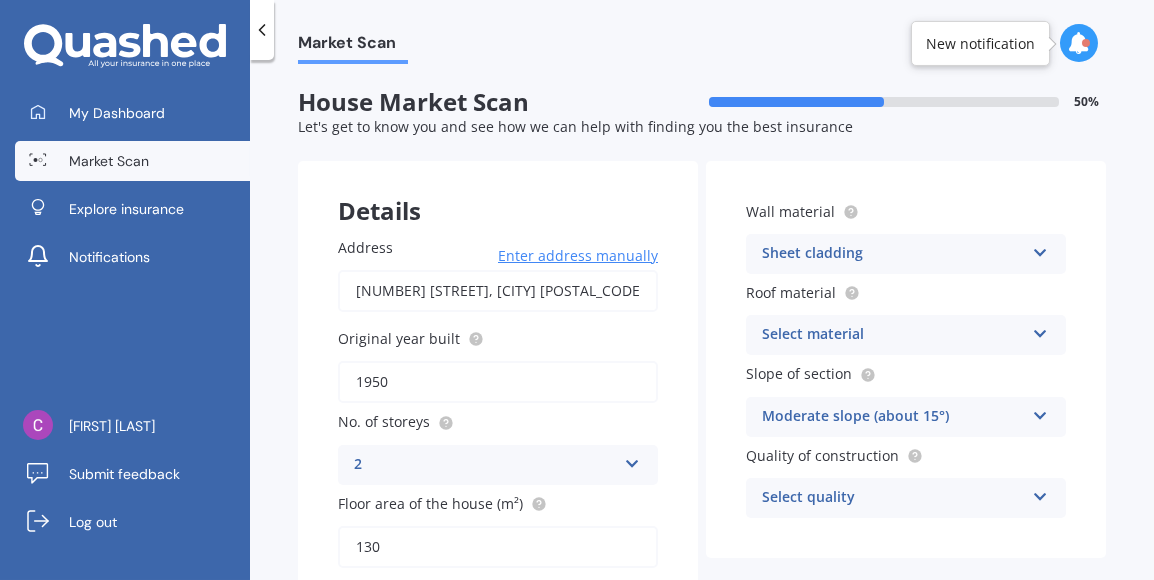 click on "Select quality" at bounding box center [893, 498] 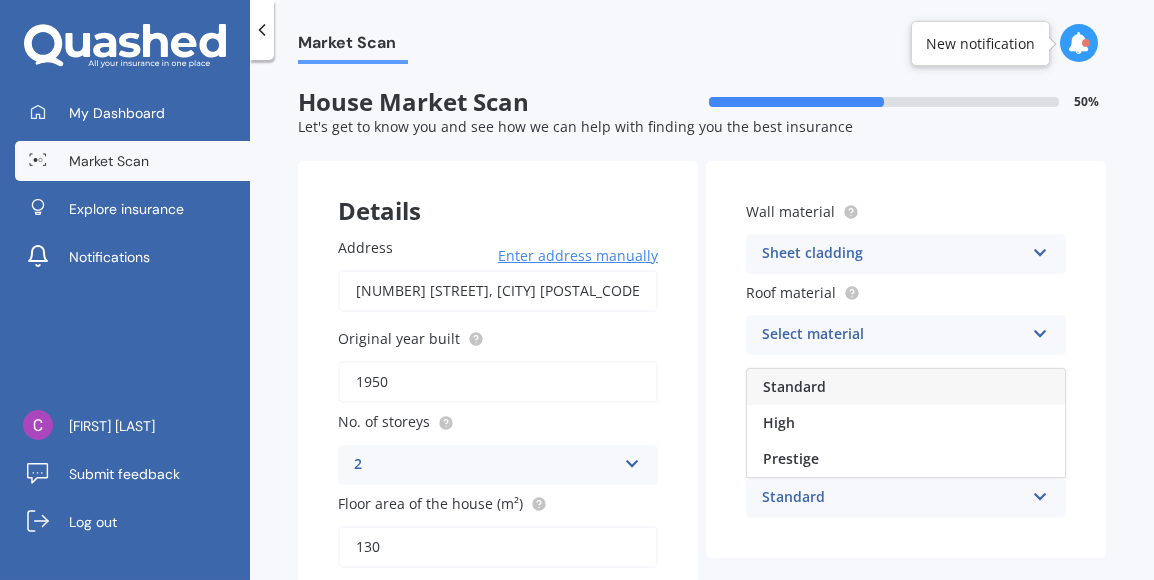 click on "Standard" at bounding box center (794, 386) 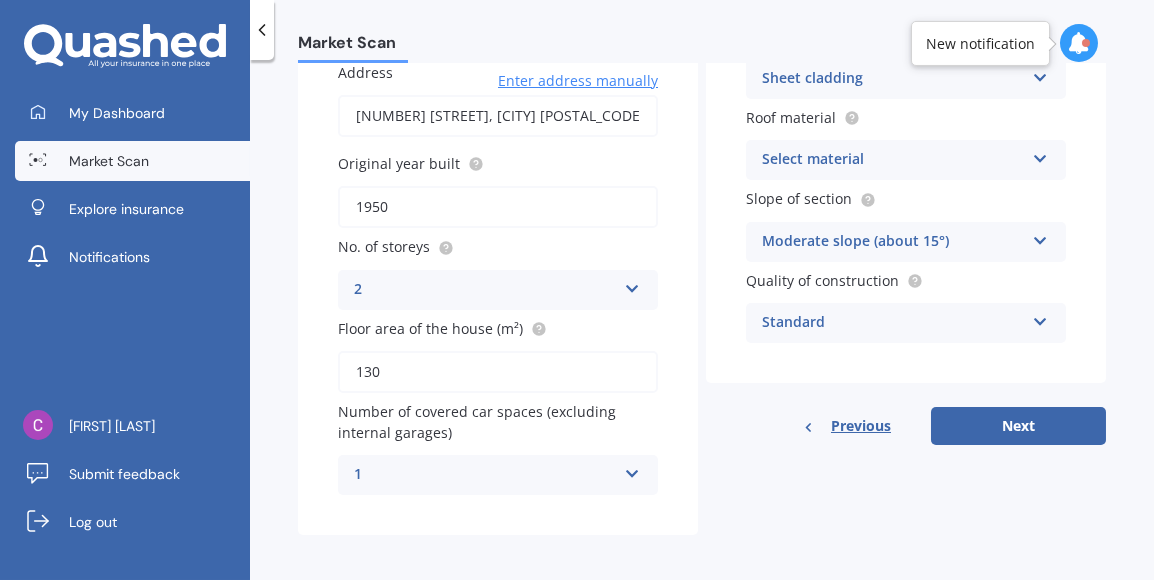 scroll, scrollTop: 181, scrollLeft: 0, axis: vertical 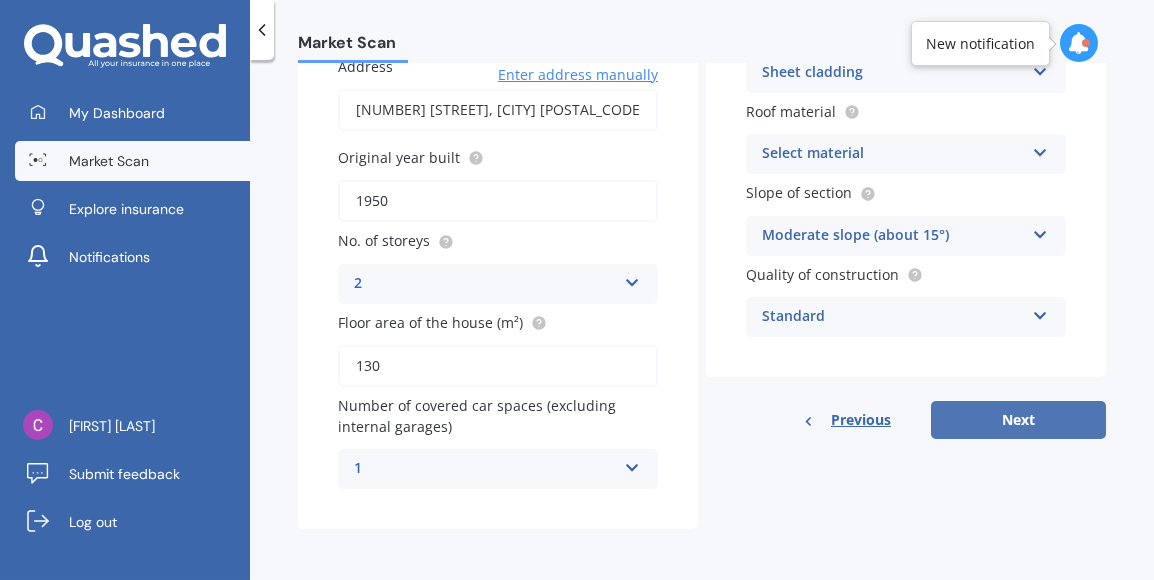 click on "Next" at bounding box center [1018, 420] 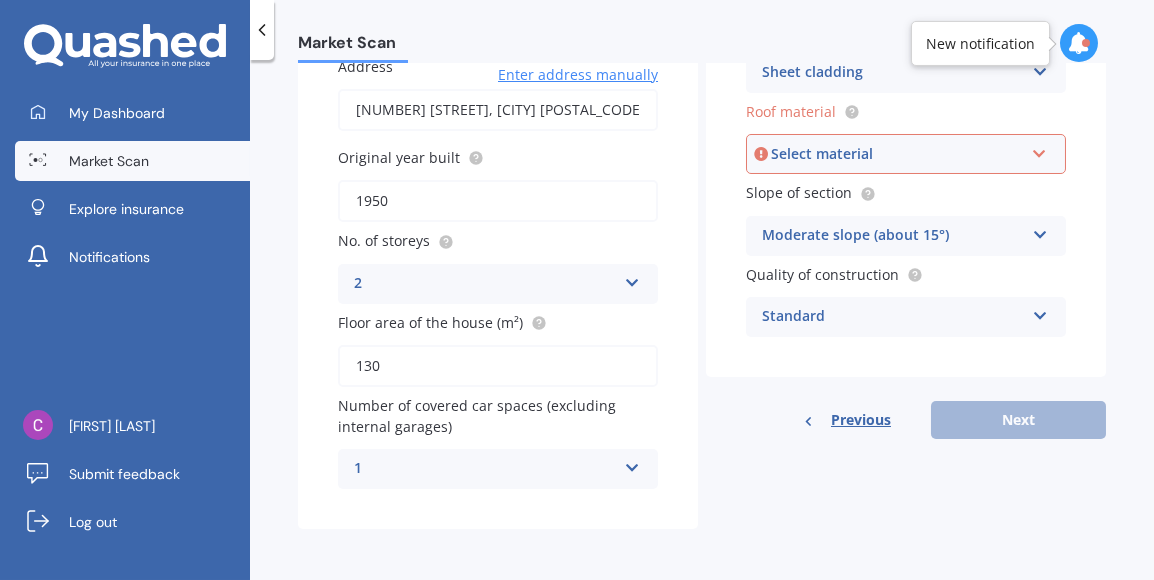 click on "Select material" at bounding box center [897, 154] 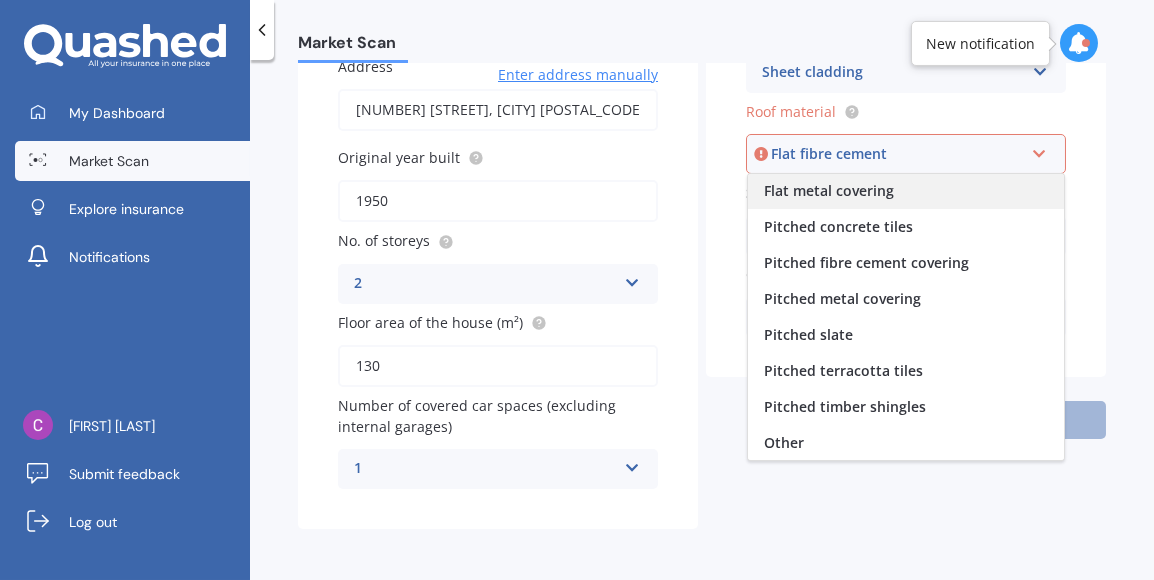 scroll, scrollTop: 0, scrollLeft: 0, axis: both 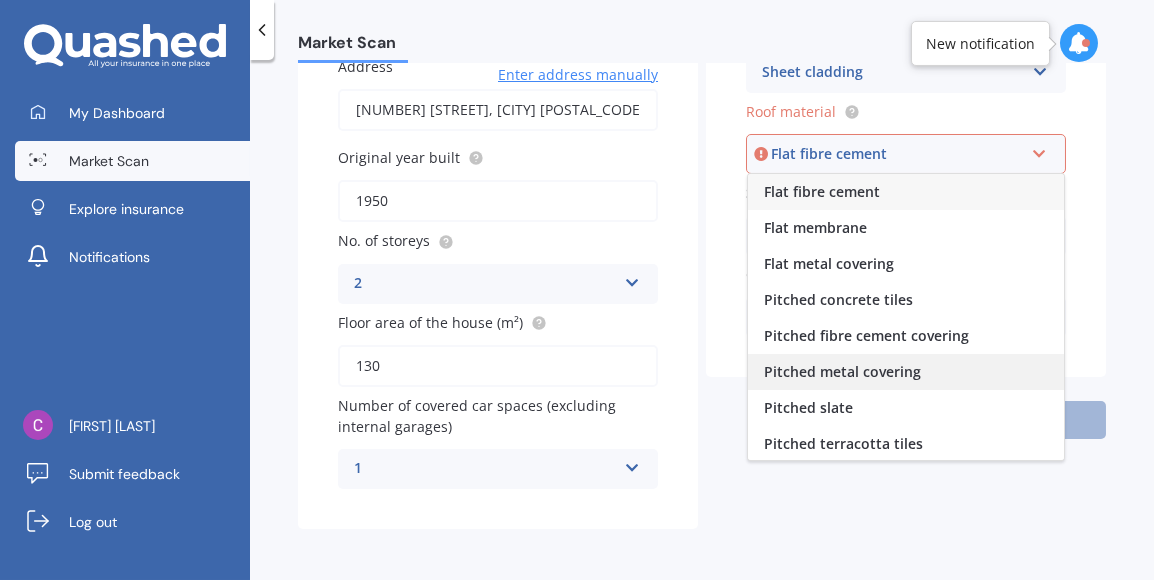 click on "Pitched metal covering" at bounding box center (842, 371) 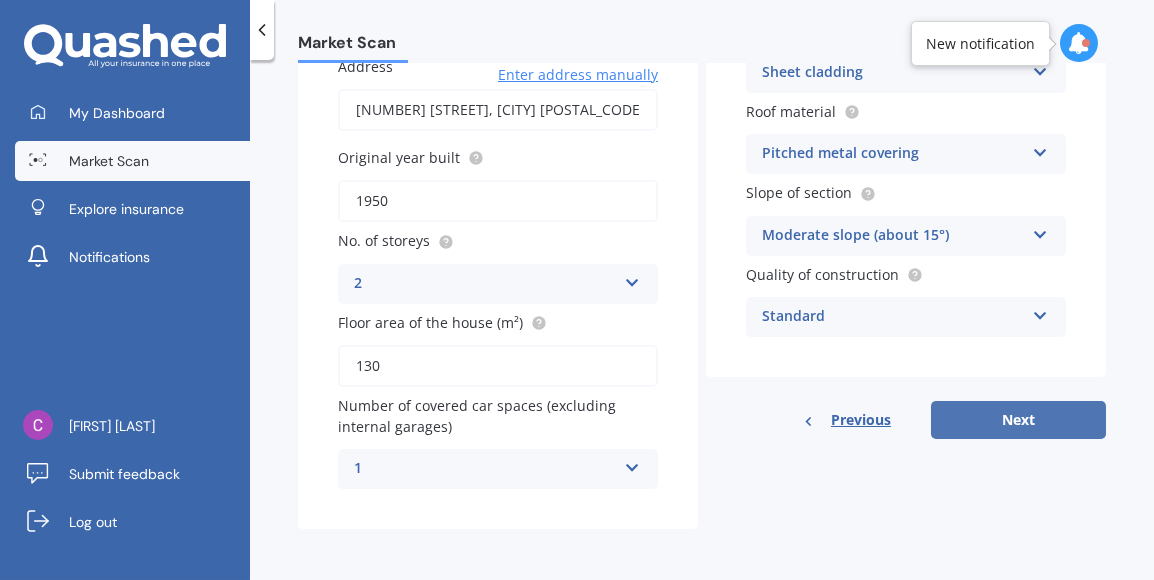 click on "Next" at bounding box center (1018, 420) 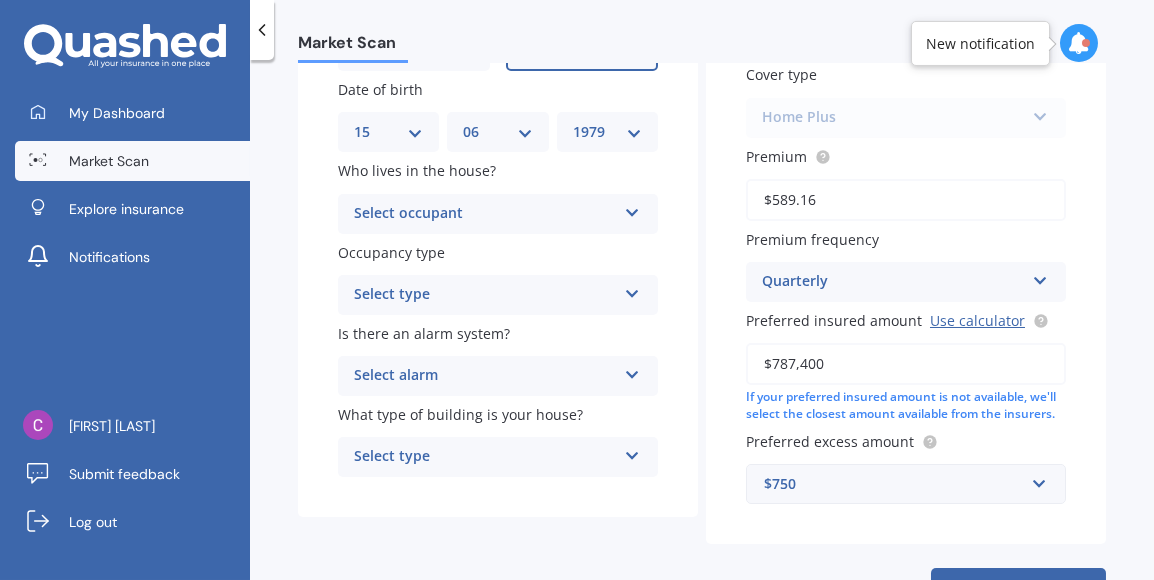 scroll, scrollTop: 239, scrollLeft: 0, axis: vertical 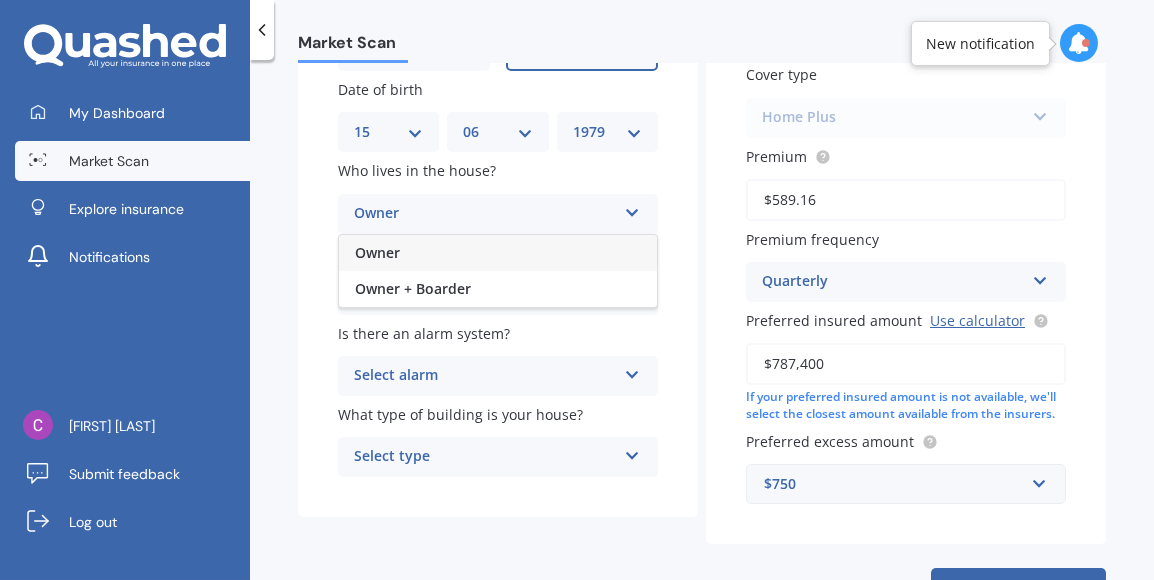 click on "Owner" at bounding box center (498, 253) 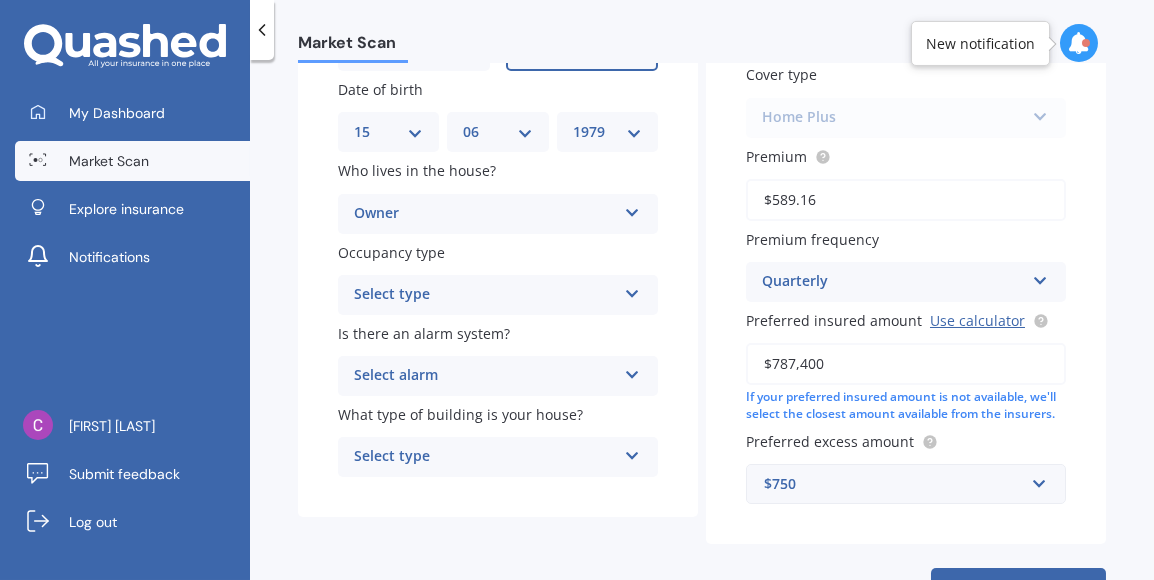 click on "Select type" at bounding box center [485, 295] 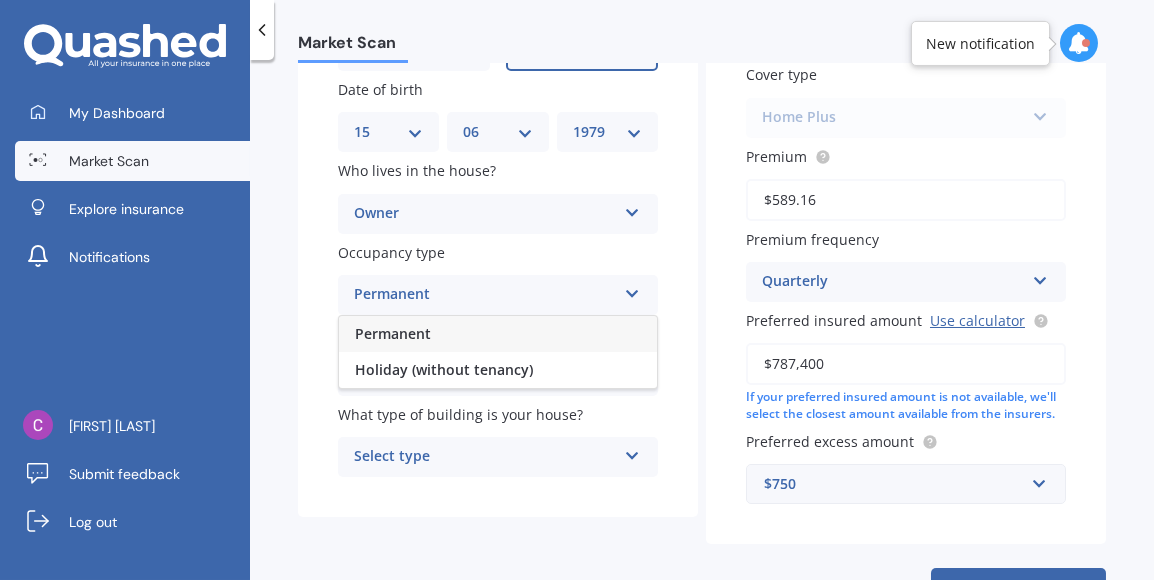 click on "Permanent" at bounding box center [393, 333] 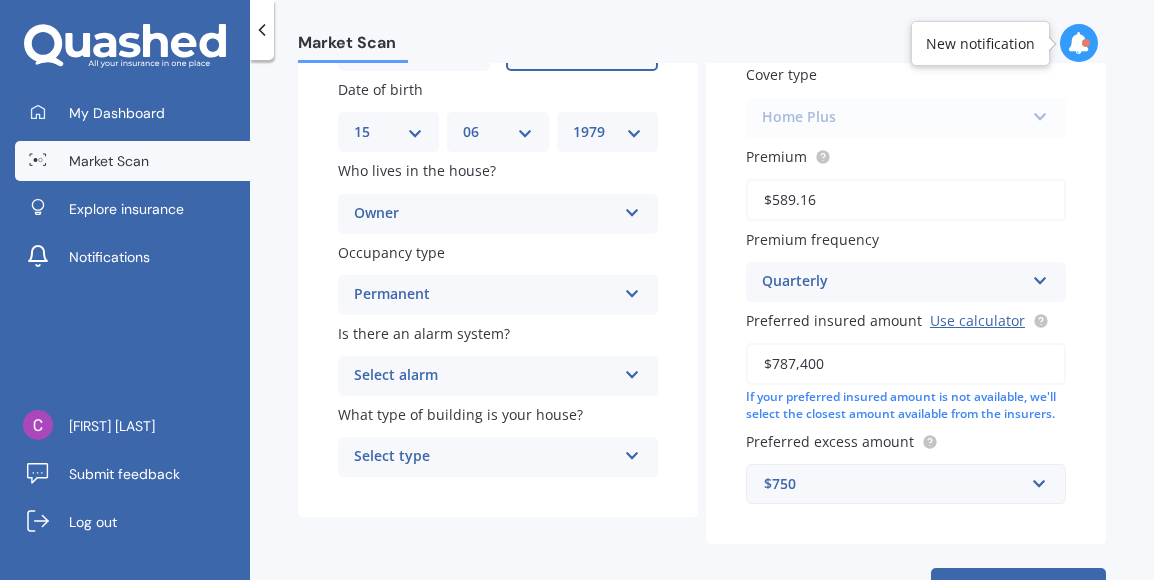 click on "Select alarm" at bounding box center (485, 376) 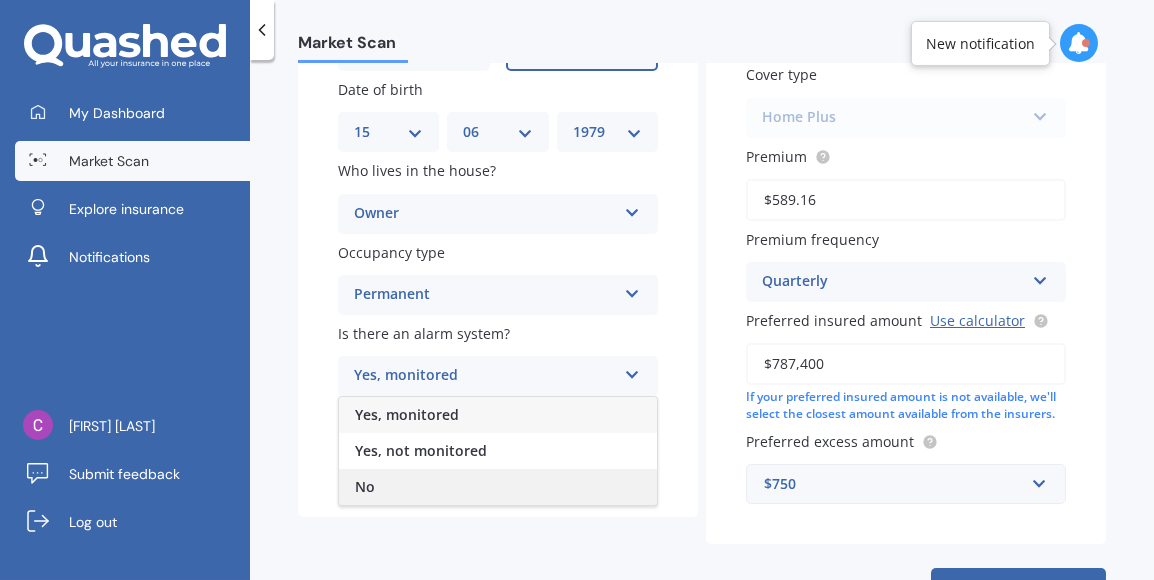 click on "No" at bounding box center (498, 487) 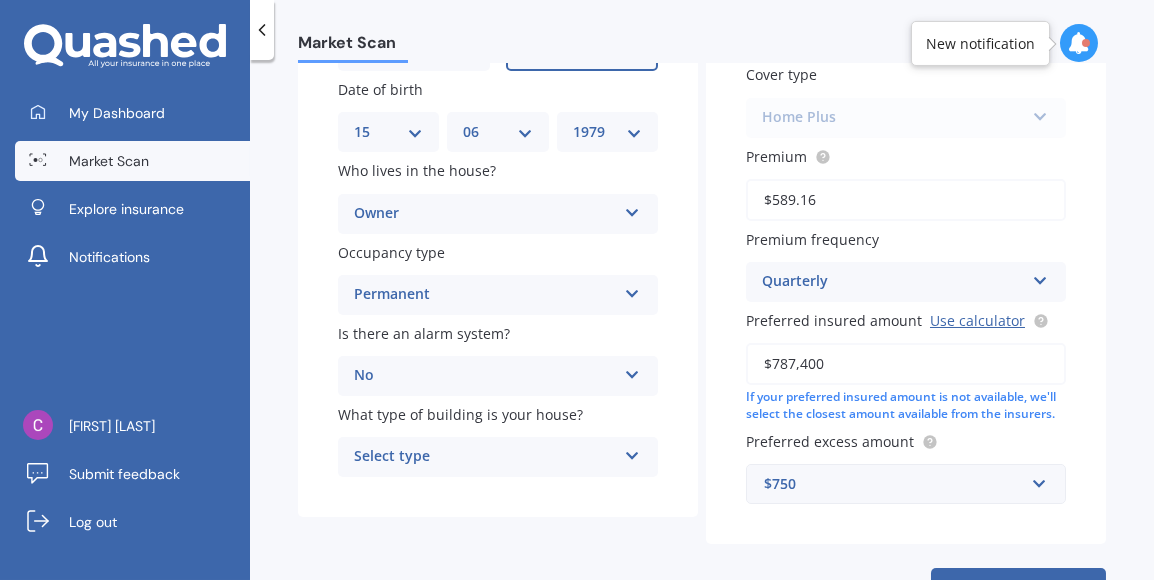 click on "Select type" at bounding box center [485, 457] 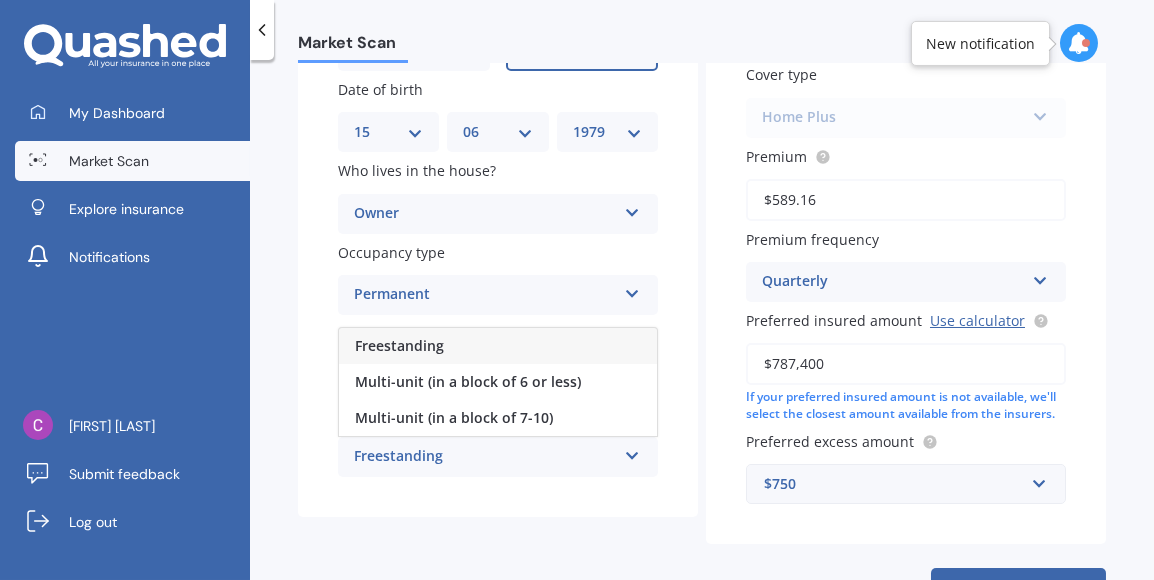click on "Freestanding" at bounding box center (399, 345) 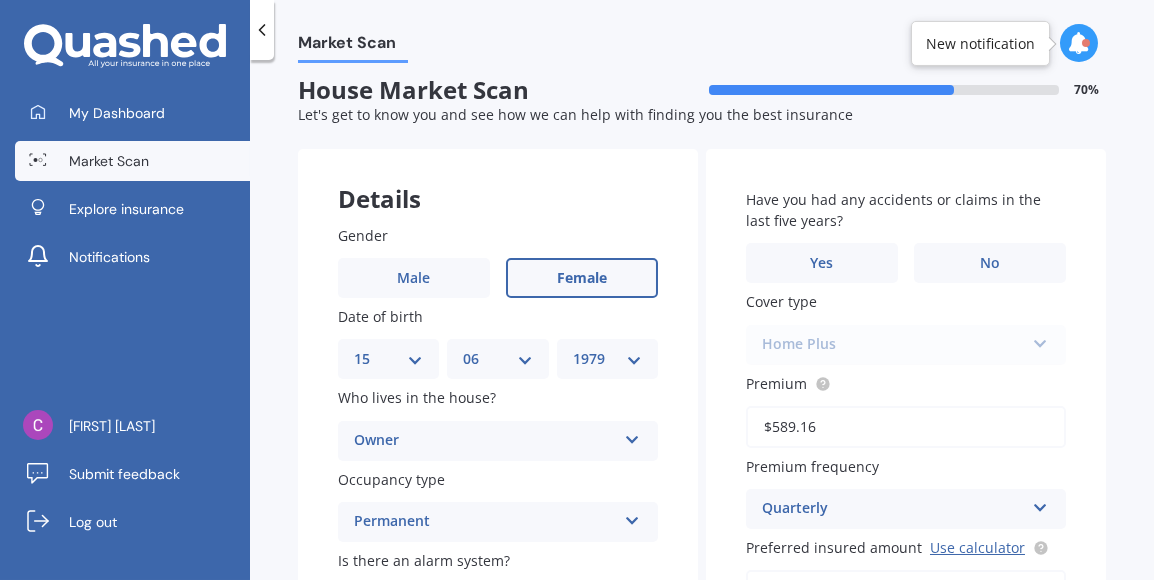 scroll, scrollTop: 0, scrollLeft: 0, axis: both 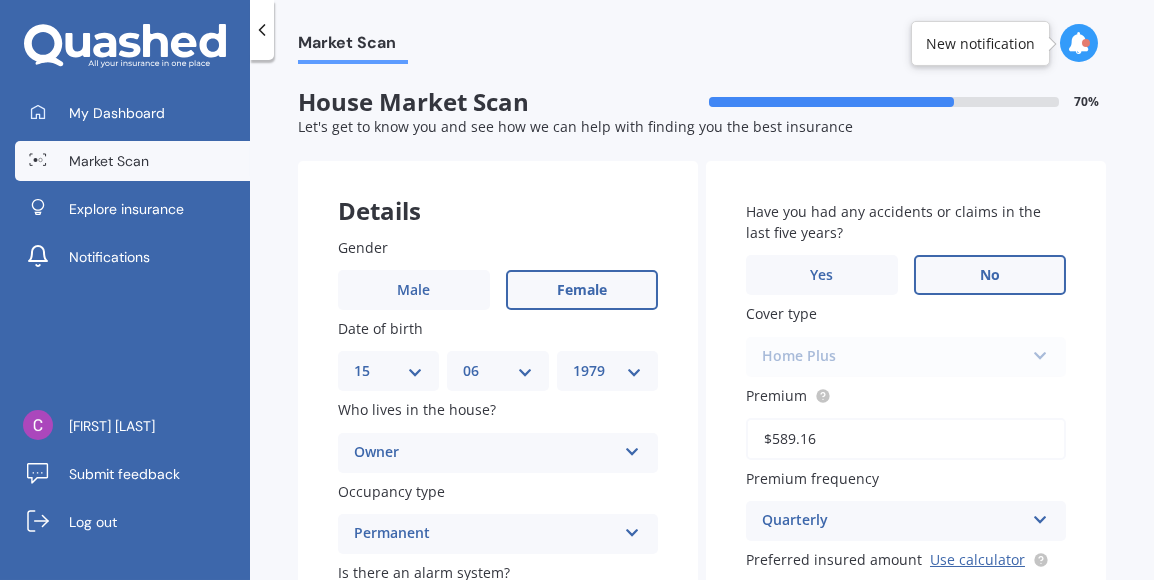 click on "No" at bounding box center [990, 275] 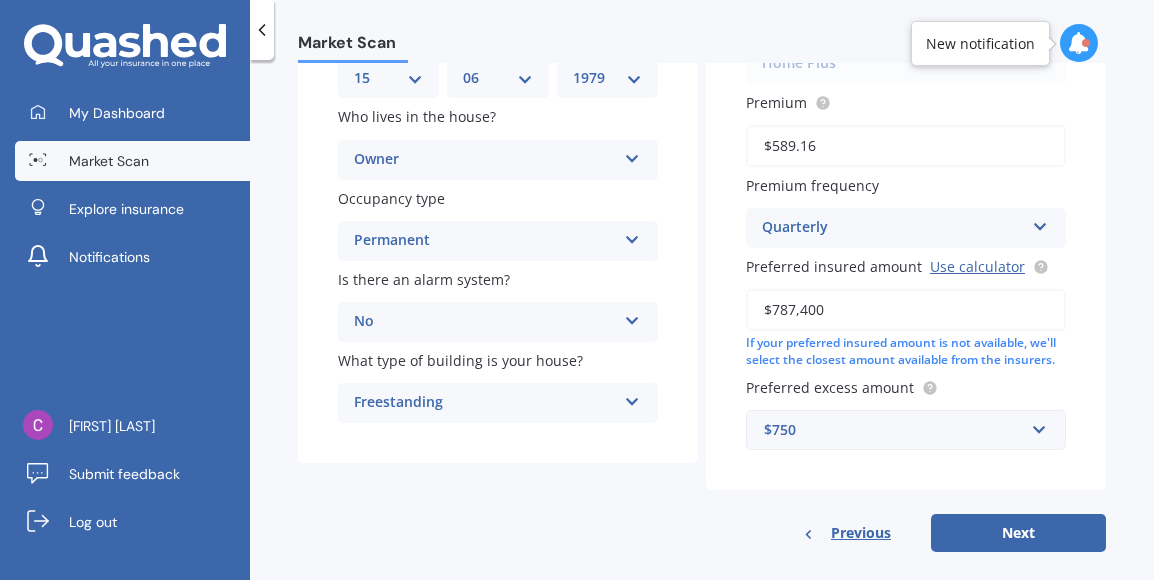 scroll, scrollTop: 317, scrollLeft: 0, axis: vertical 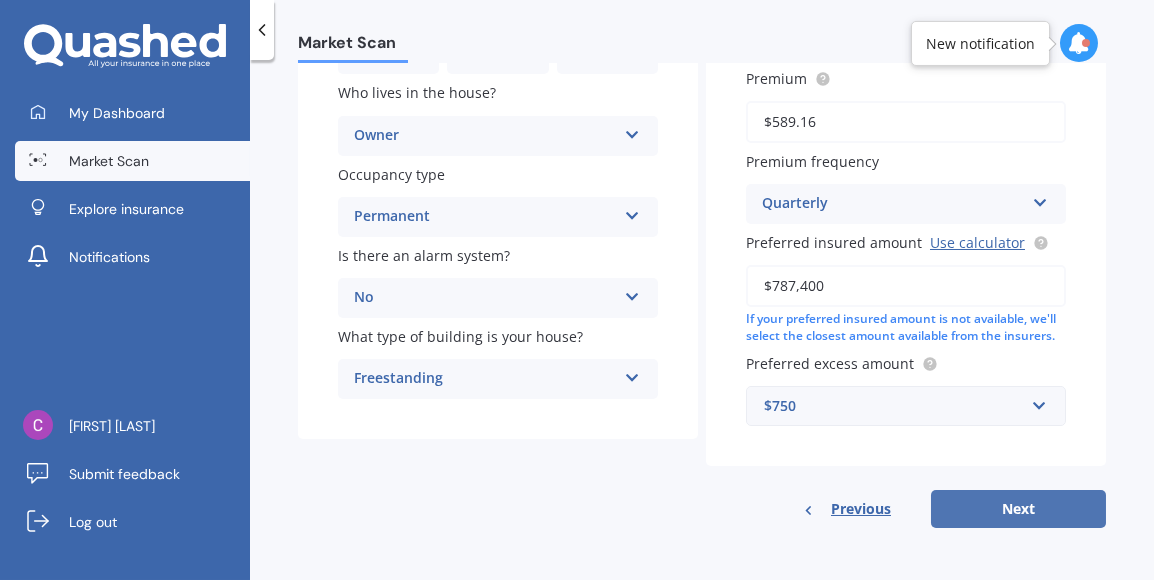 click on "Next" at bounding box center [1018, 509] 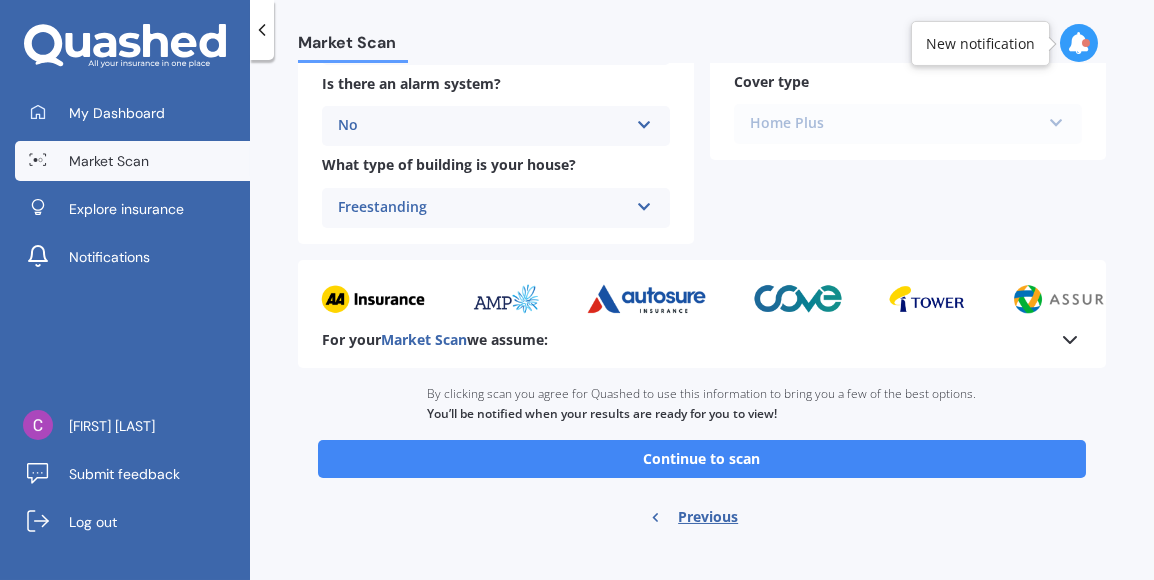 scroll, scrollTop: 843, scrollLeft: 0, axis: vertical 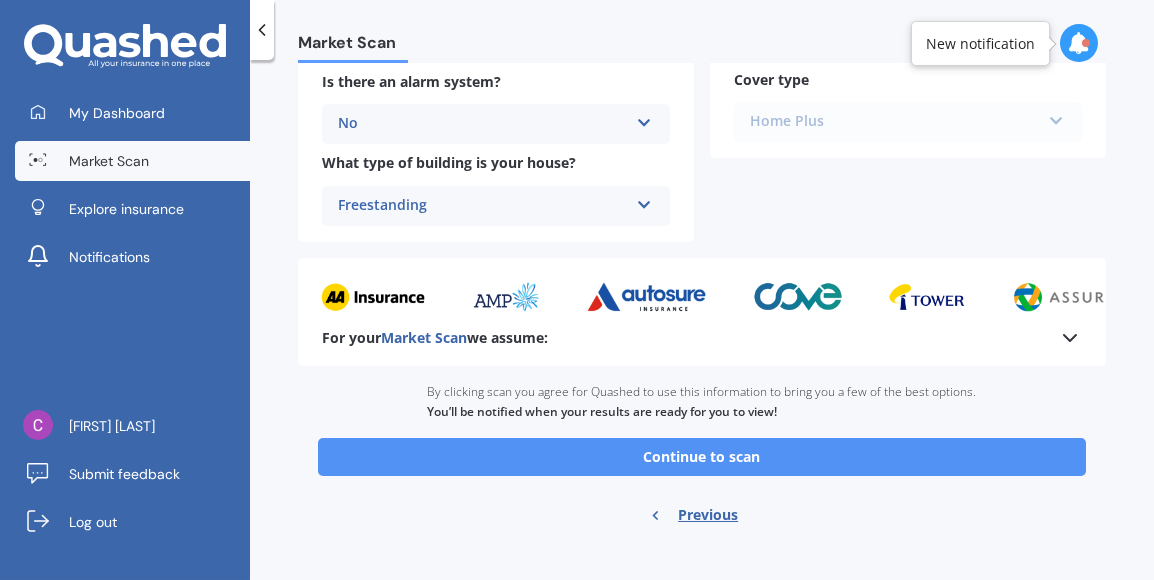 click on "Continue to scan" at bounding box center (702, 457) 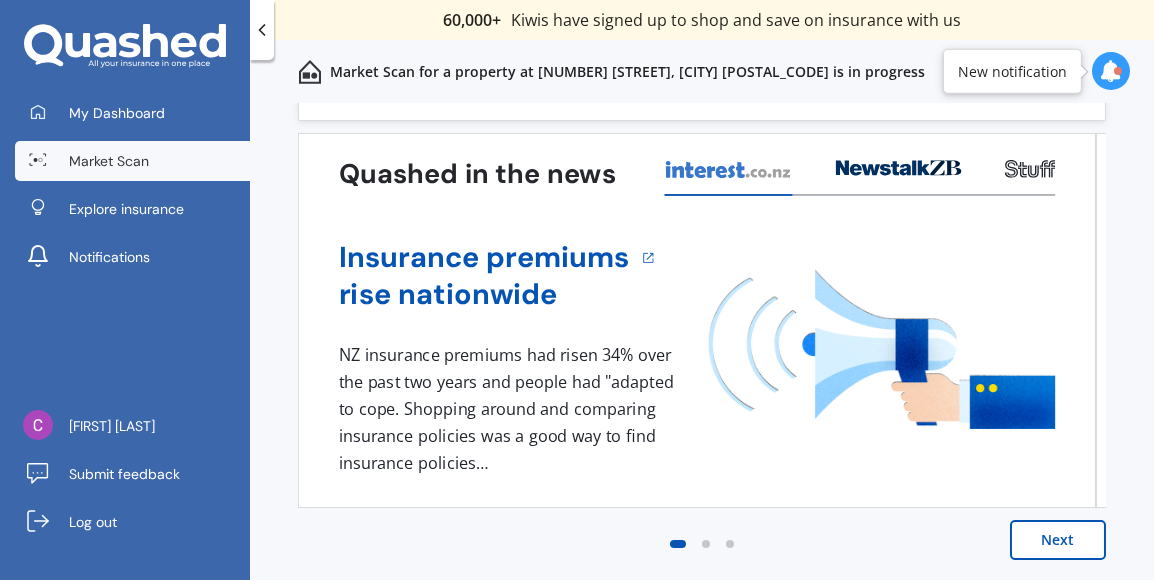 scroll, scrollTop: 0, scrollLeft: 0, axis: both 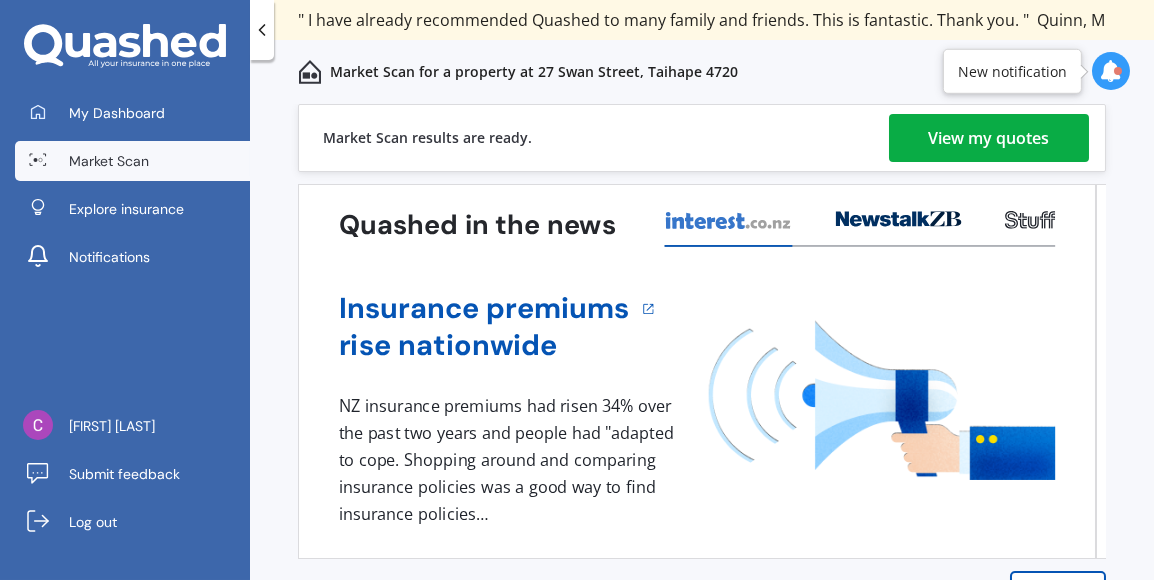 click on "View my quotes" at bounding box center [989, 138] 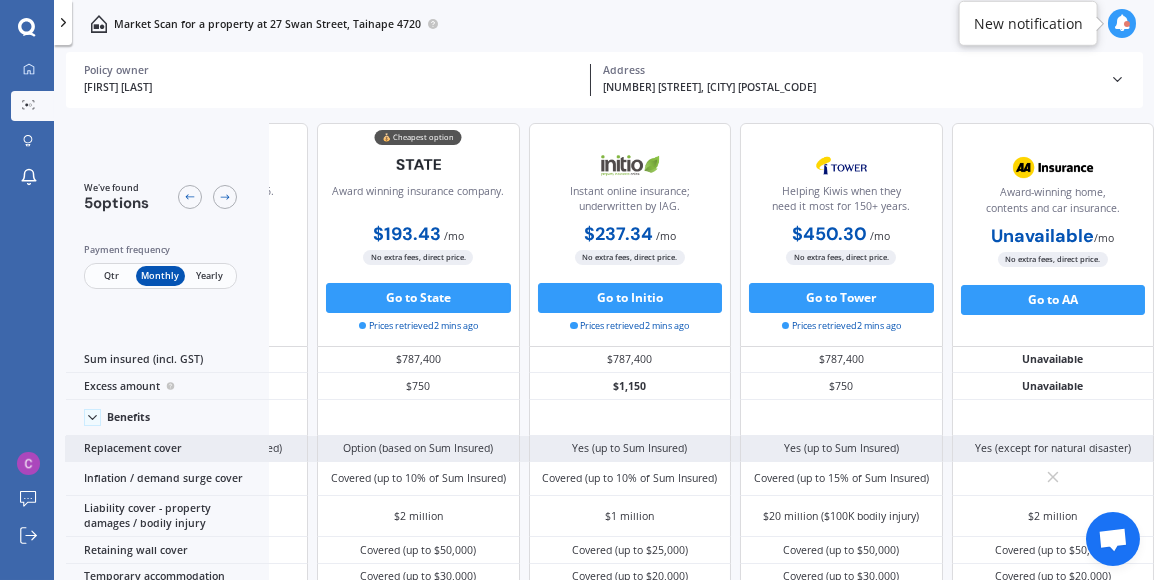 scroll, scrollTop: 0, scrollLeft: 0, axis: both 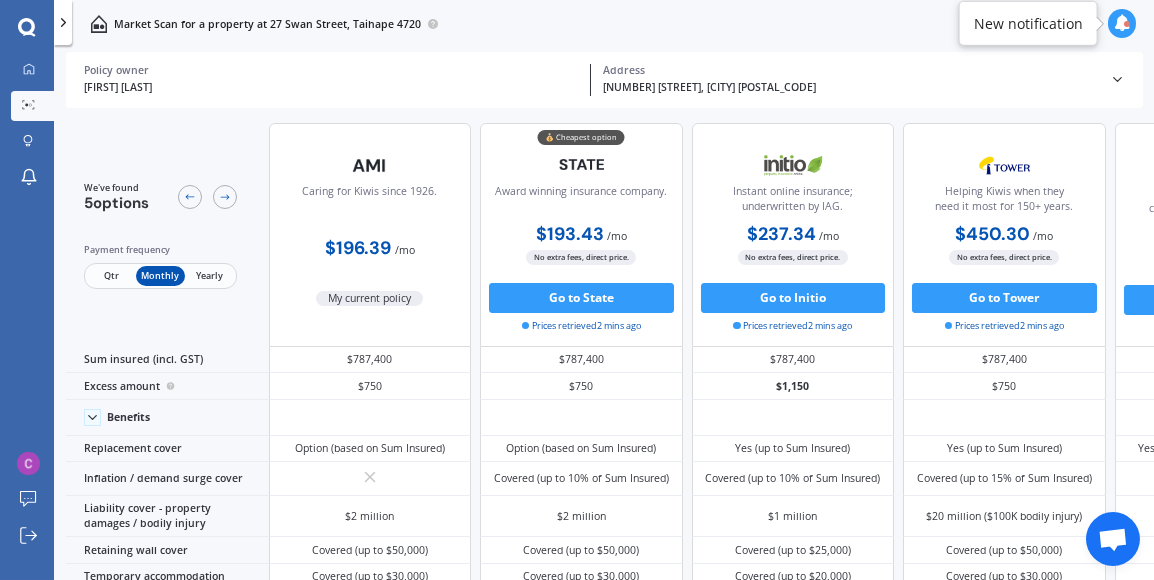 click on "Yearly" at bounding box center (209, 276) 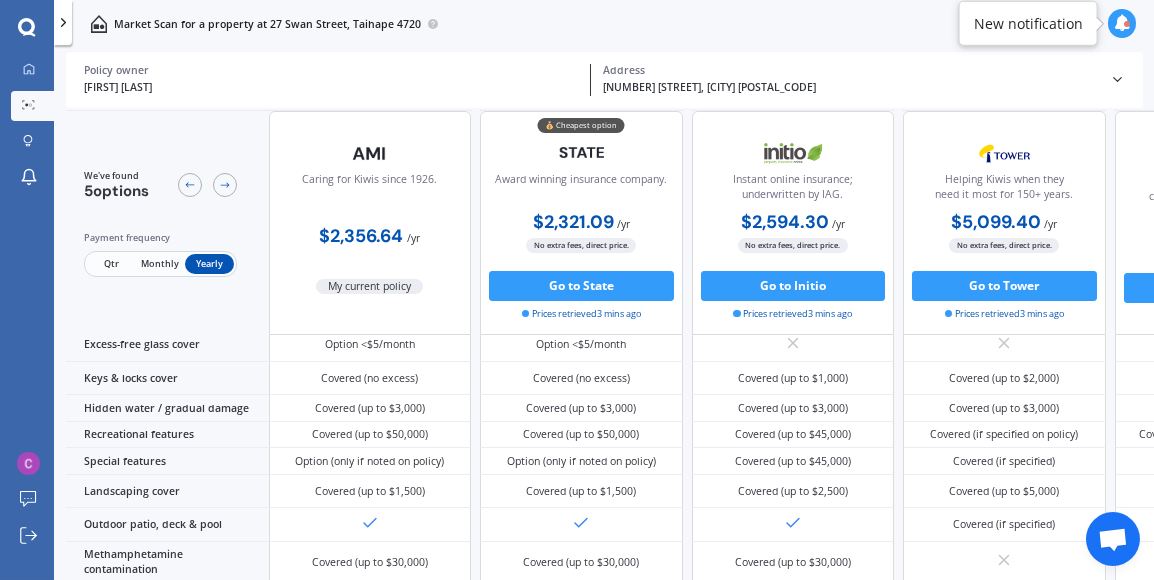 scroll, scrollTop: 0, scrollLeft: 0, axis: both 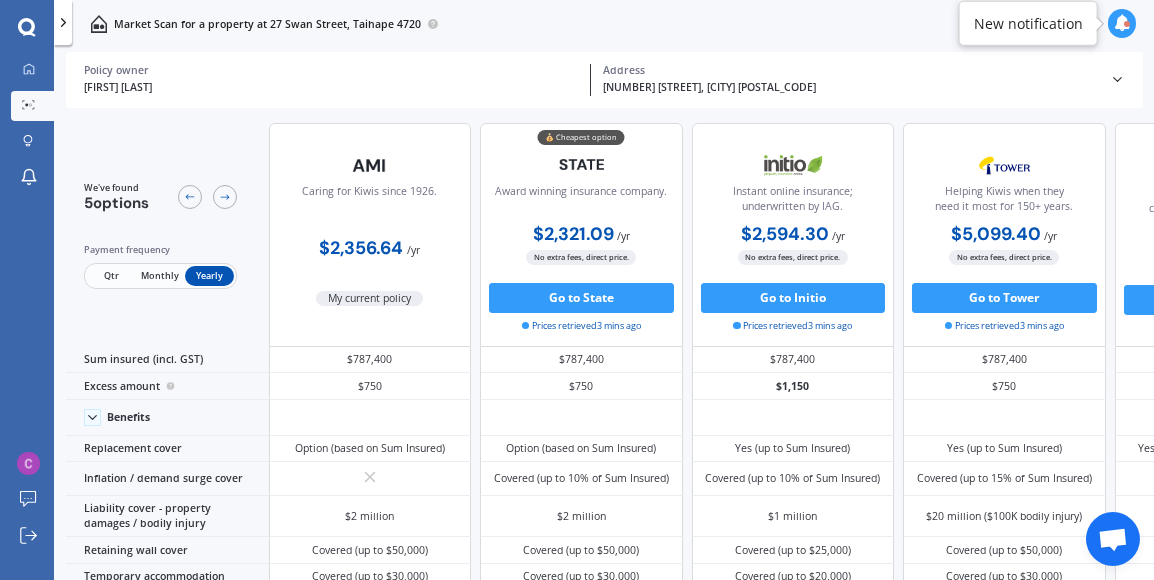 click on "Monthly" at bounding box center [160, 276] 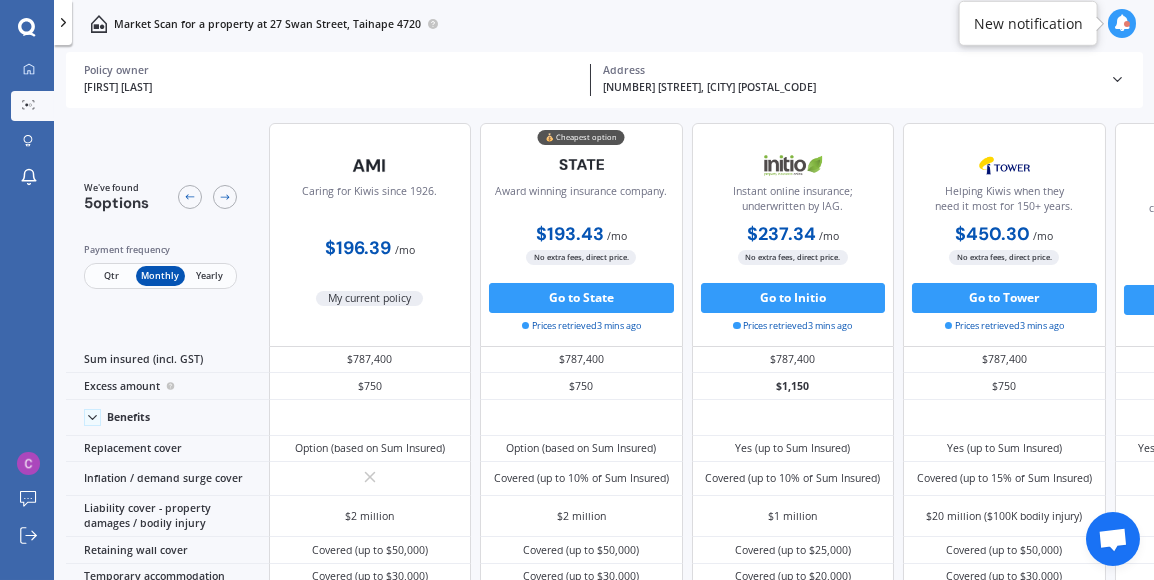 click on "Qtr" at bounding box center [111, 276] 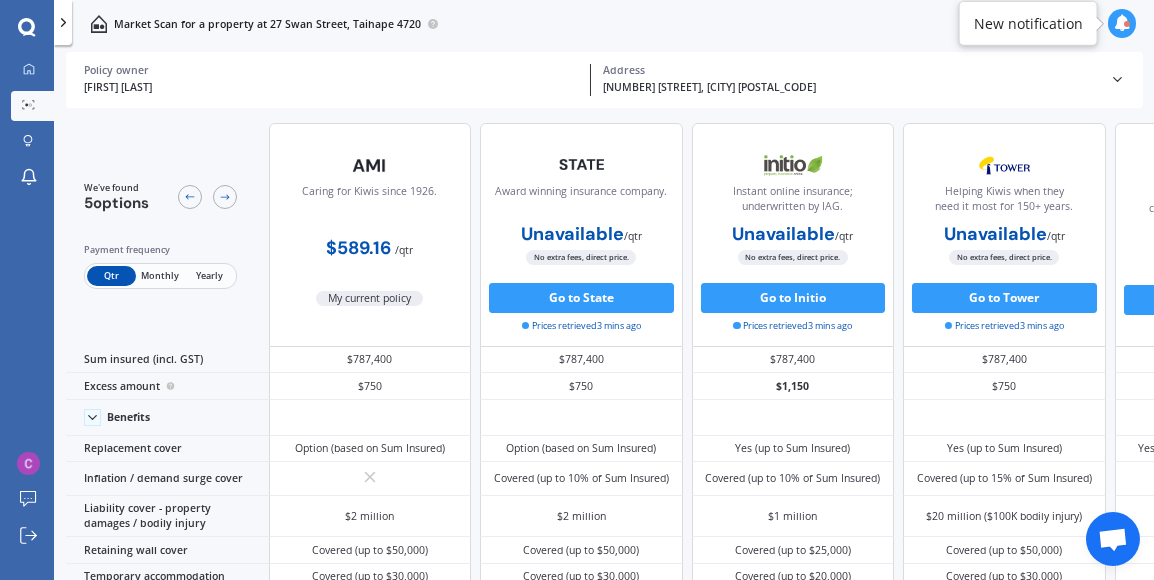 click on "Monthly" at bounding box center (160, 276) 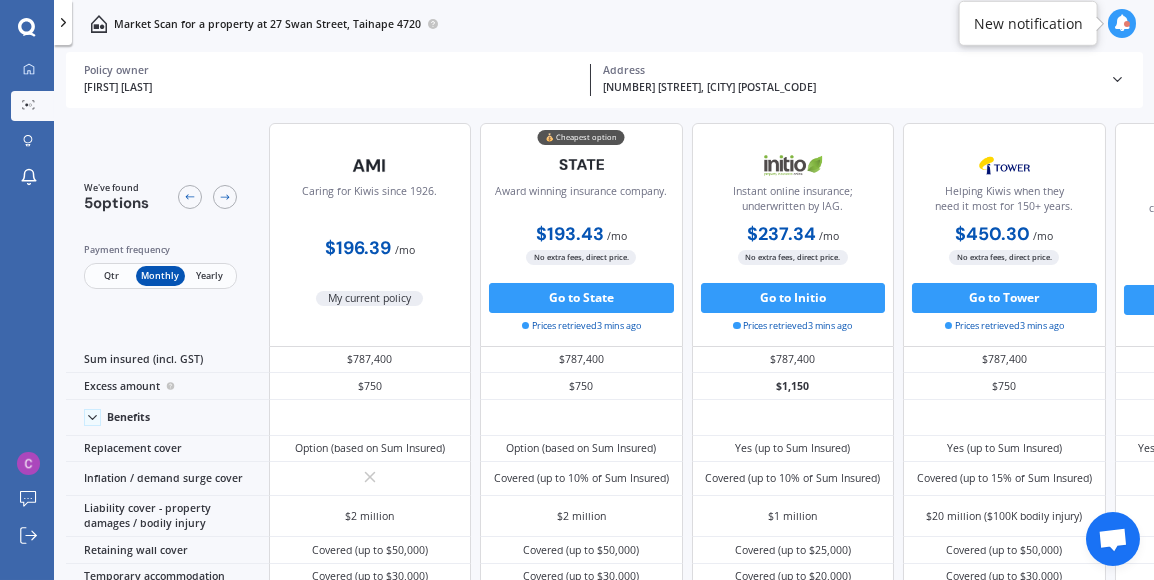 click 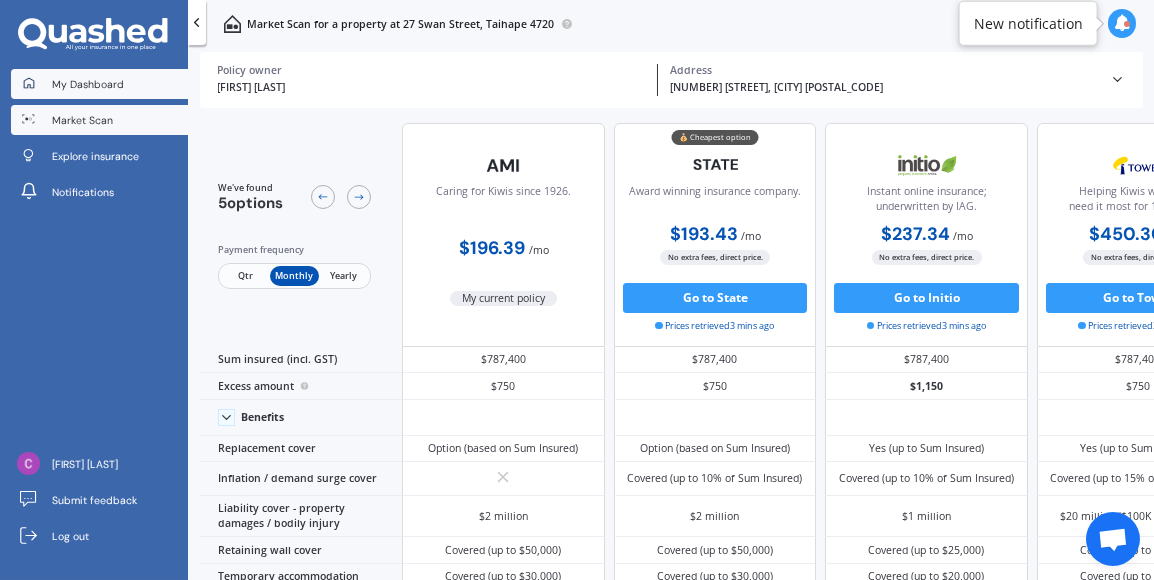 click on "My Dashboard" at bounding box center (99, 84) 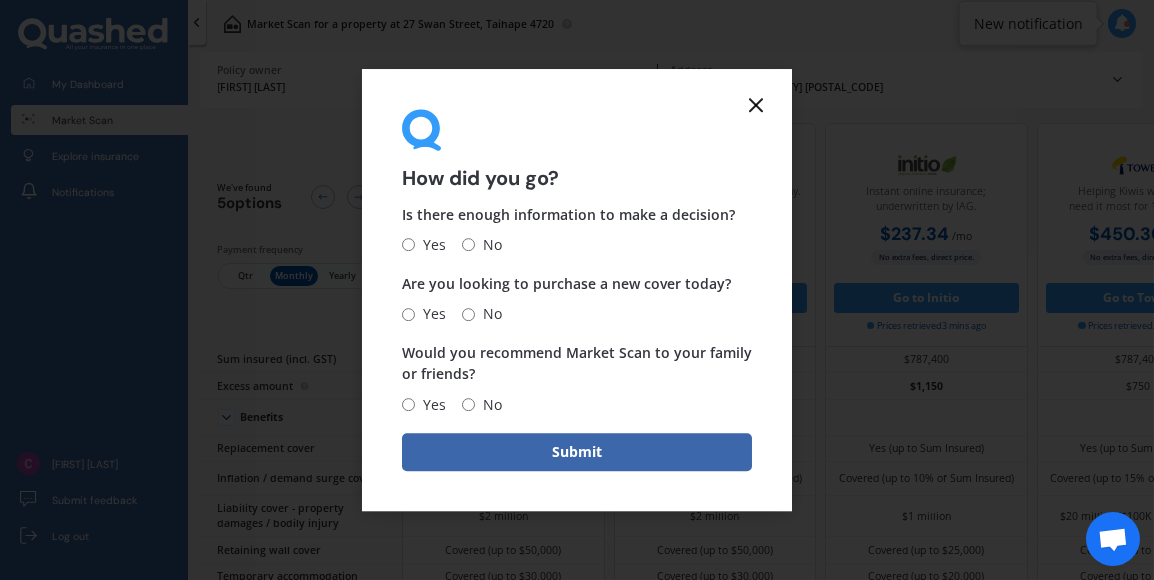 click 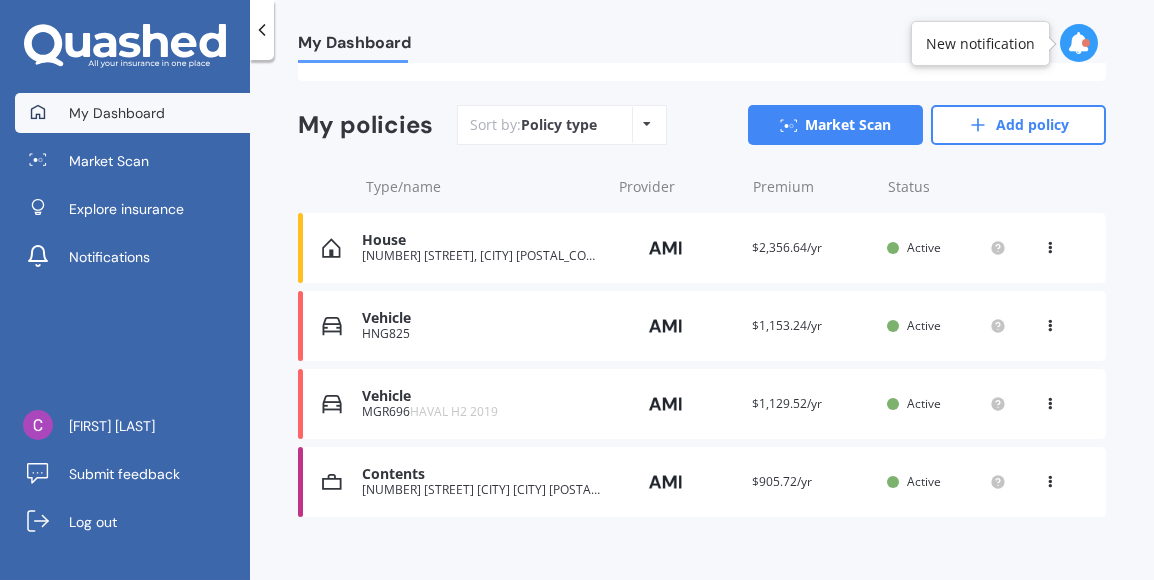 scroll, scrollTop: 258, scrollLeft: 0, axis: vertical 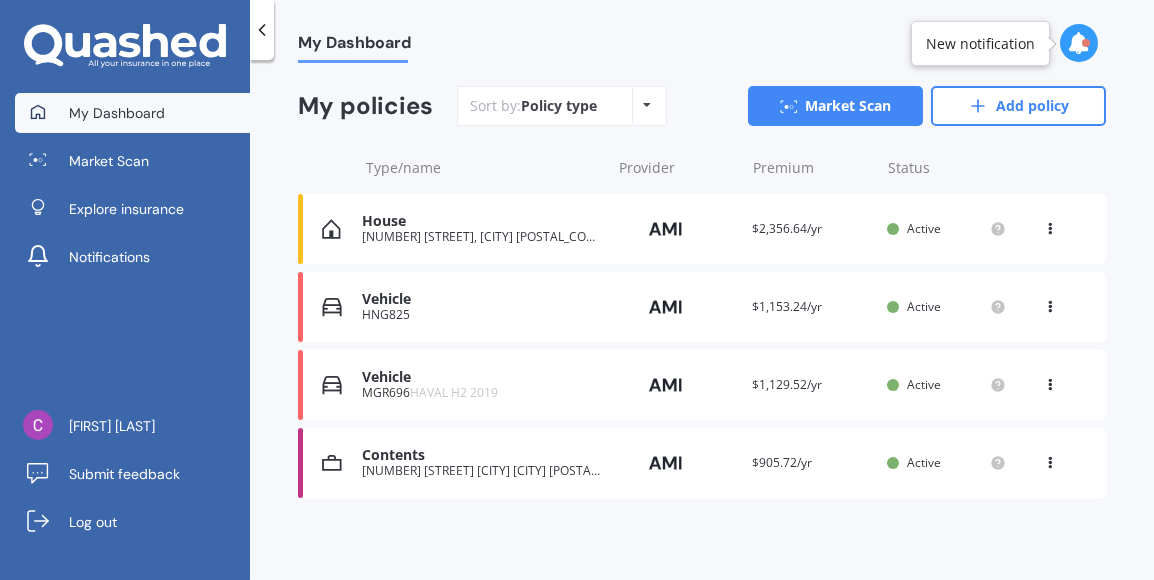 click on "[NUMBER] [STREET] [CITY] [CITY] [POSTAL_CODE]" at bounding box center (481, 471) 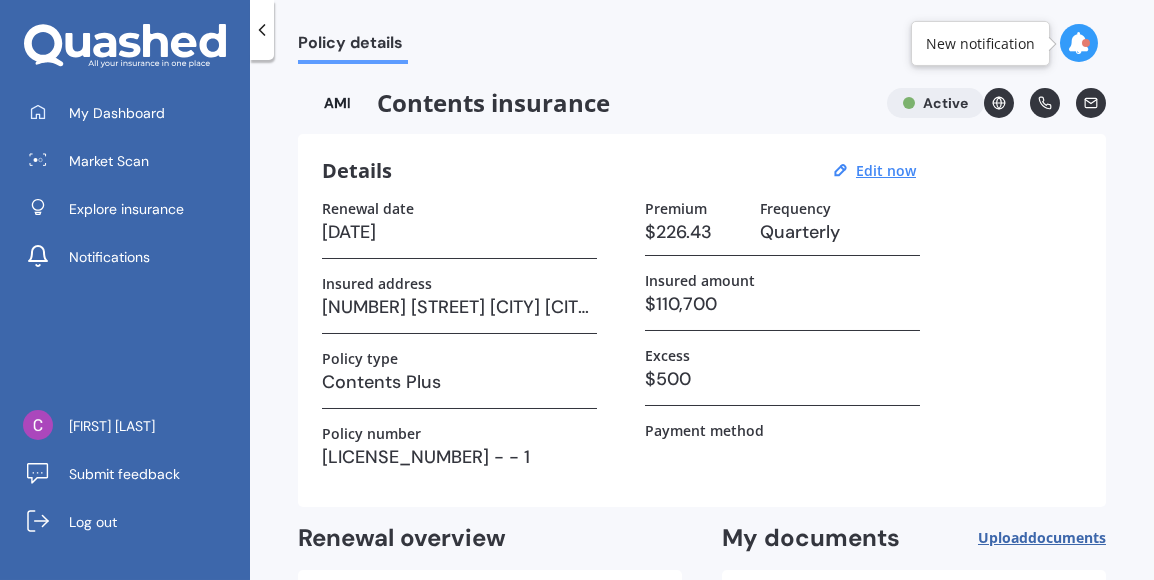 scroll, scrollTop: 186, scrollLeft: 0, axis: vertical 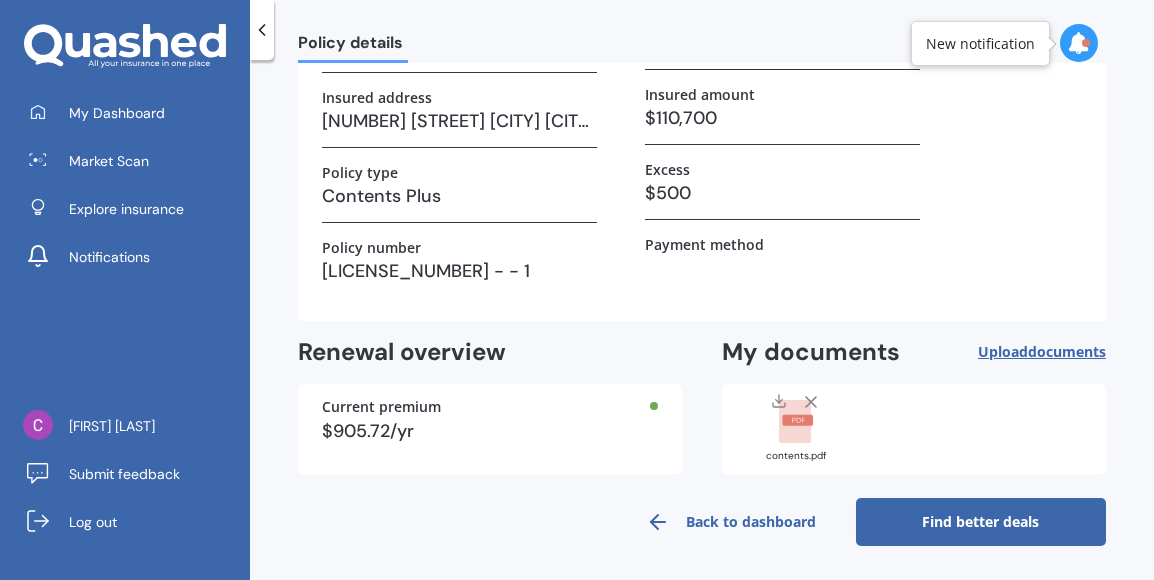 click on "Find better deals" at bounding box center [981, 522] 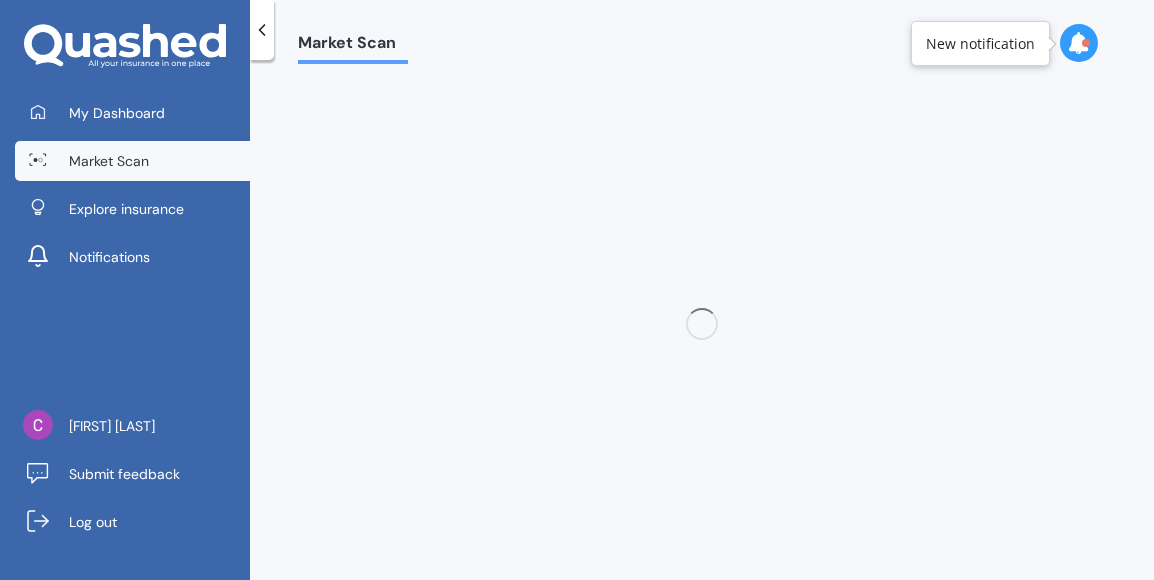 scroll, scrollTop: 0, scrollLeft: 0, axis: both 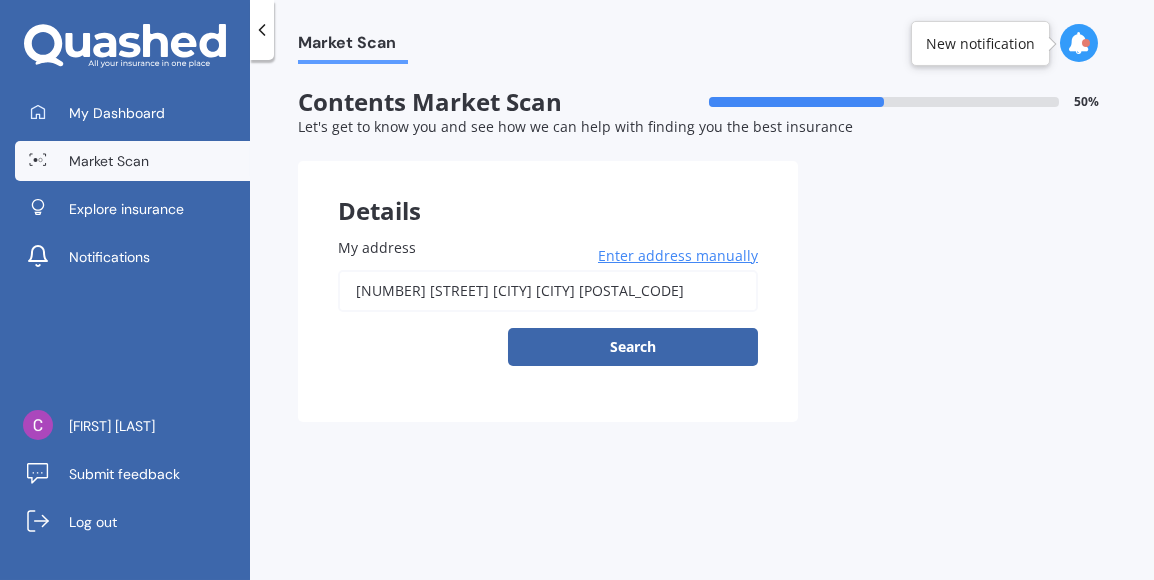 click on "[NUMBER] [STREET] [CITY] [CITY] [POSTAL_CODE]" at bounding box center [548, 291] 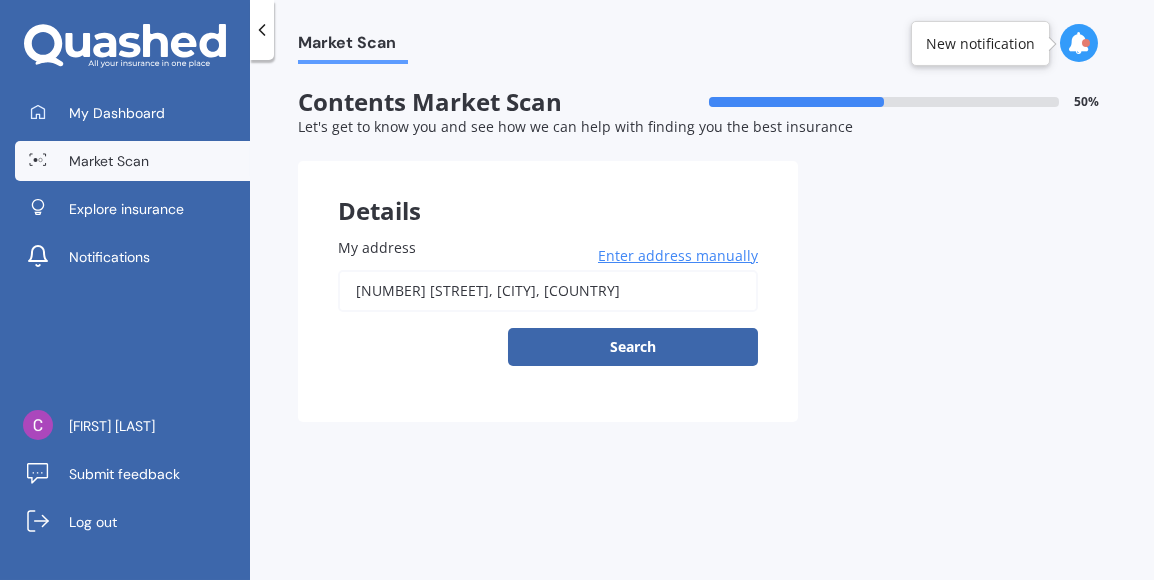 type on "[NUMBER] [STREET], [CITY] [POSTAL_CODE]" 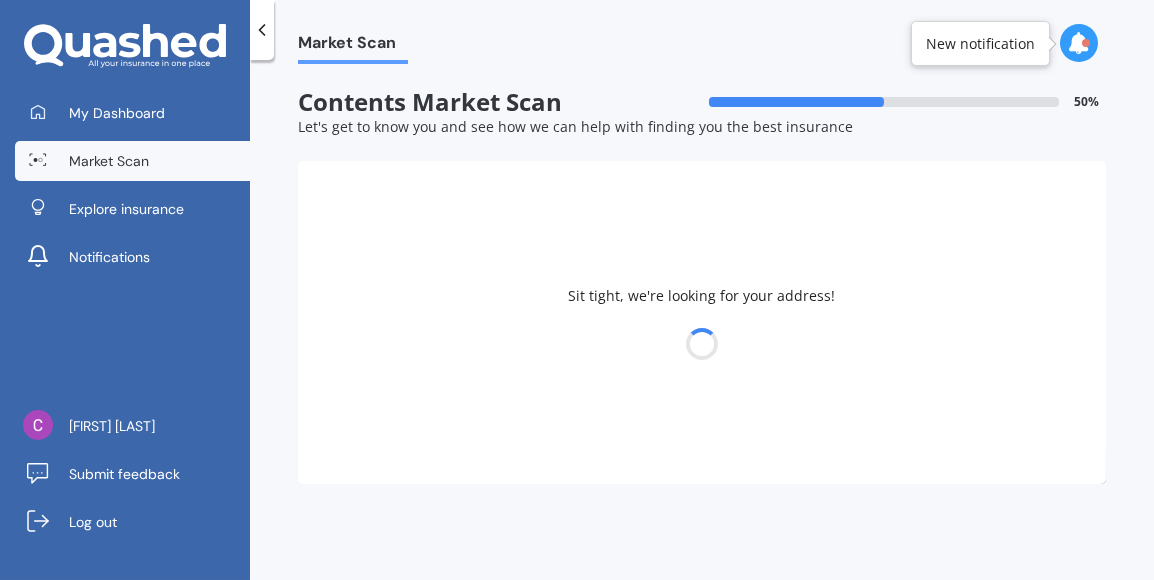 select on "15" 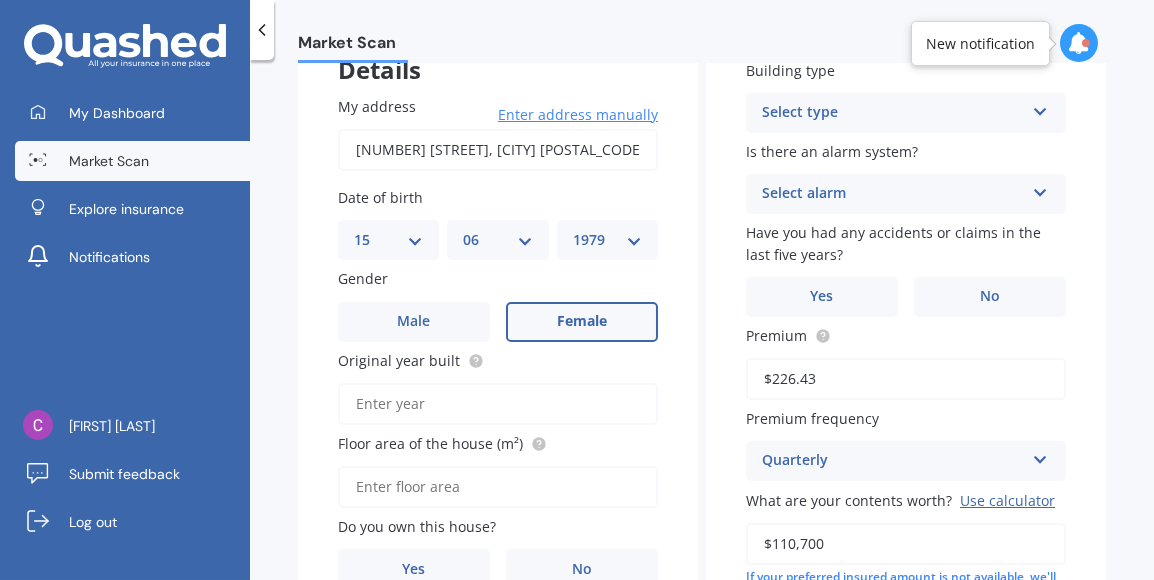 scroll, scrollTop: 141, scrollLeft: 0, axis: vertical 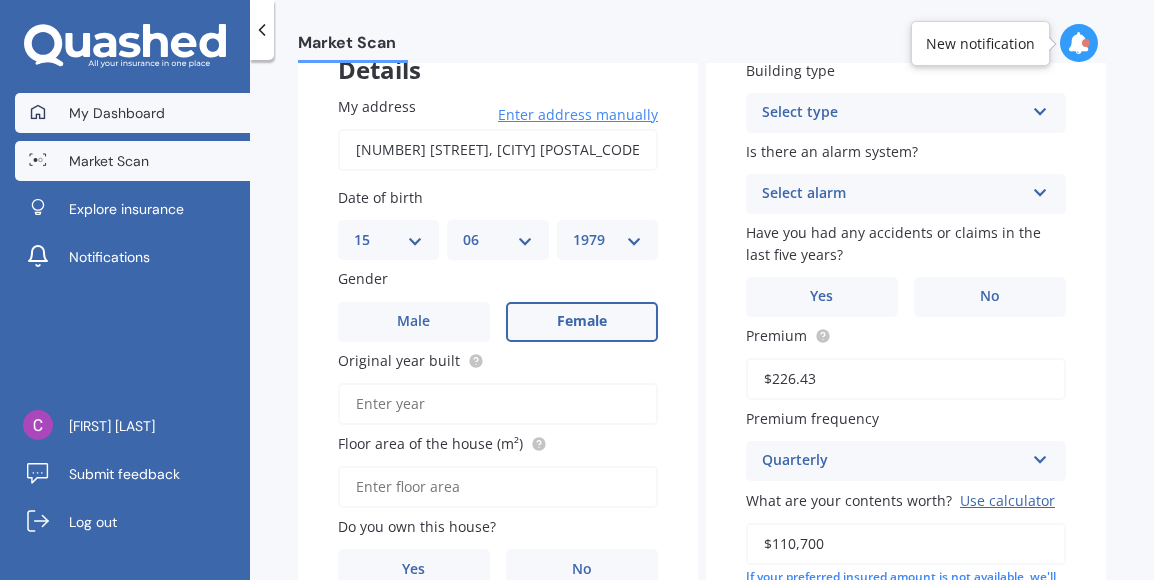 click on "My Dashboard" at bounding box center [117, 113] 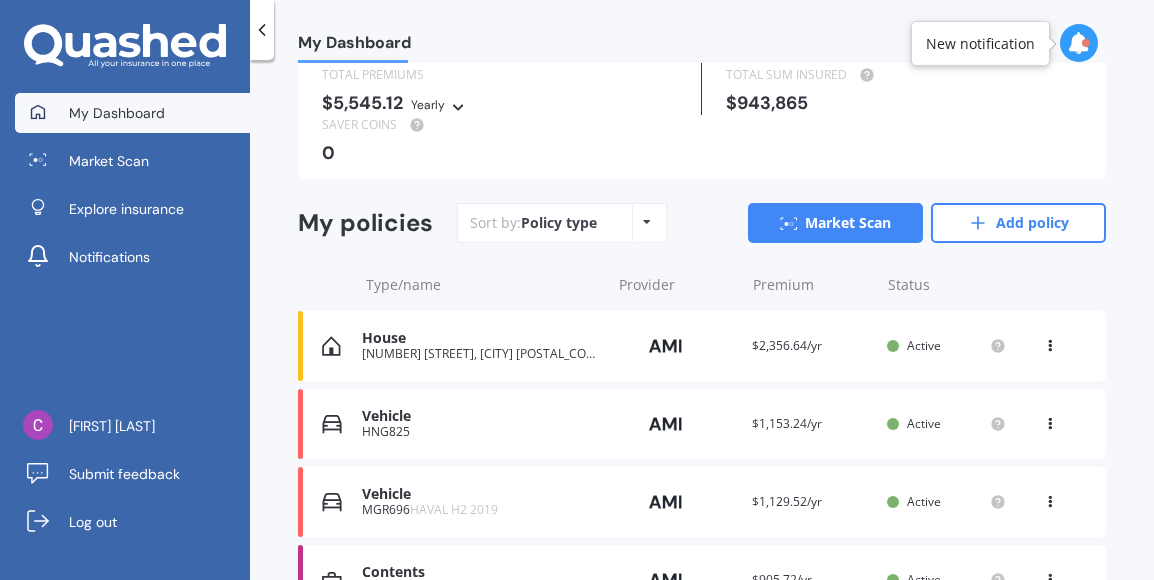 scroll, scrollTop: 0, scrollLeft: 0, axis: both 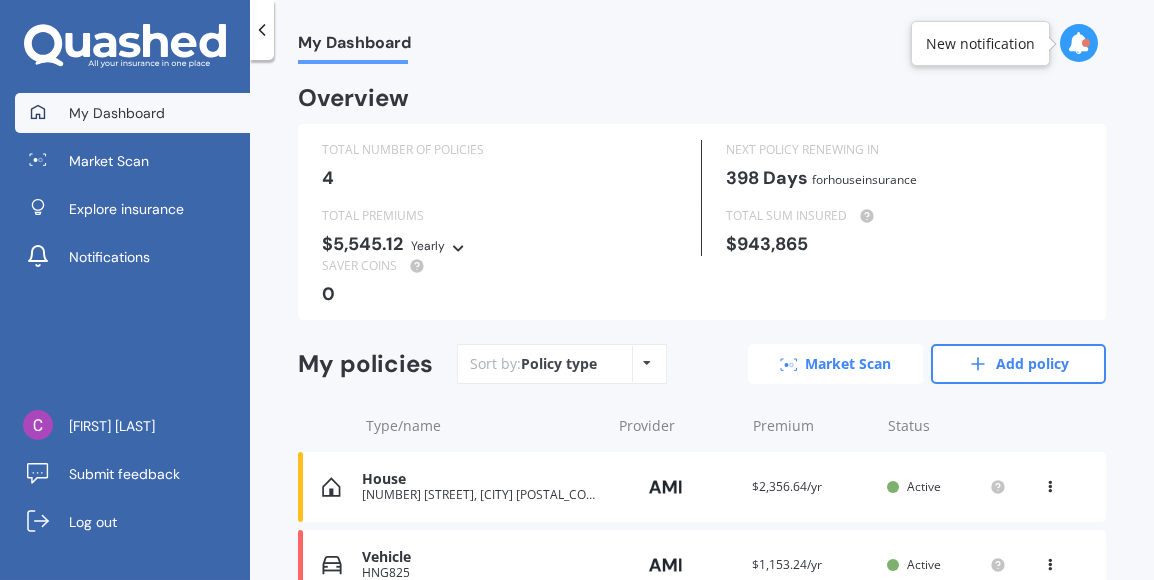 click on "Market Scan" at bounding box center (835, 364) 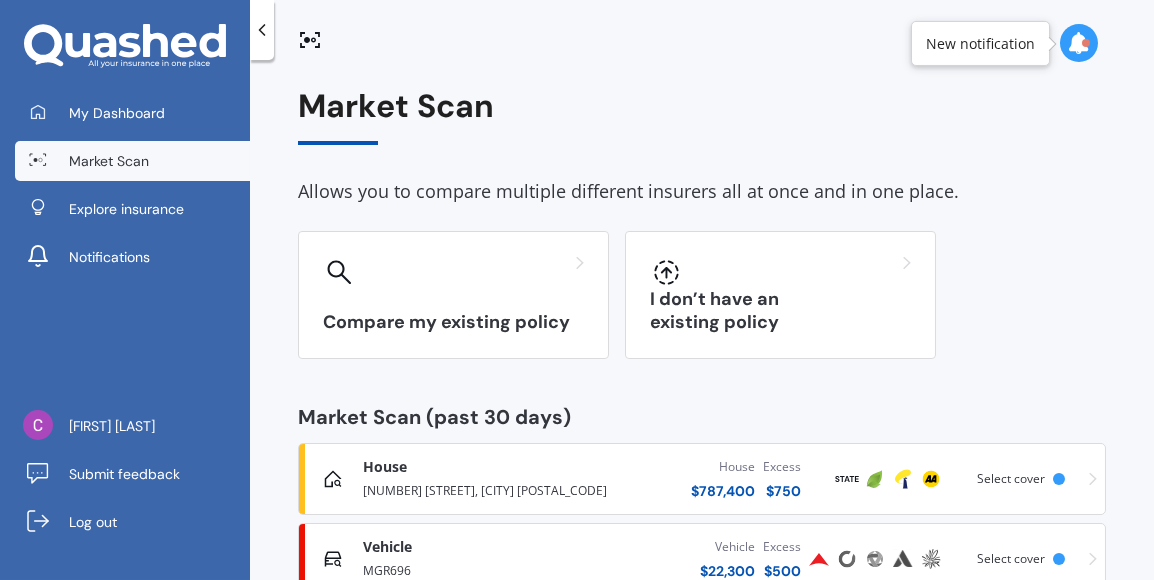 scroll, scrollTop: 58, scrollLeft: 0, axis: vertical 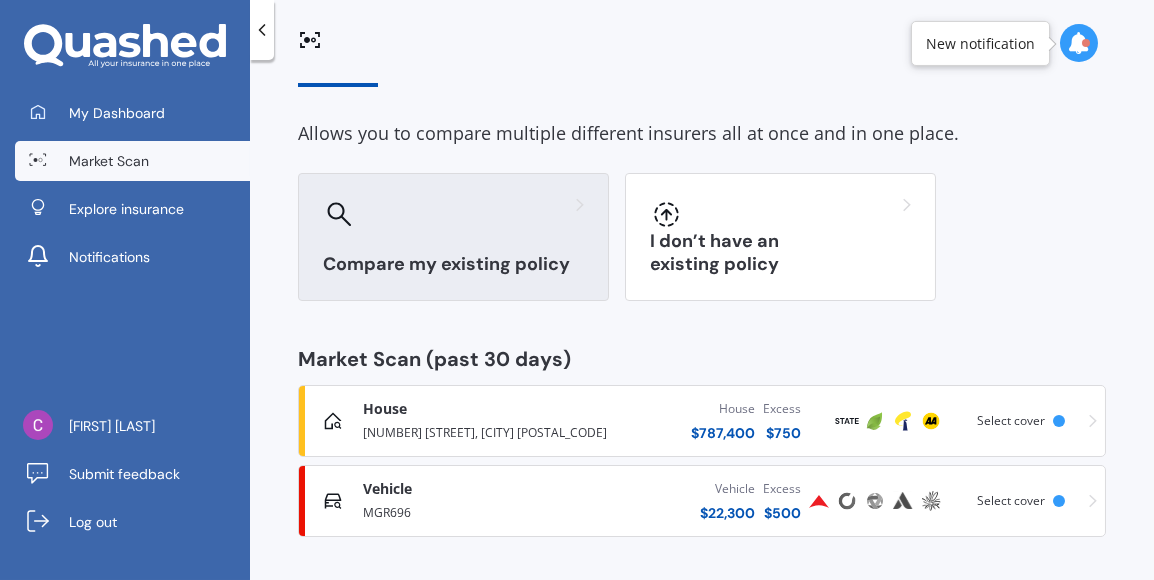 click at bounding box center [453, 214] 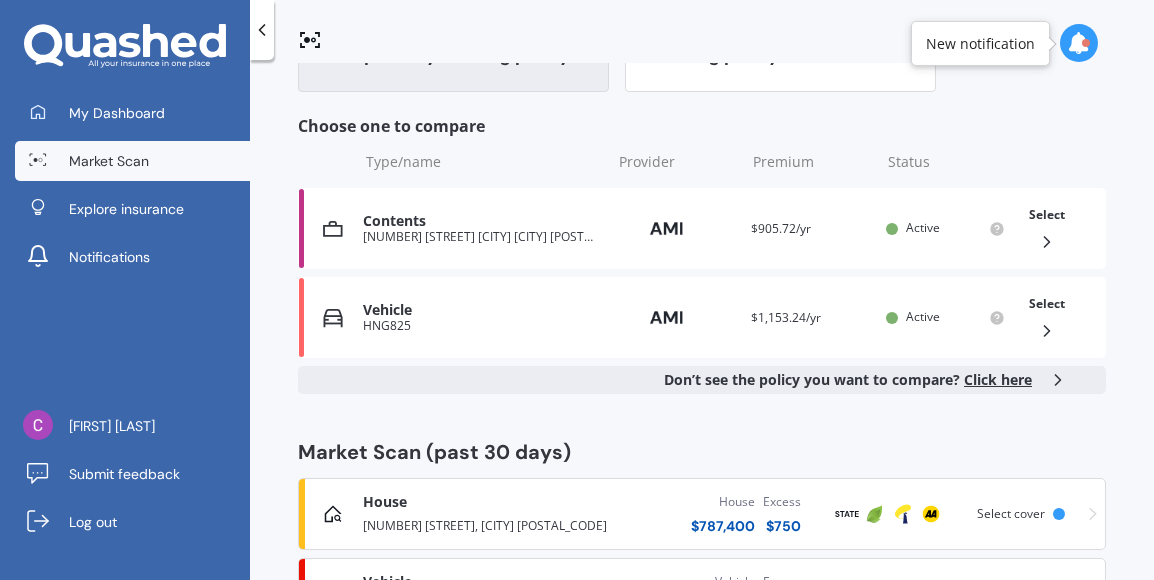 scroll, scrollTop: 266, scrollLeft: 0, axis: vertical 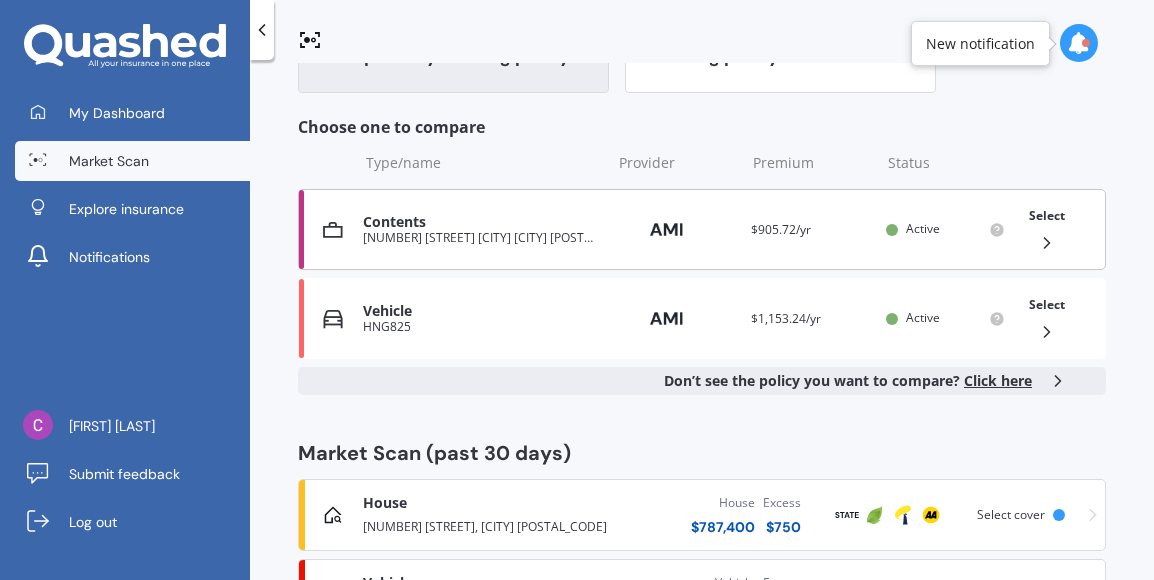 click on "[NUMBER] [STREET] [CITY] [CITY] [POSTAL_CODE]" at bounding box center [482, 238] 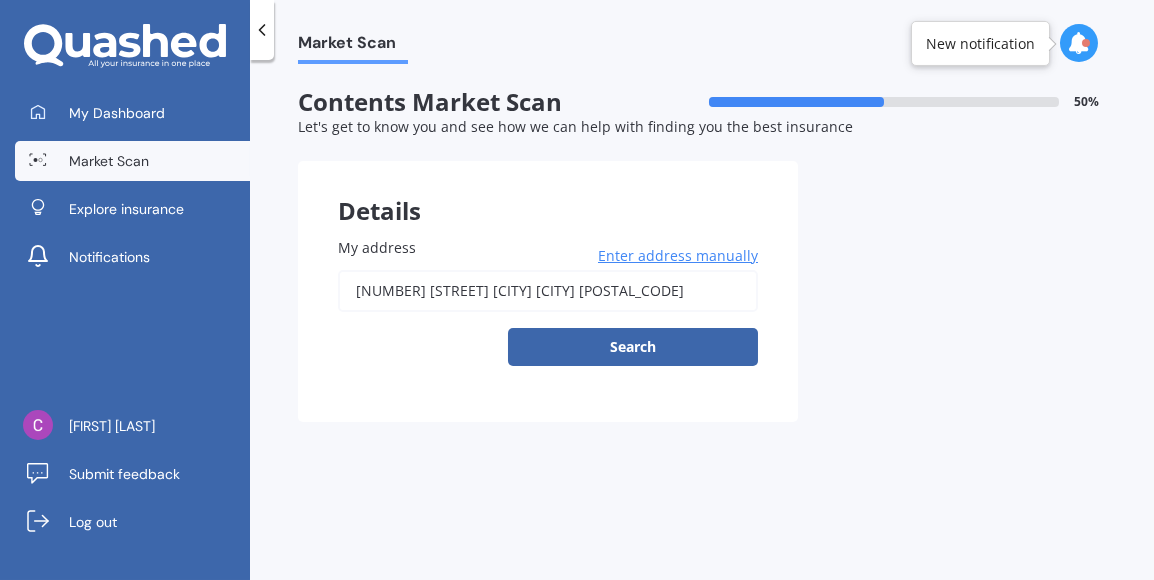 click on "[NUMBER] [STREET] [CITY] [CITY] [POSTAL_CODE]" at bounding box center (548, 291) 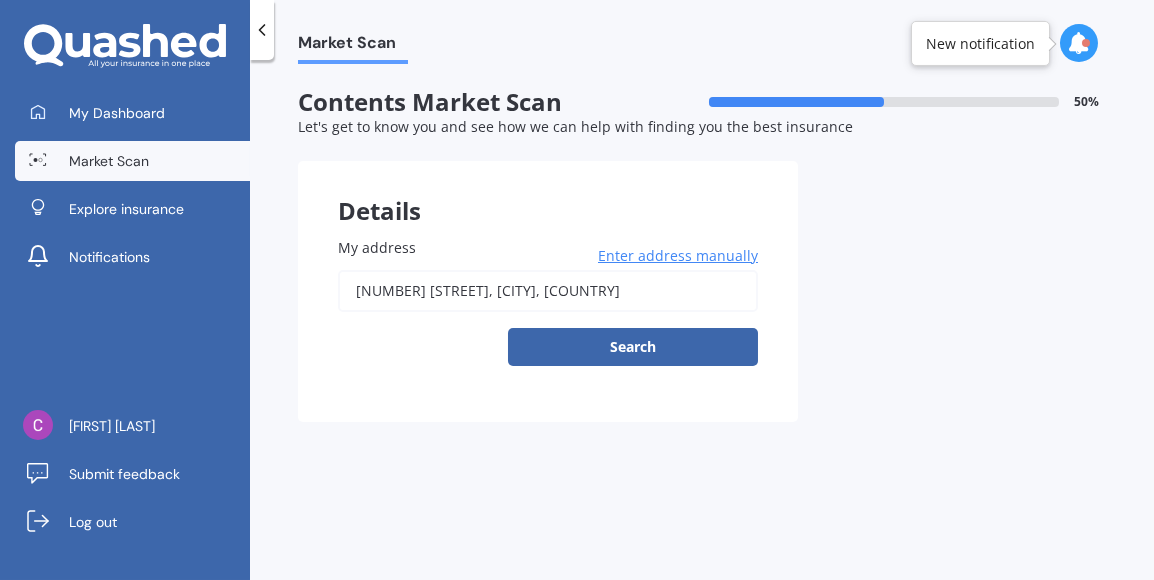 type on "[NUMBER] [STREET], [CITY] [POSTAL_CODE]" 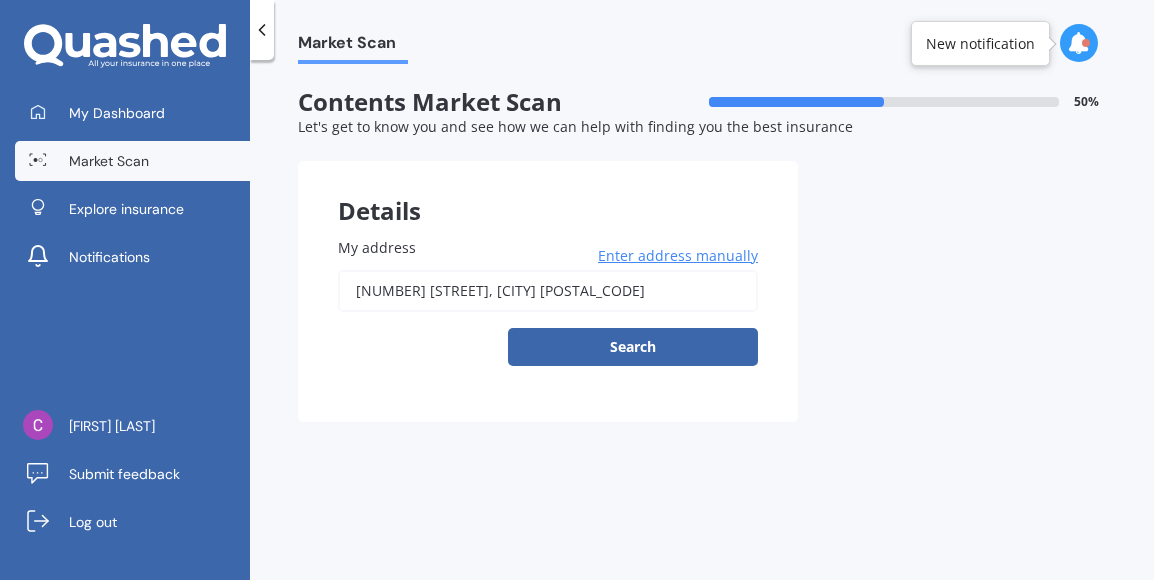 select on "15" 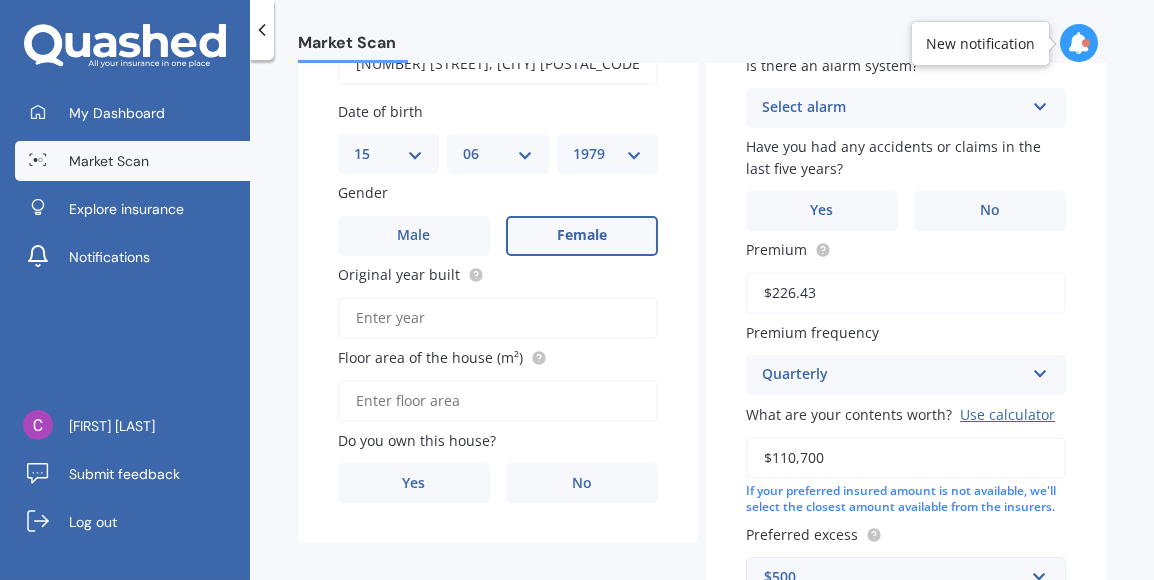 scroll, scrollTop: 235, scrollLeft: 0, axis: vertical 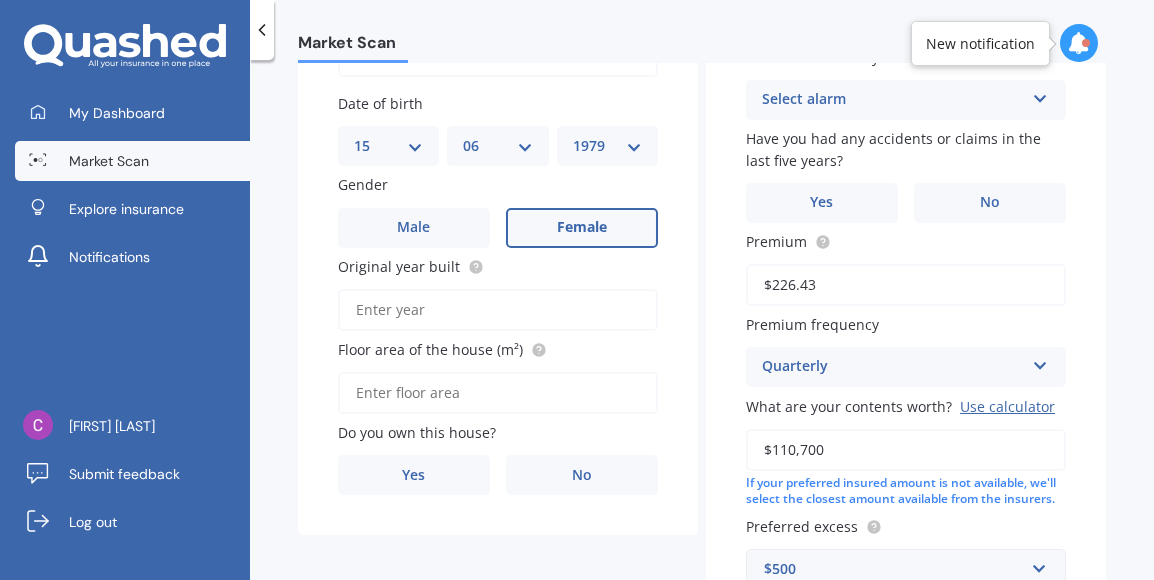 click on "Original year built" at bounding box center (498, 310) 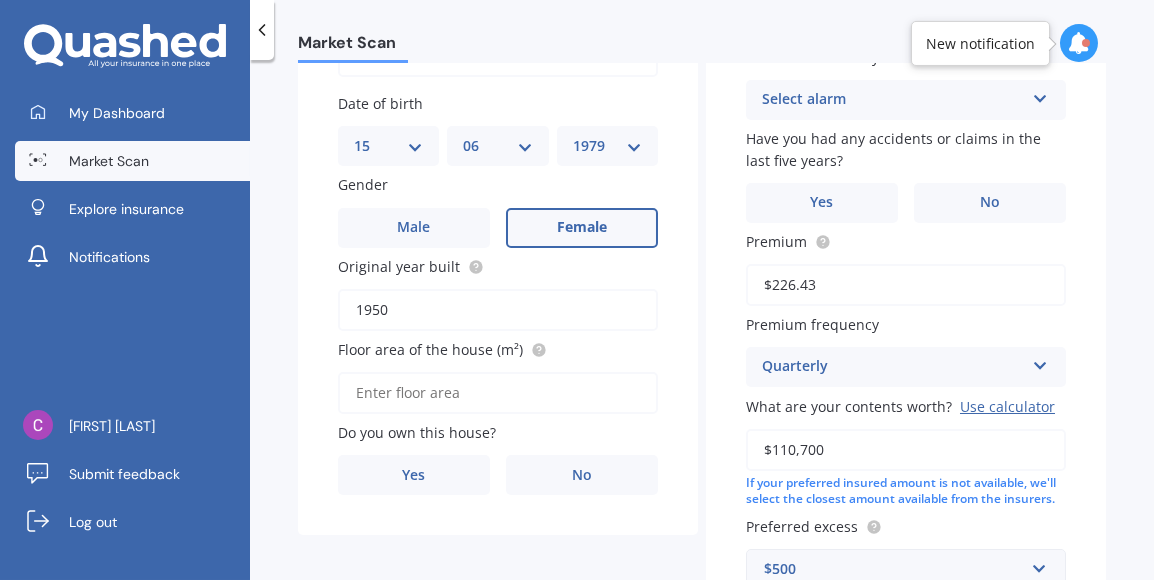 click on "Floor area of the house (m²)" at bounding box center (498, 393) 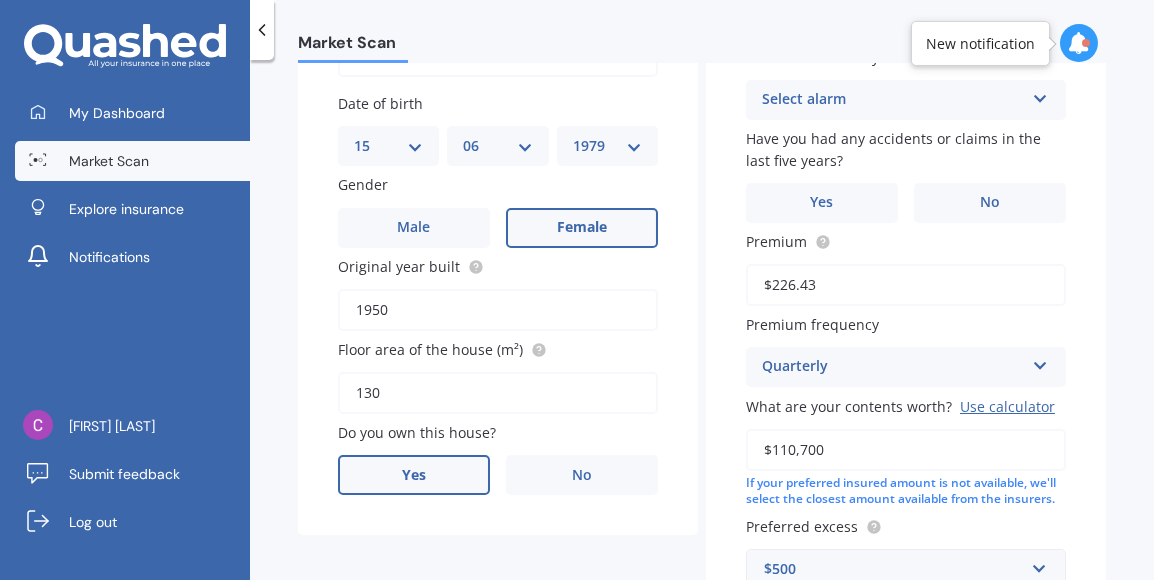 click on "Yes" at bounding box center [414, 475] 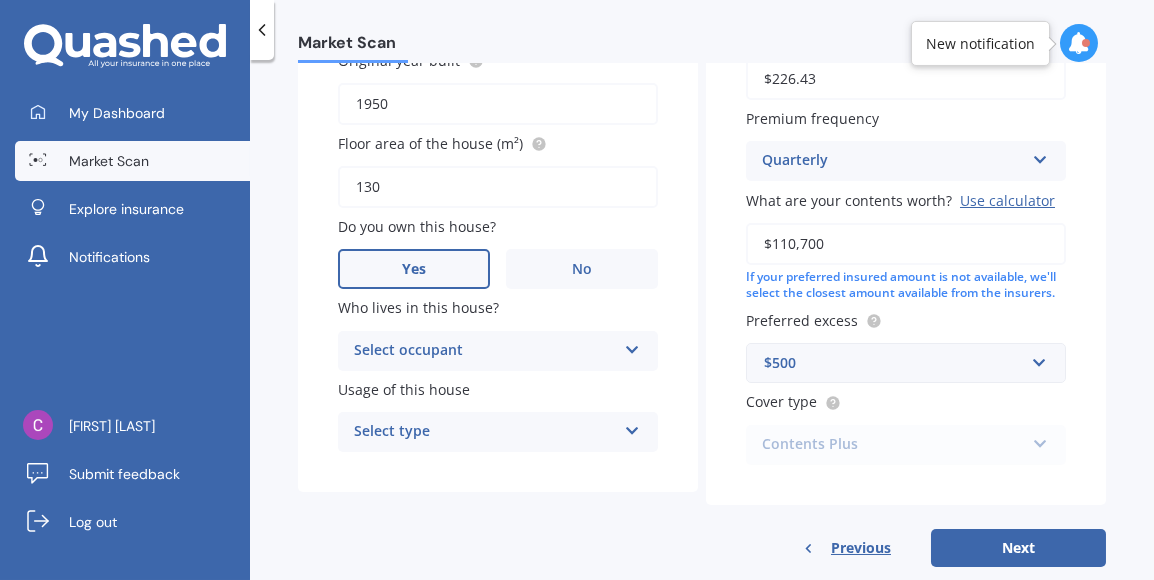 scroll, scrollTop: 480, scrollLeft: 0, axis: vertical 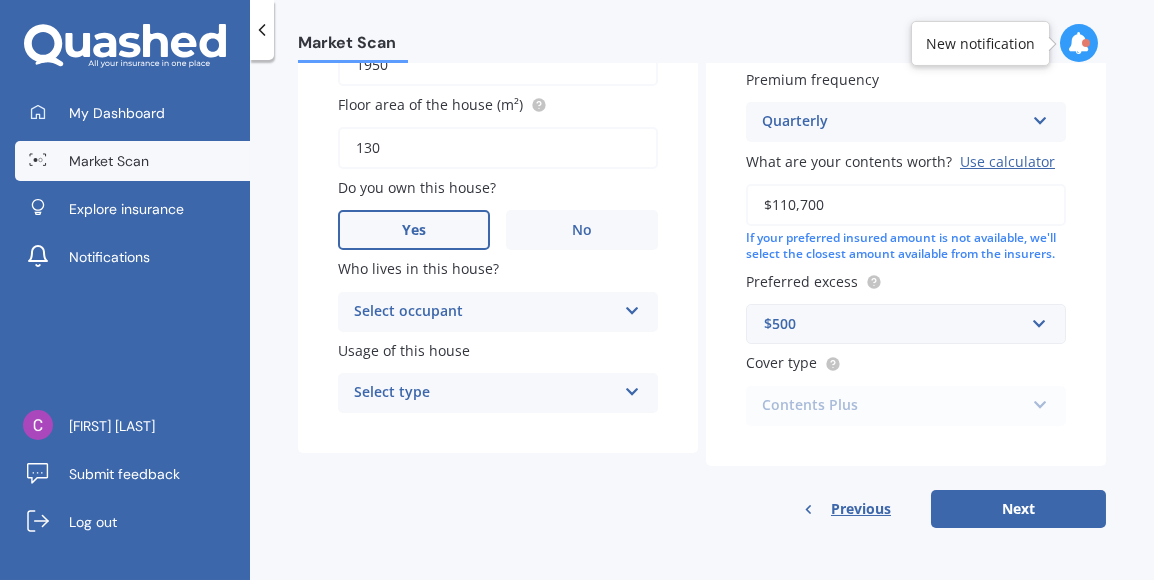 click on "Select occupant" at bounding box center [485, 312] 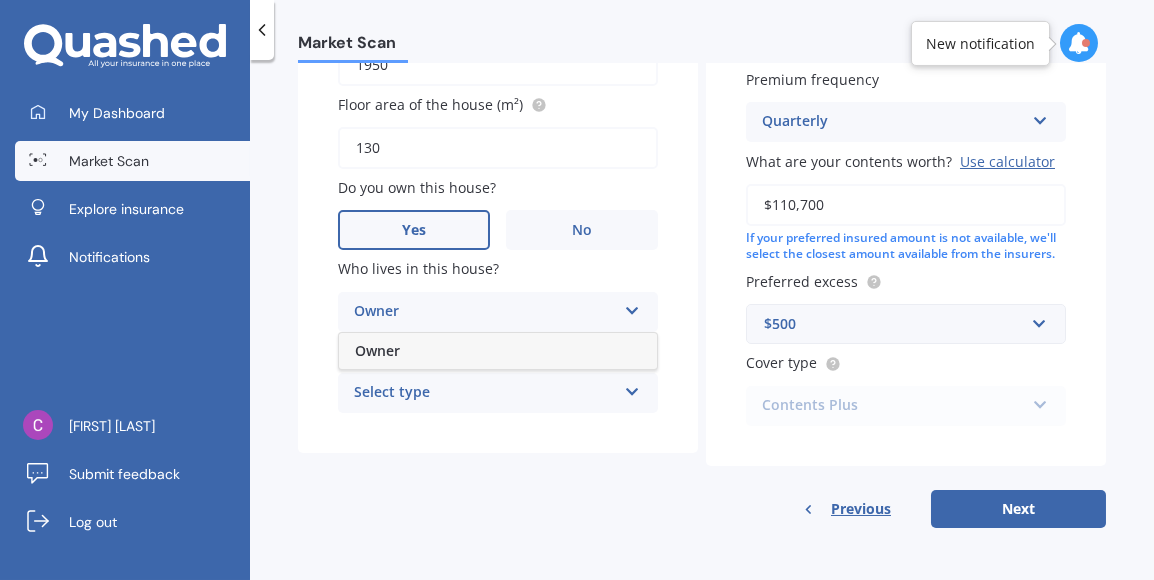 click on "Owner" at bounding box center (498, 351) 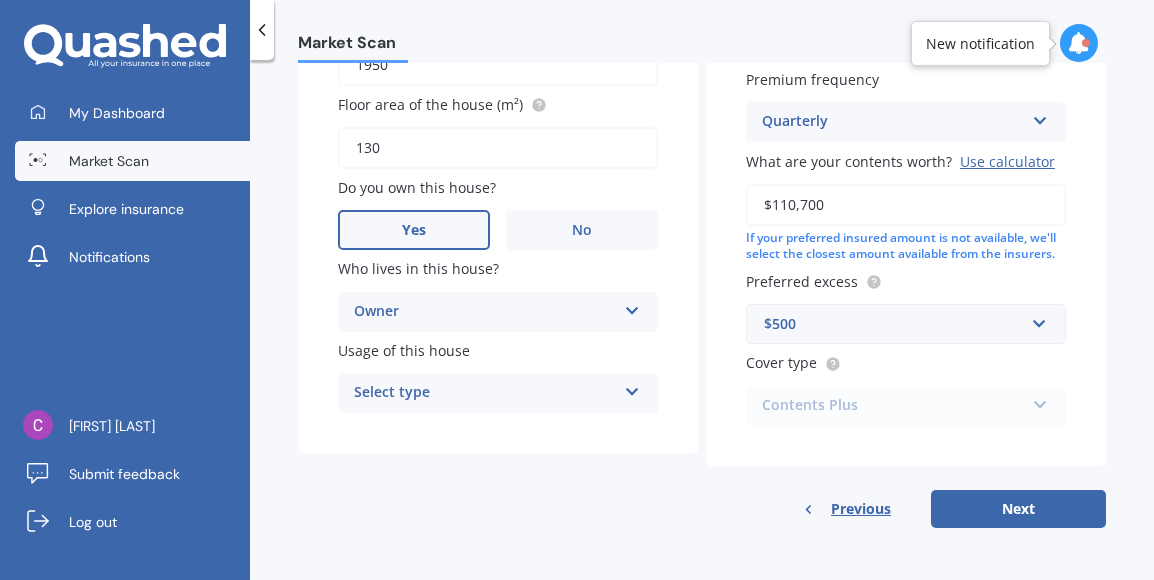 click on "Select type" at bounding box center (485, 393) 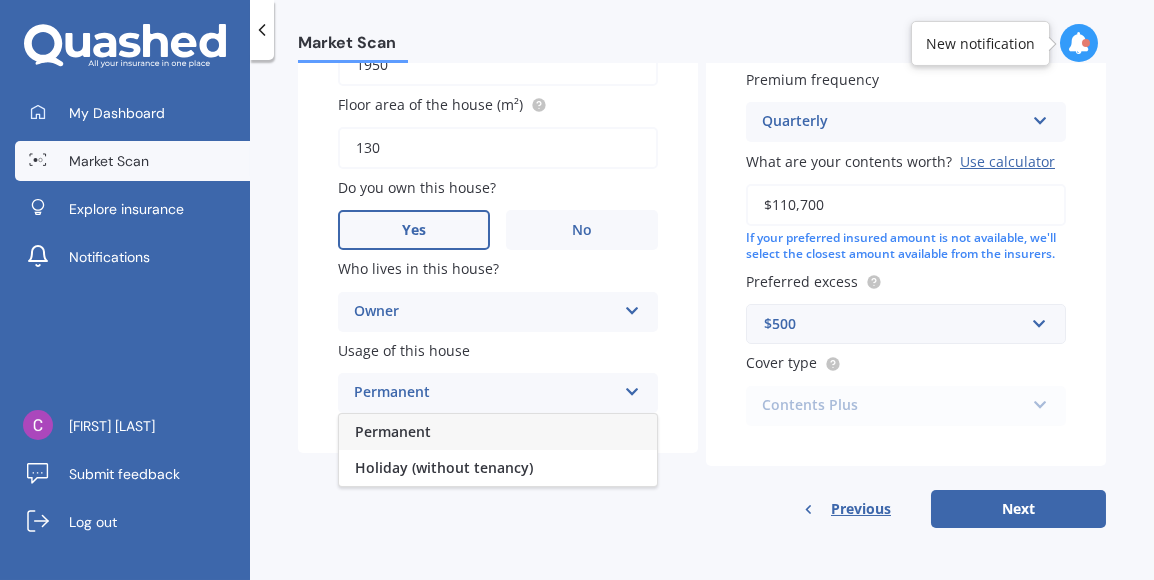 click on "Permanent" at bounding box center [393, 431] 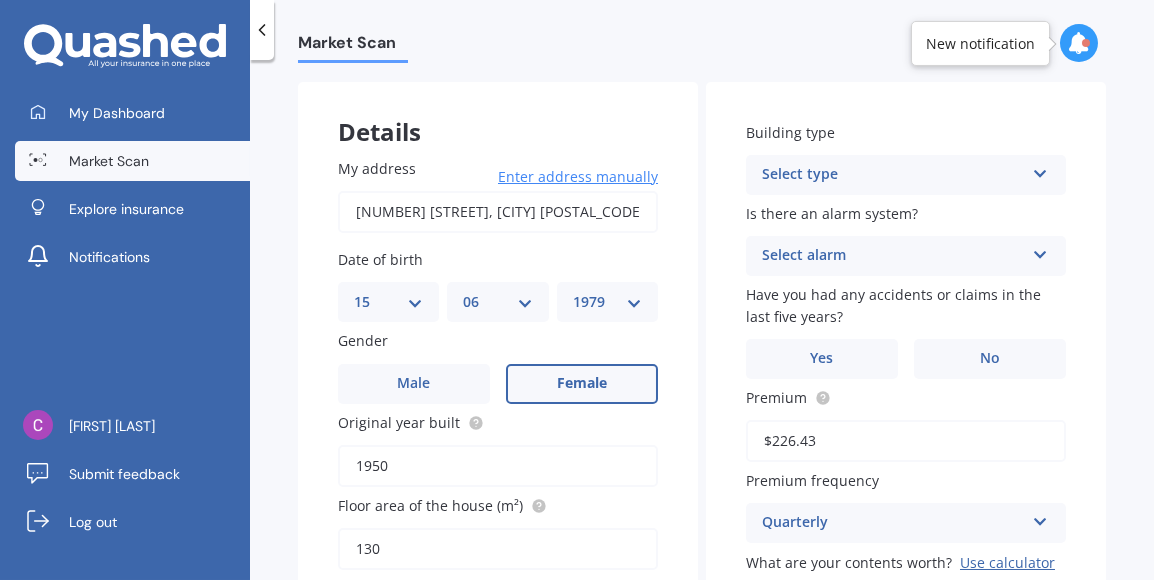 scroll, scrollTop: 78, scrollLeft: 0, axis: vertical 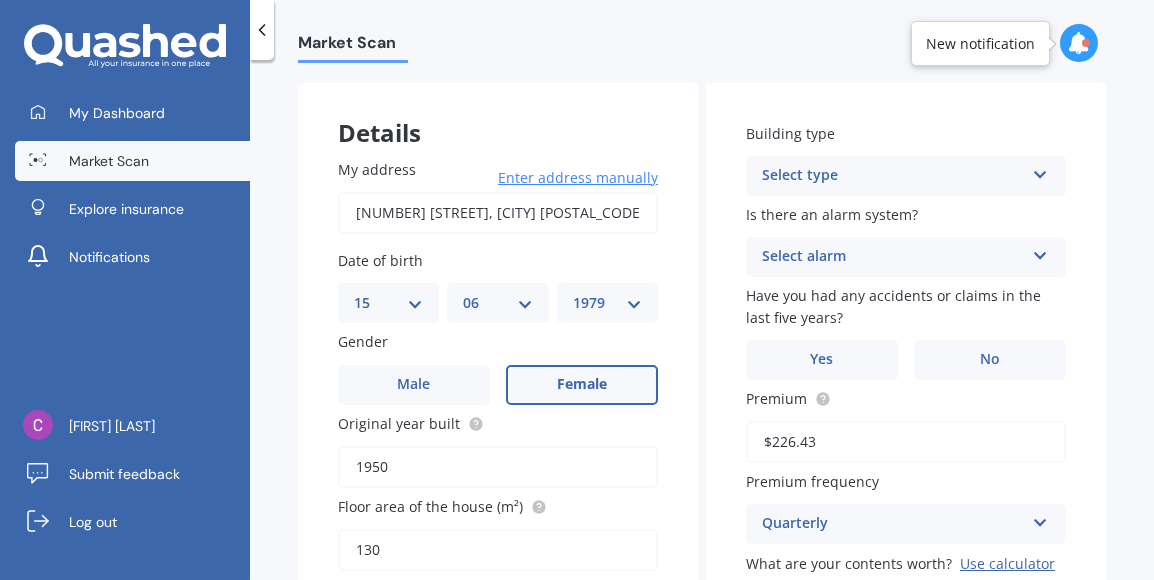 click on "Select type" at bounding box center [893, 176] 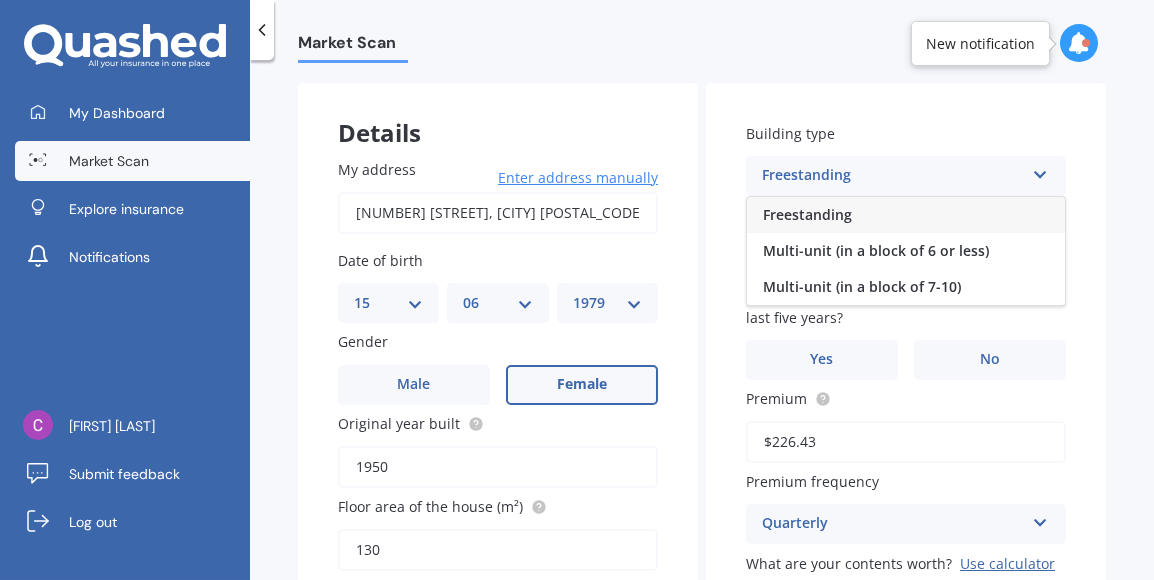 click on "Freestanding" at bounding box center [807, 214] 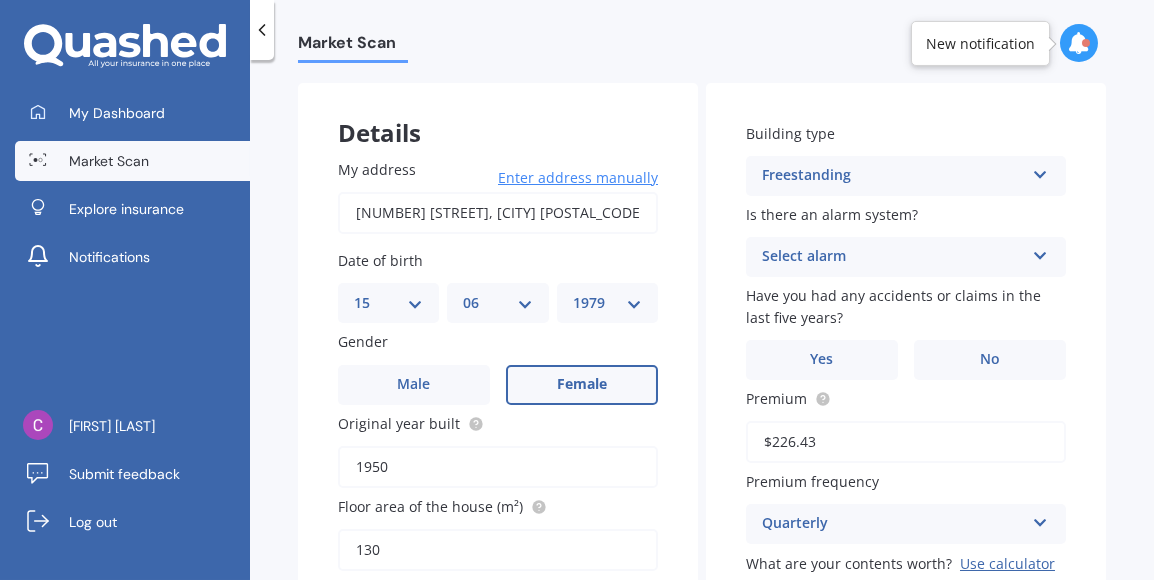 click on "Select alarm" at bounding box center (893, 257) 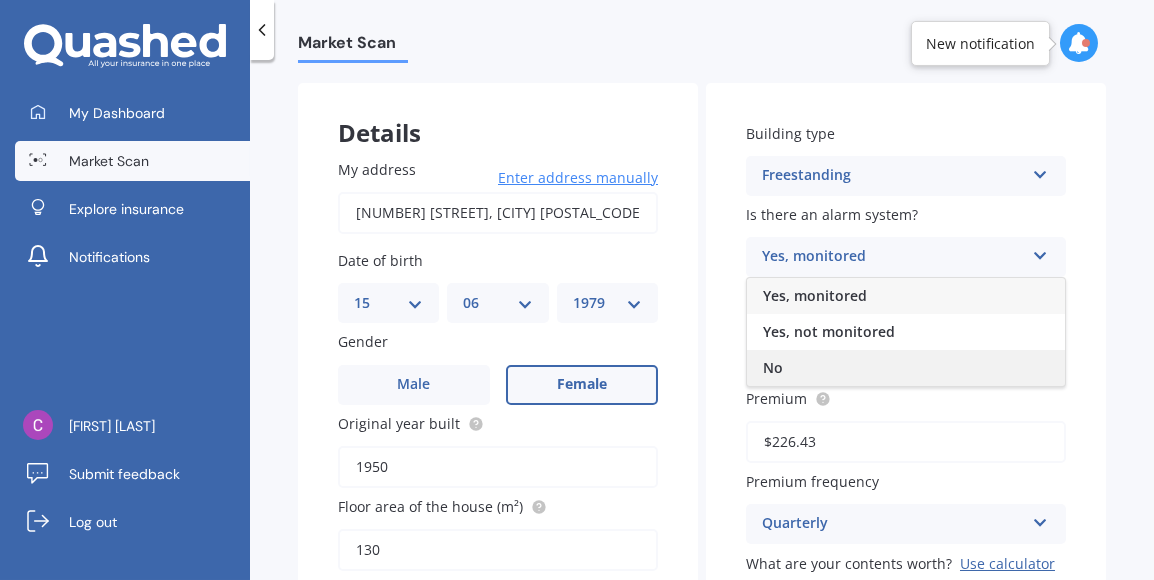 click on "No" at bounding box center (906, 368) 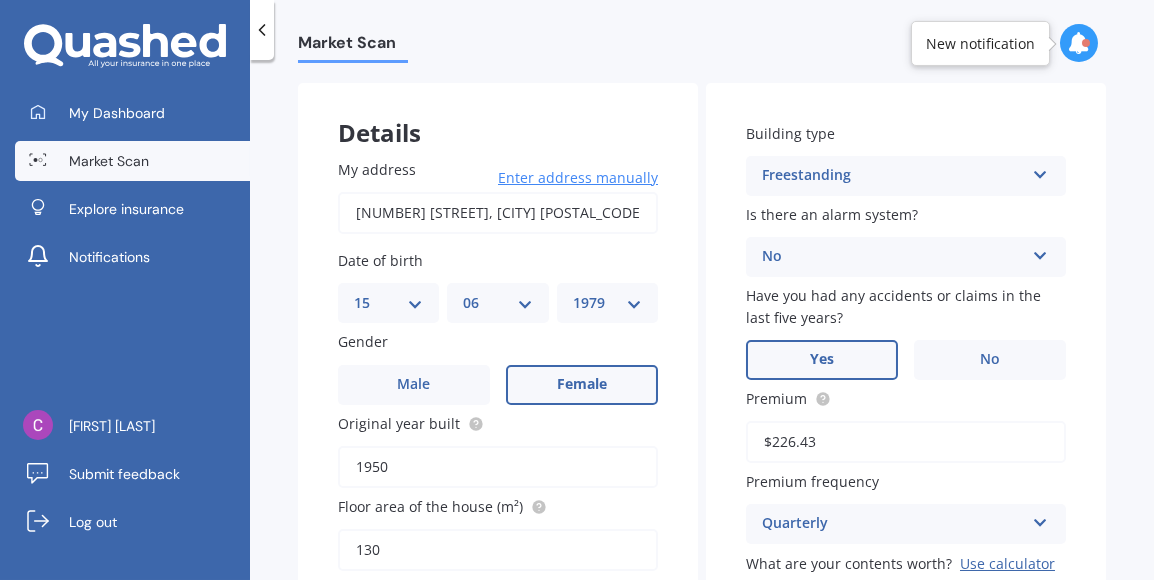 click on "Yes" at bounding box center (822, 359) 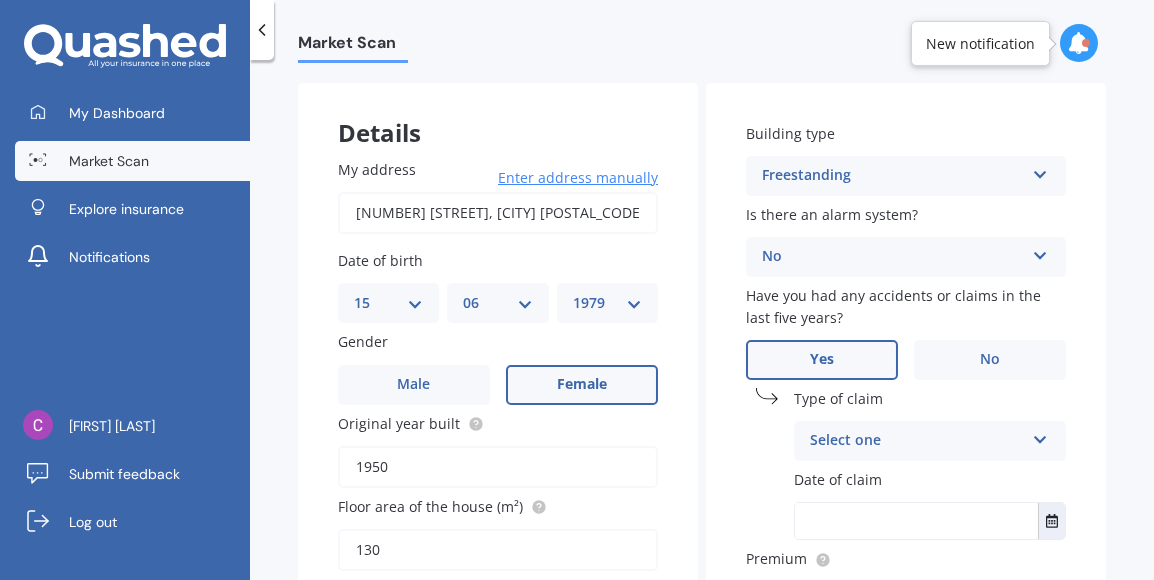 click on "Select one" at bounding box center [917, 441] 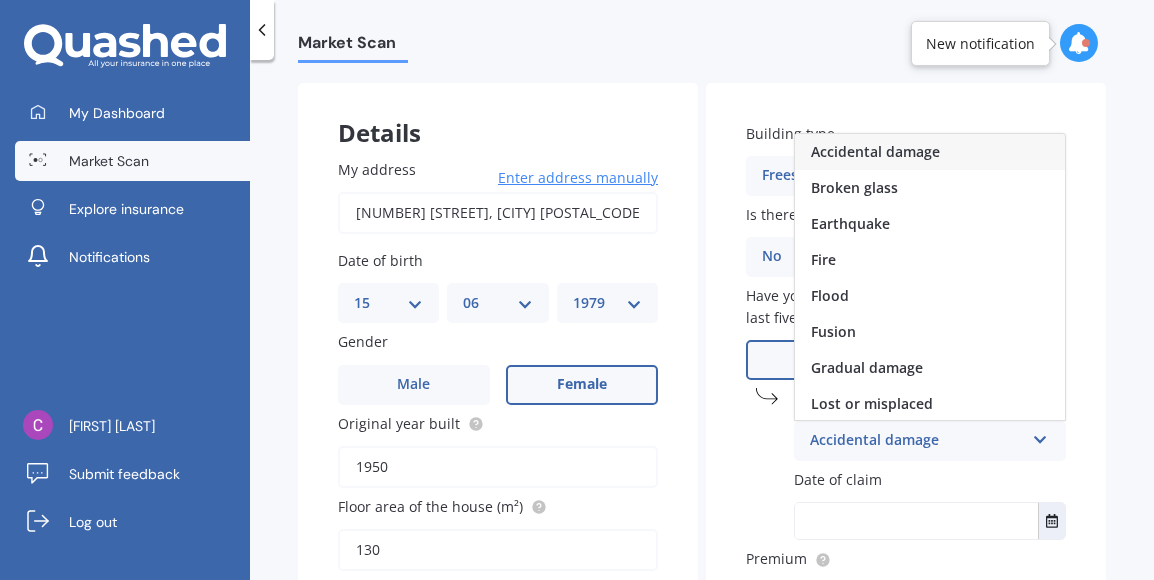 click on "Accidental damage" at bounding box center [875, 151] 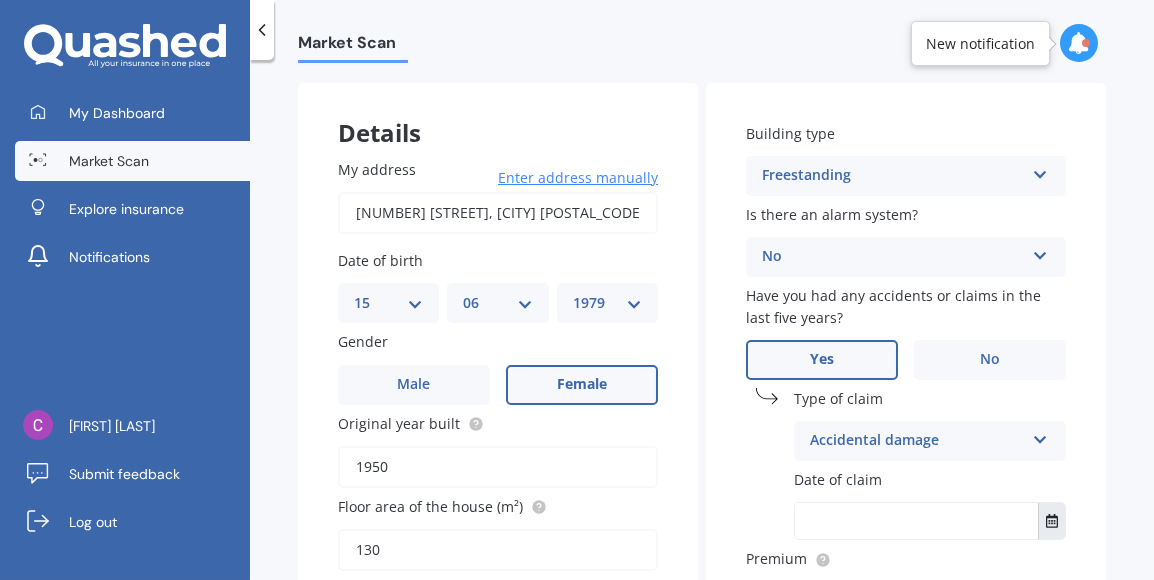 click 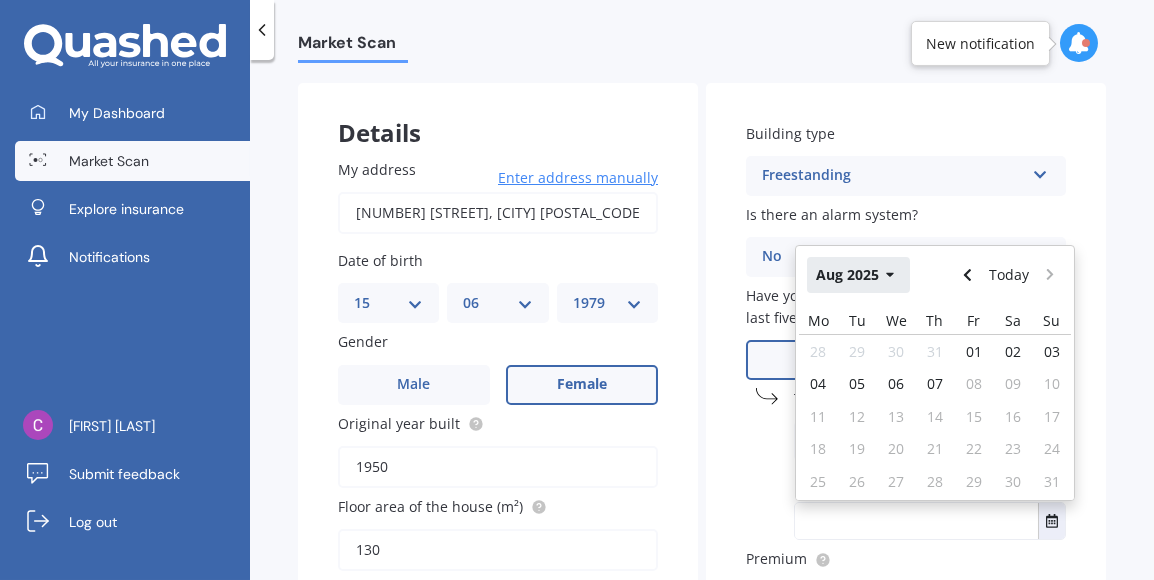 click 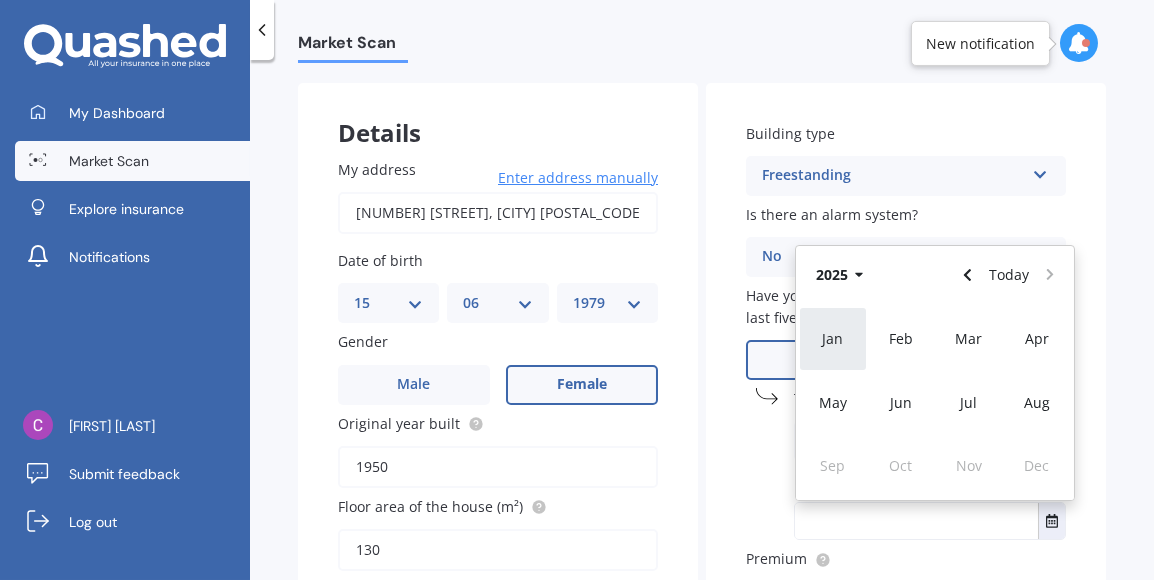 click on "Jan" at bounding box center [833, 338] 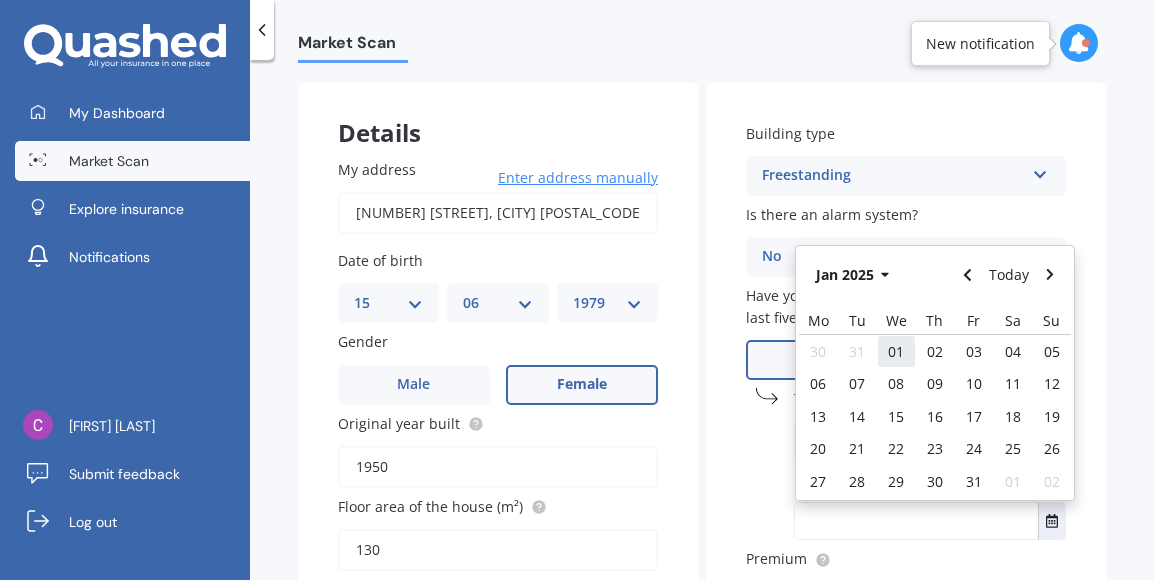 click on "01" at bounding box center (896, 351) 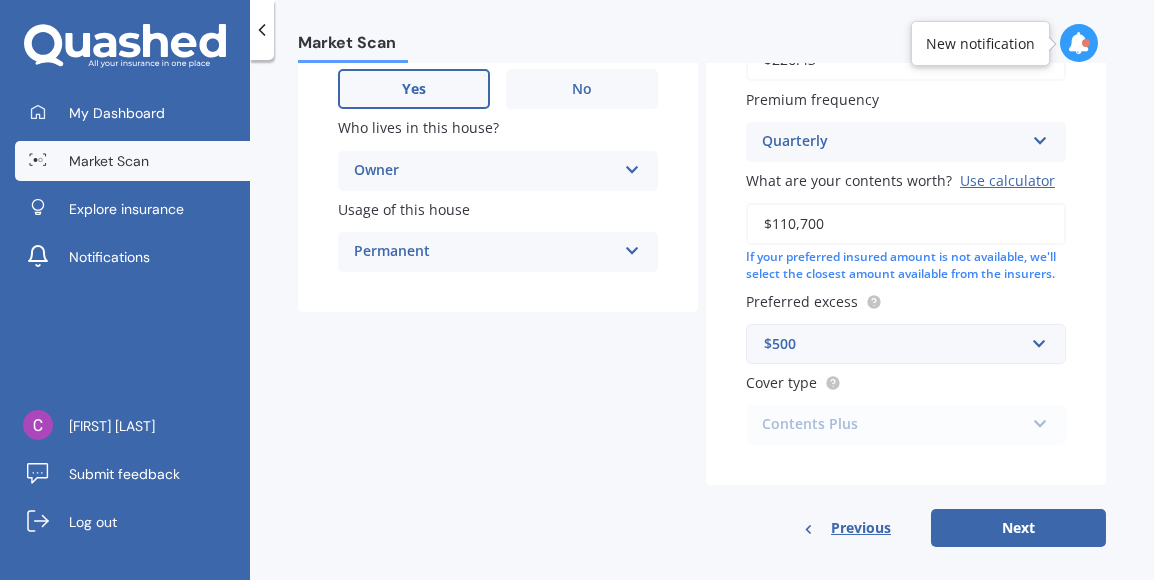 scroll, scrollTop: 625, scrollLeft: 0, axis: vertical 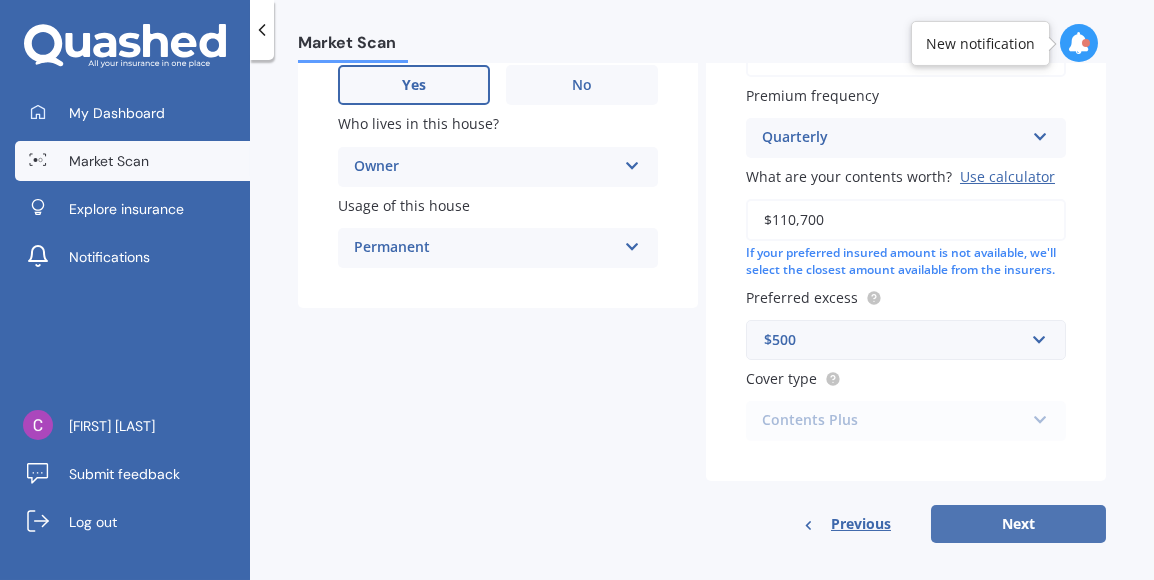 click on "Next" at bounding box center (1018, 524) 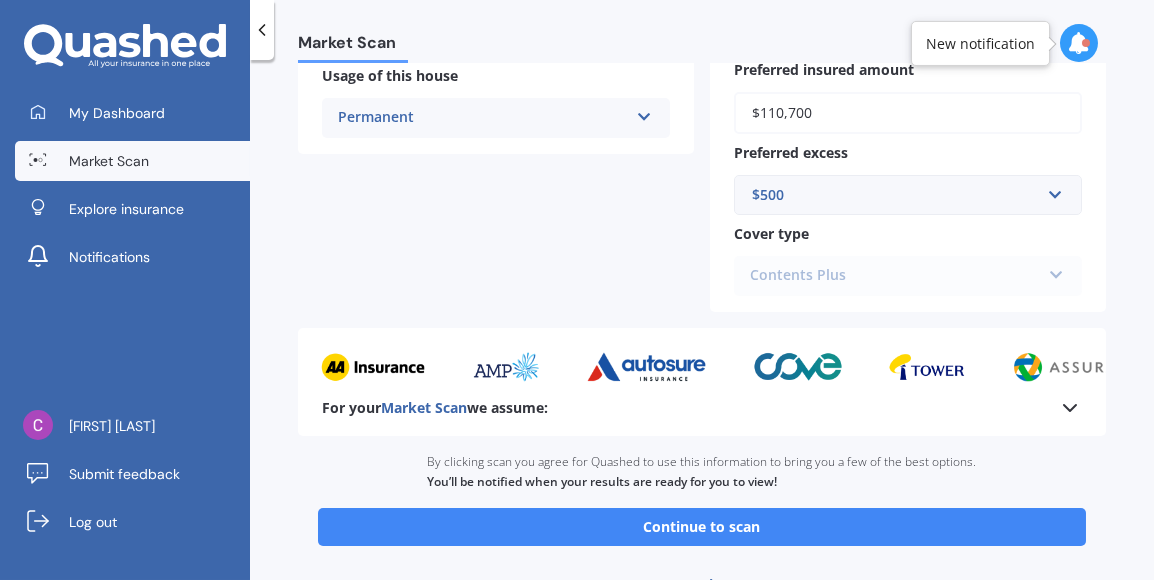 scroll, scrollTop: 776, scrollLeft: 0, axis: vertical 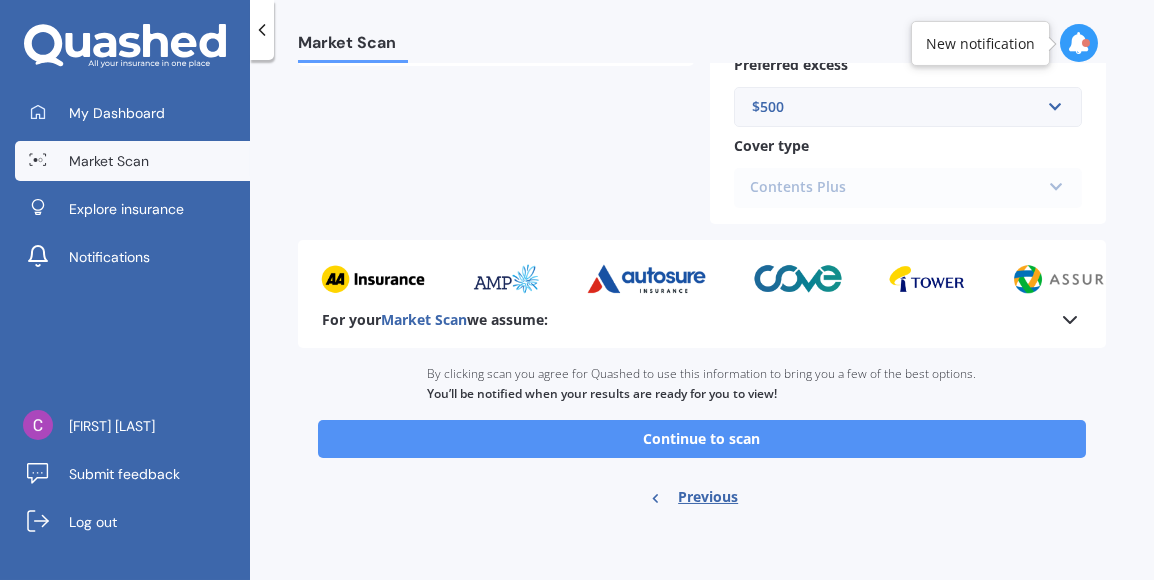 click on "Continue to scan" at bounding box center [702, 439] 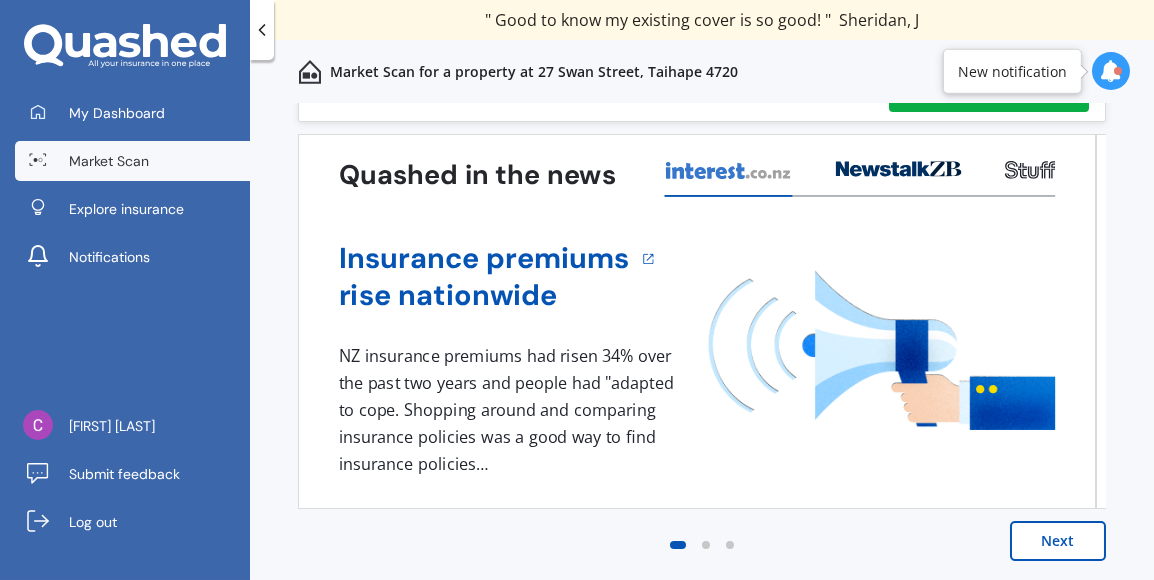 scroll, scrollTop: 0, scrollLeft: 0, axis: both 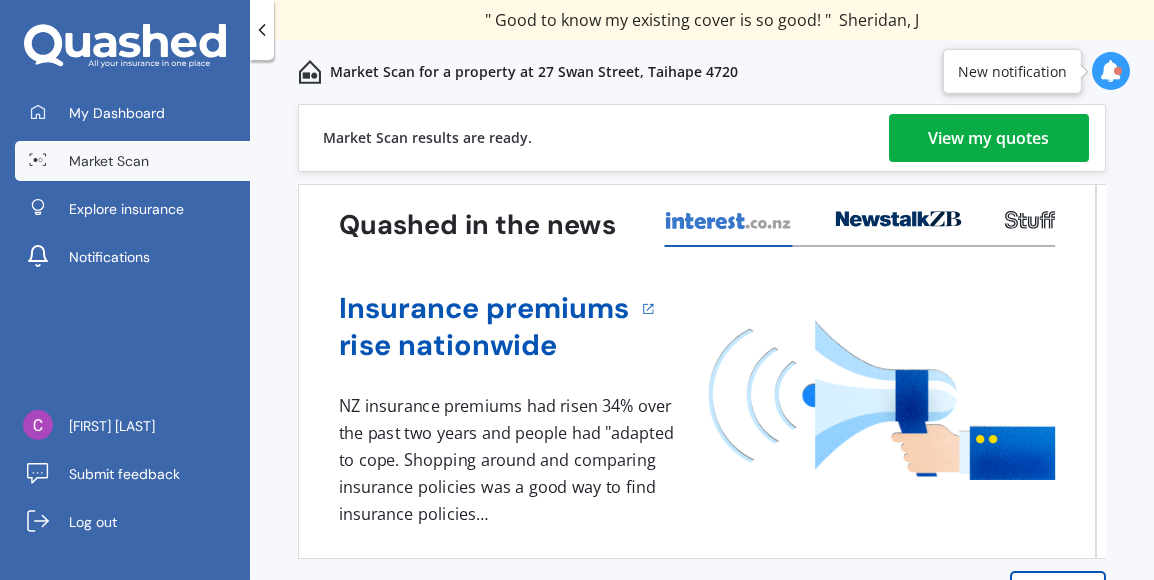 click on "View my quotes" at bounding box center (989, 138) 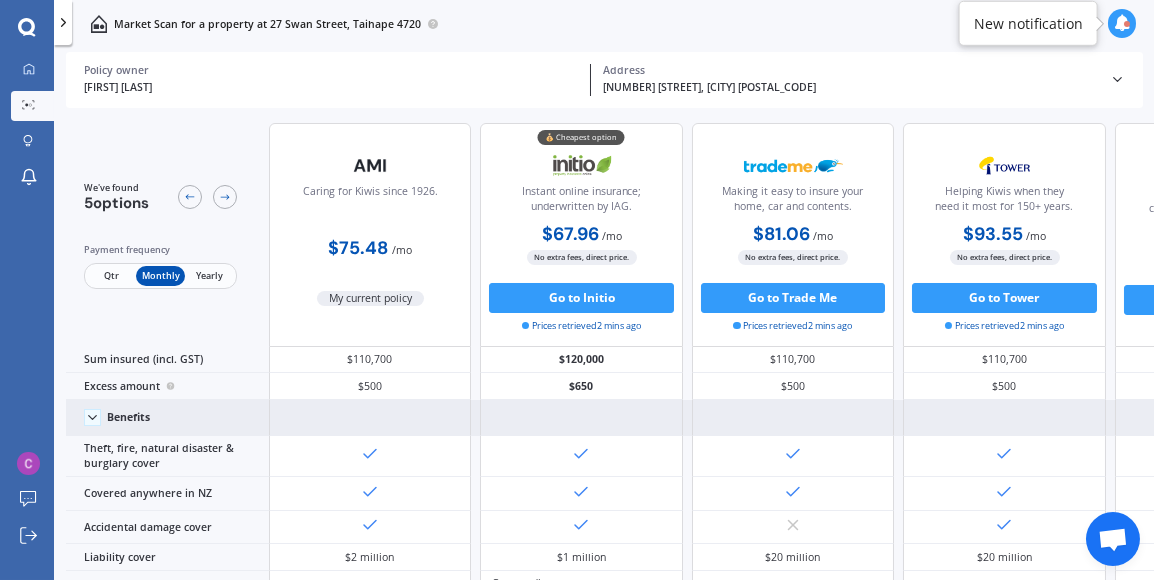scroll, scrollTop: 0, scrollLeft: 0, axis: both 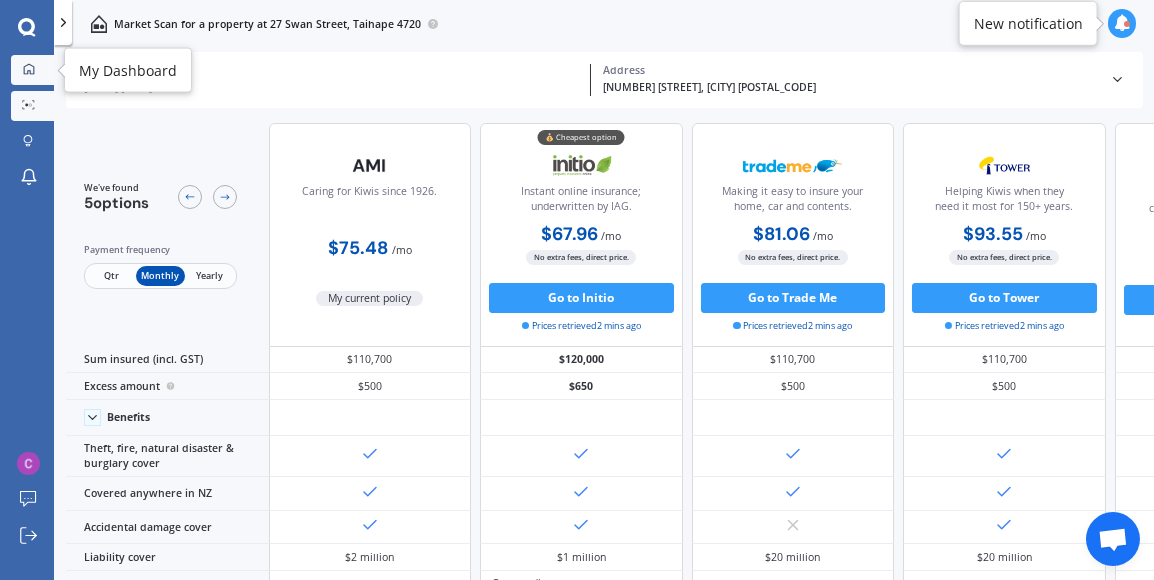 click on "My Dashboard" at bounding box center [32, 70] 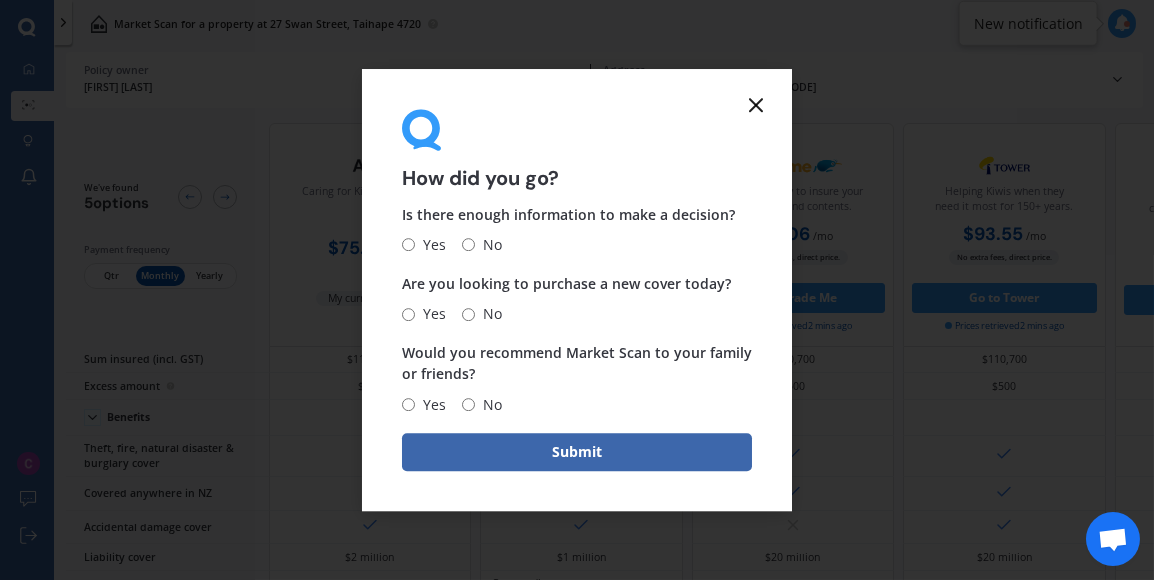 click 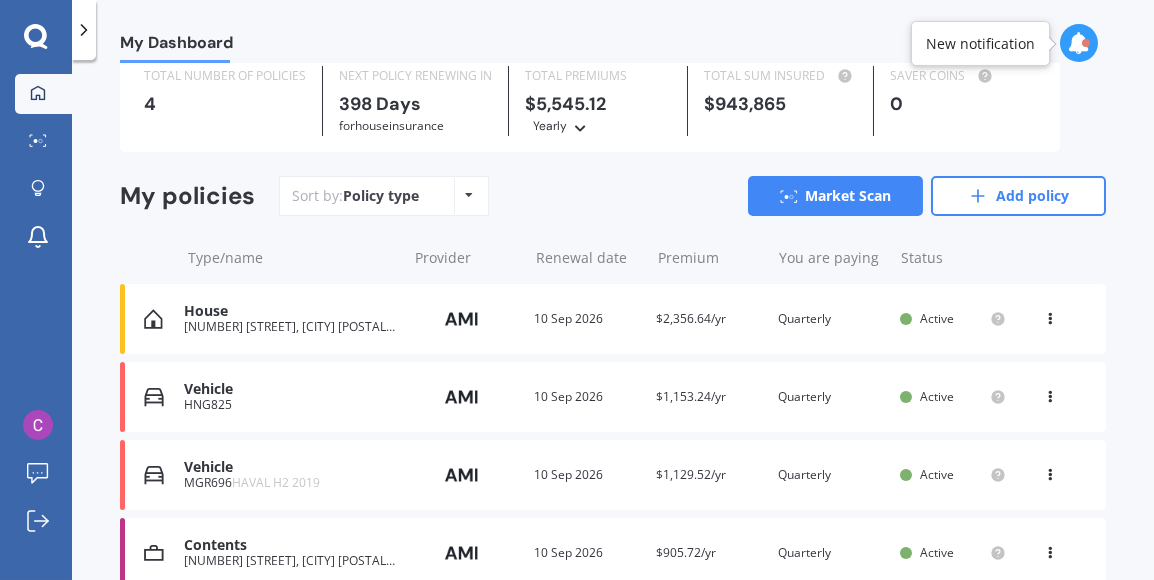 scroll, scrollTop: 0, scrollLeft: 0, axis: both 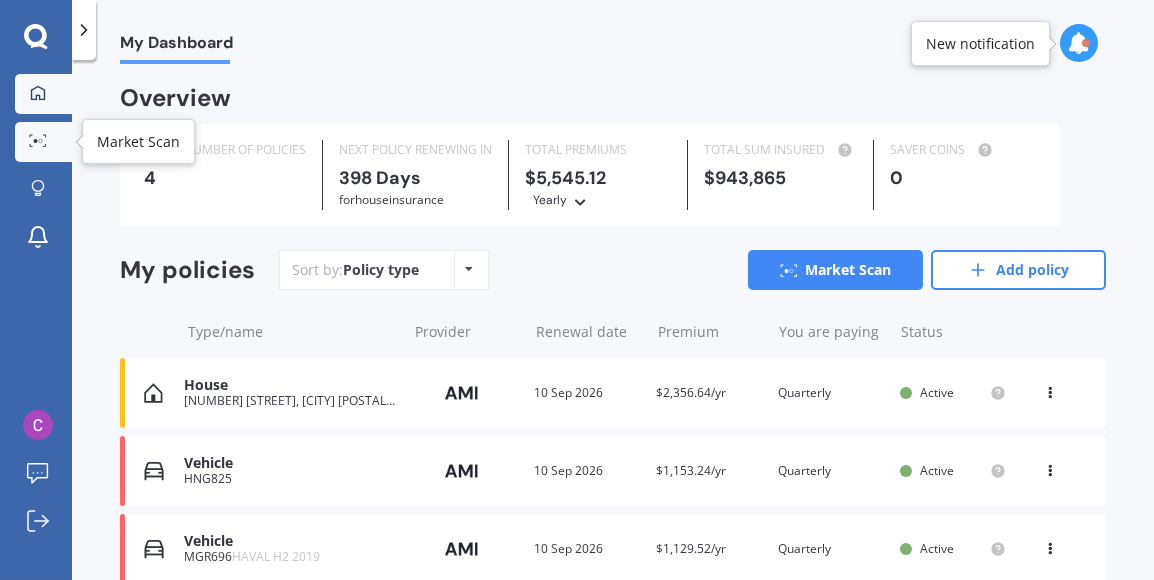 click on "Market Scan" at bounding box center (43, 142) 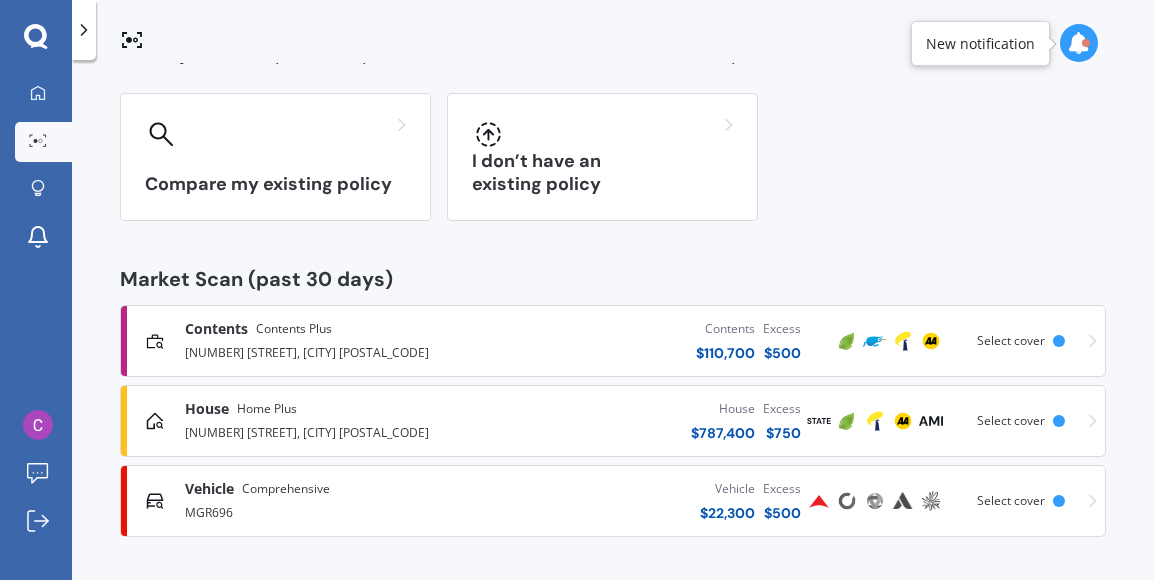 scroll, scrollTop: 0, scrollLeft: 0, axis: both 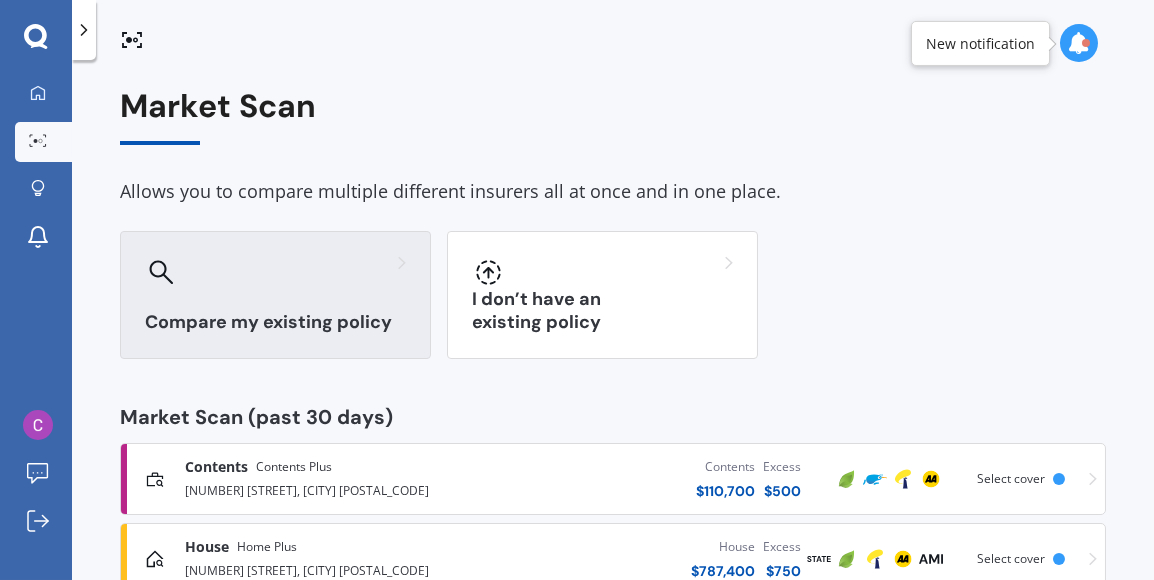click on "Compare my existing policy" at bounding box center [275, 322] 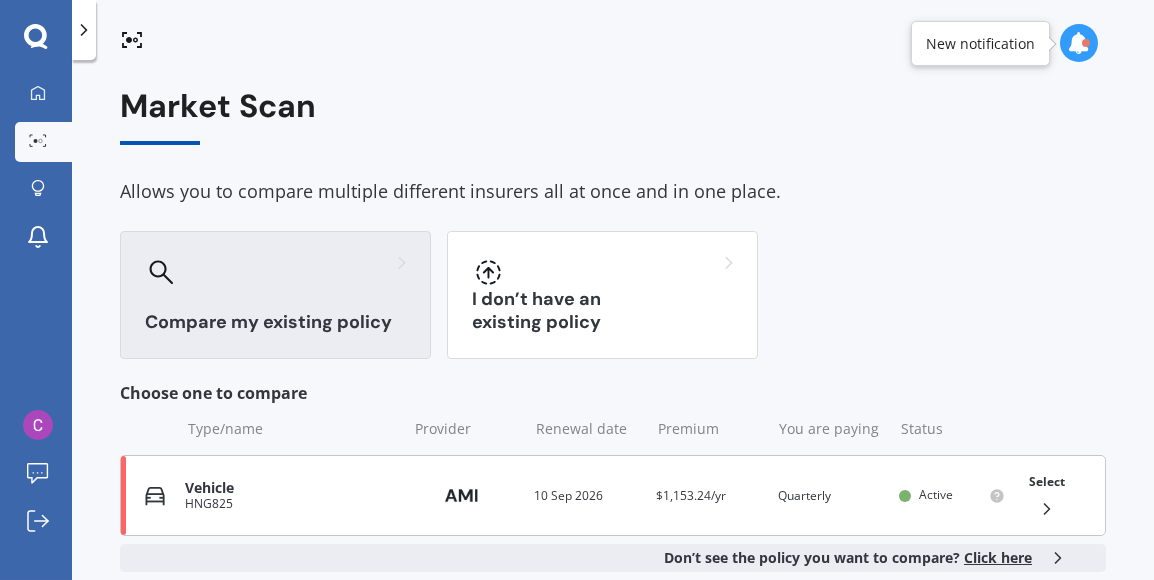 click on "HNG825" at bounding box center (290, 504) 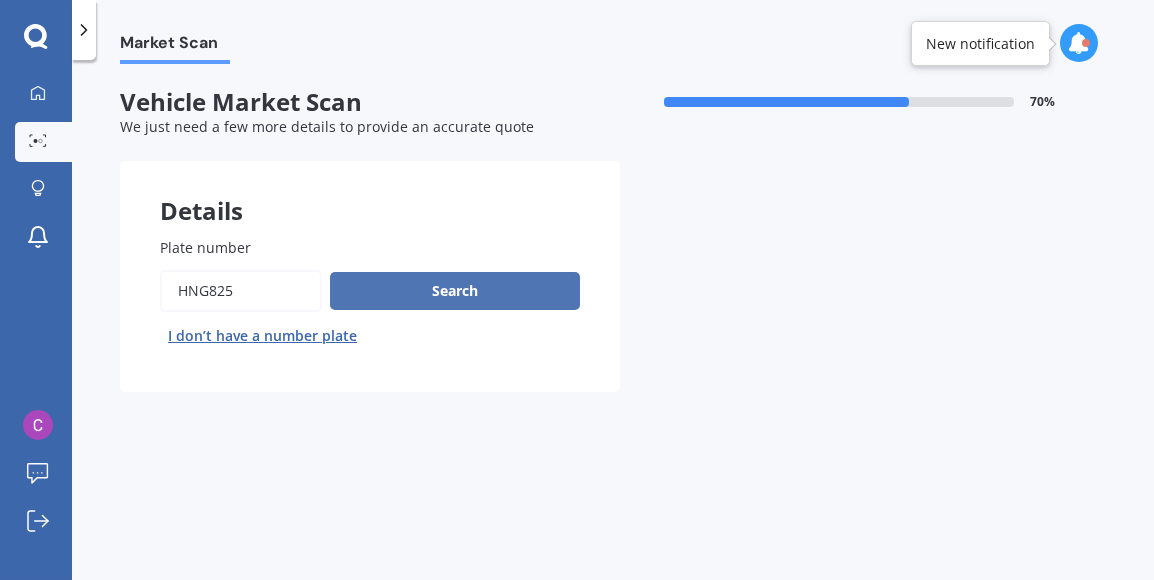 click on "Search" at bounding box center [455, 291] 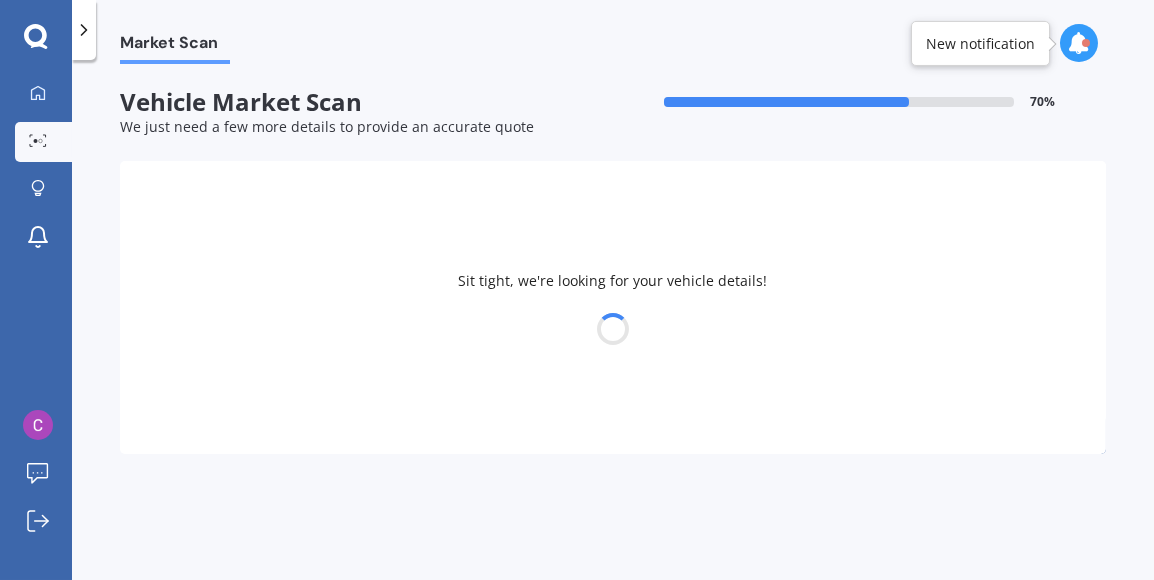select on "VOLKSWAGEN" 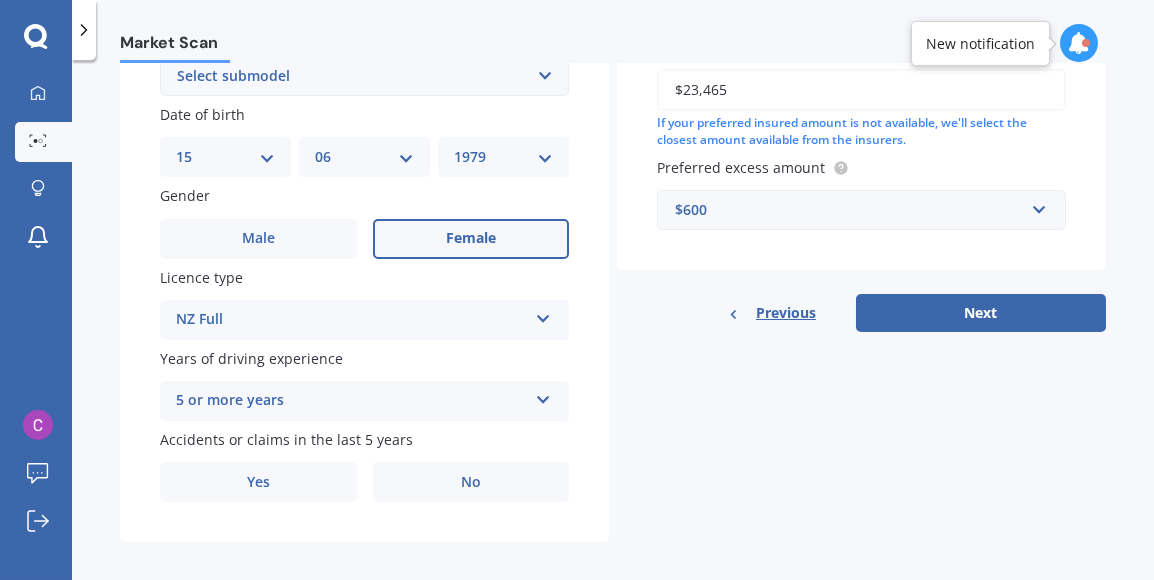 scroll, scrollTop: 585, scrollLeft: 0, axis: vertical 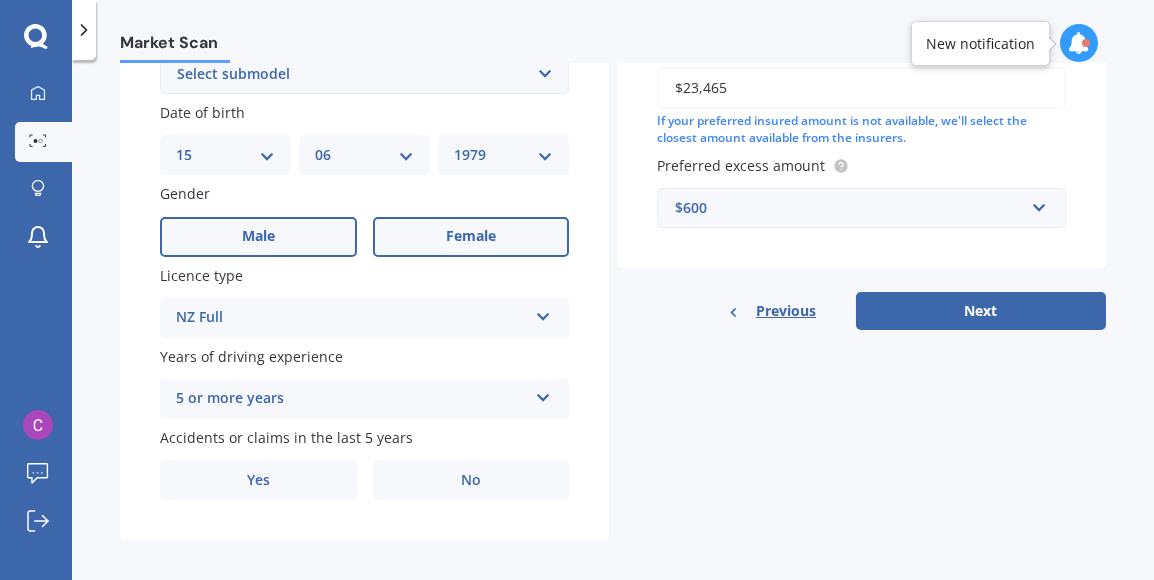 click on "Male" at bounding box center [258, 237] 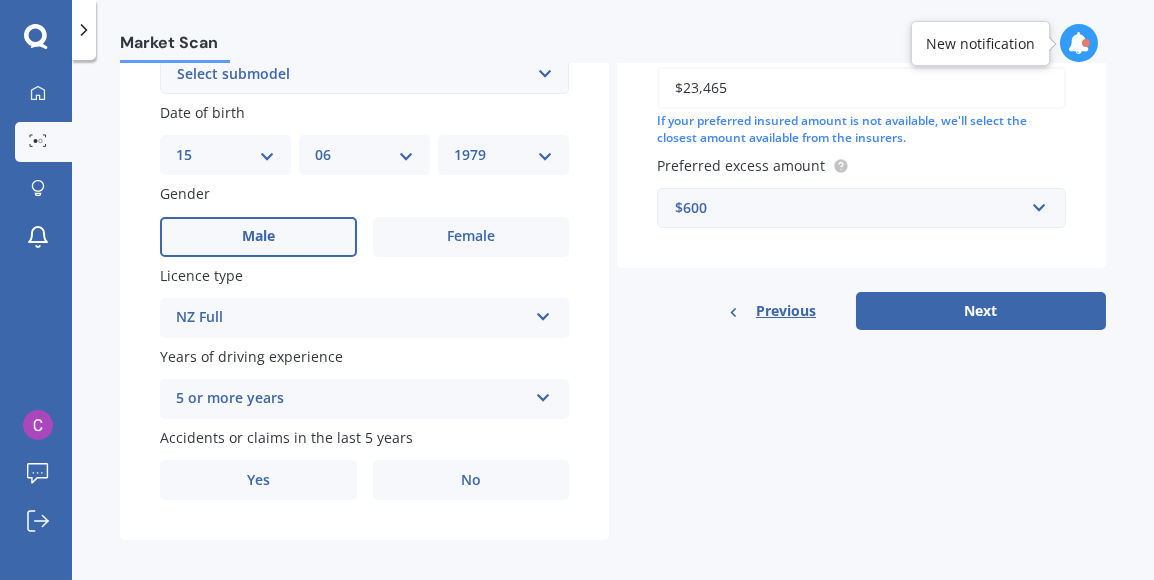 scroll, scrollTop: 598, scrollLeft: 0, axis: vertical 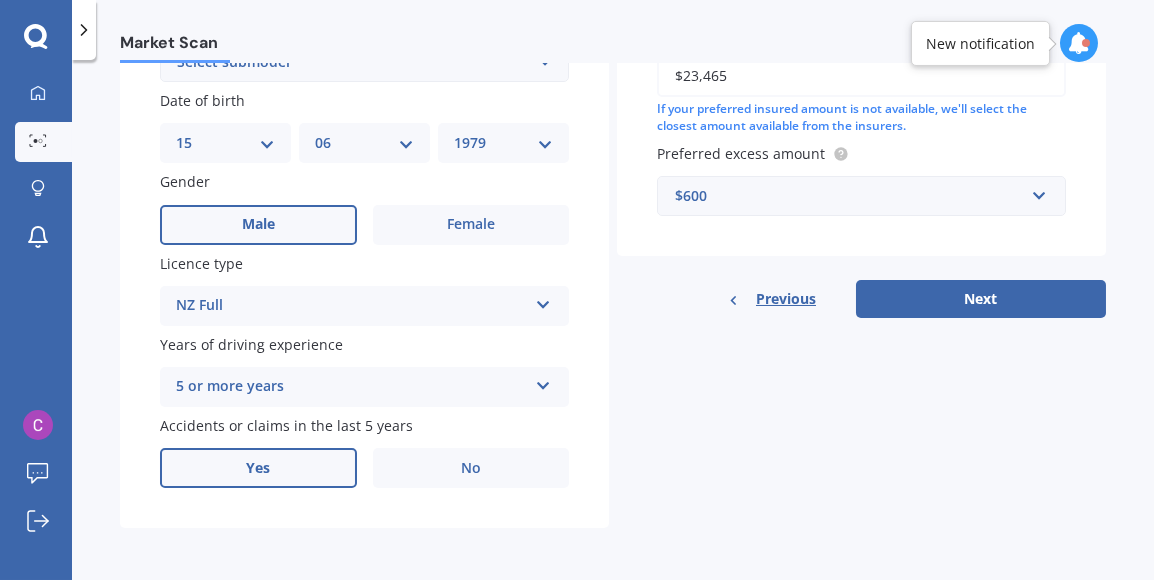 click on "Yes" at bounding box center (258, 468) 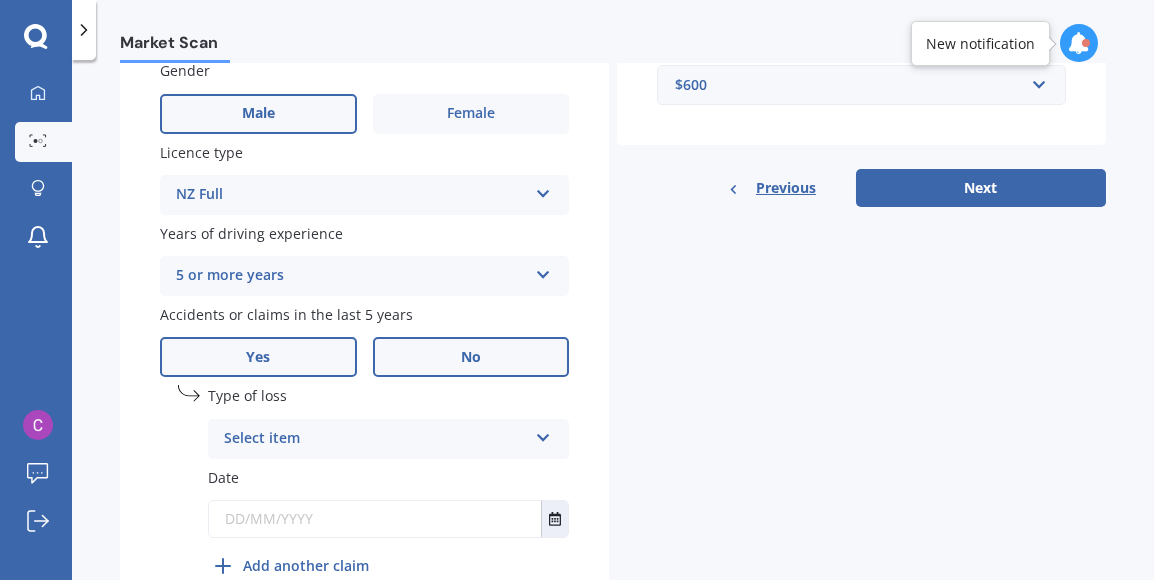 scroll, scrollTop: 815, scrollLeft: 0, axis: vertical 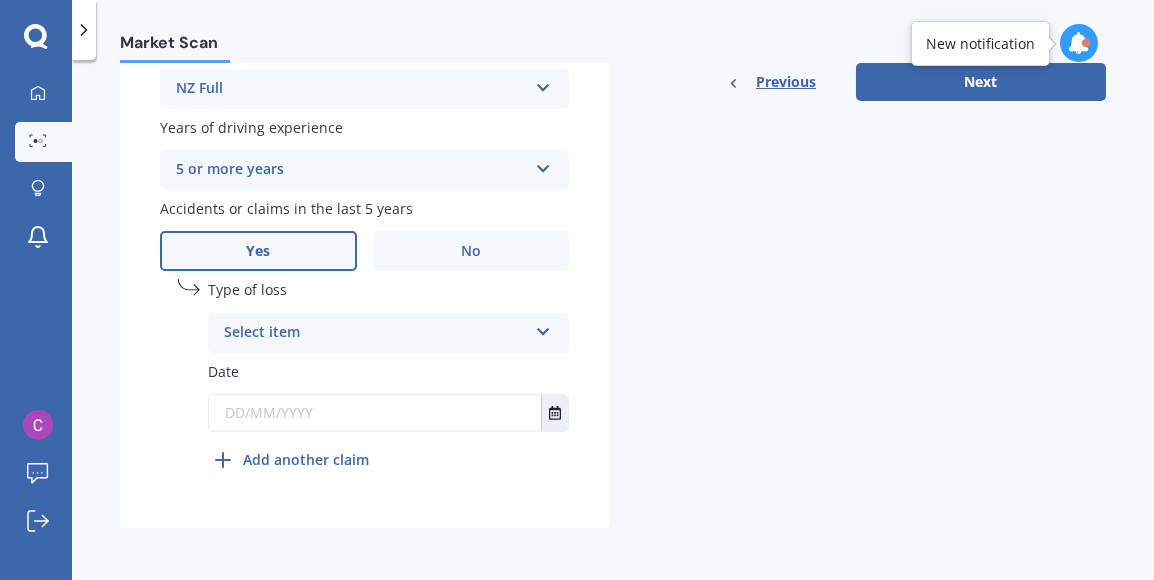 click on "Select item" at bounding box center [375, 333] 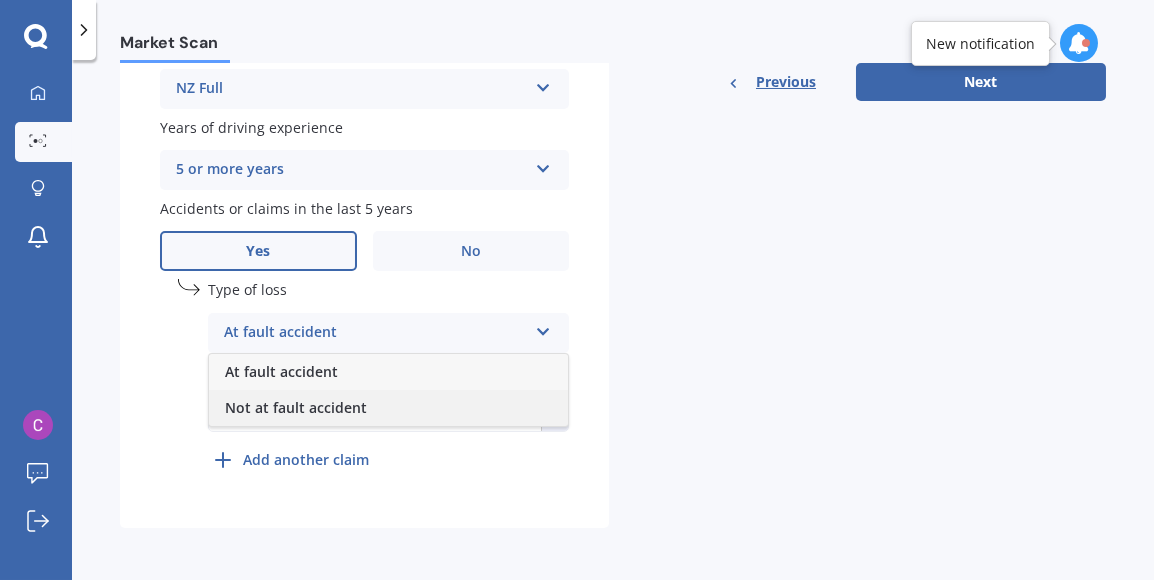 click on "Not at fault accident" at bounding box center [388, 408] 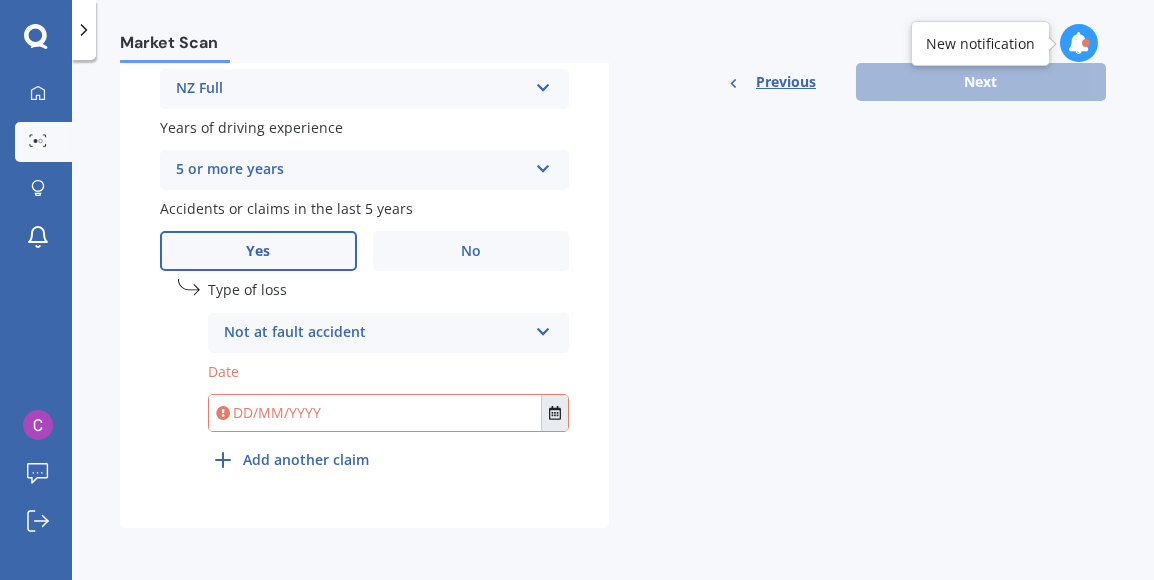 click 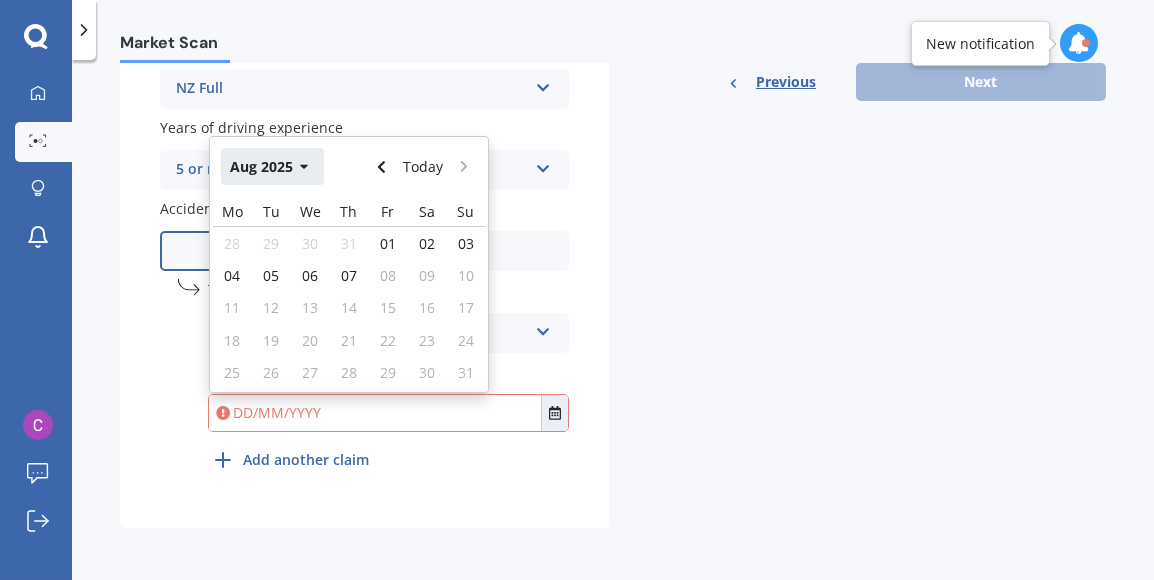 click 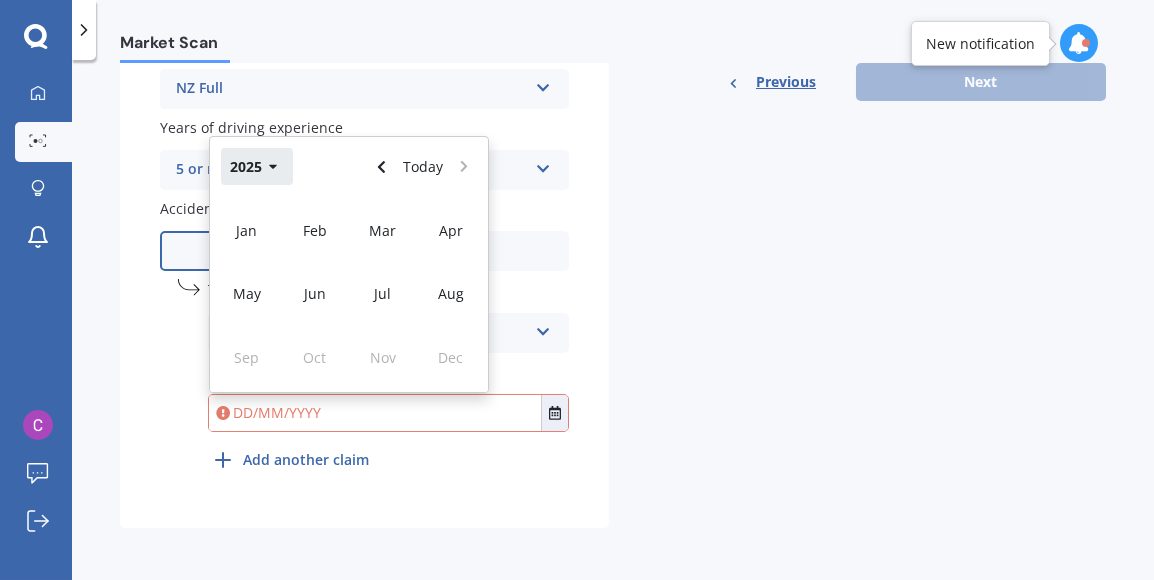 click 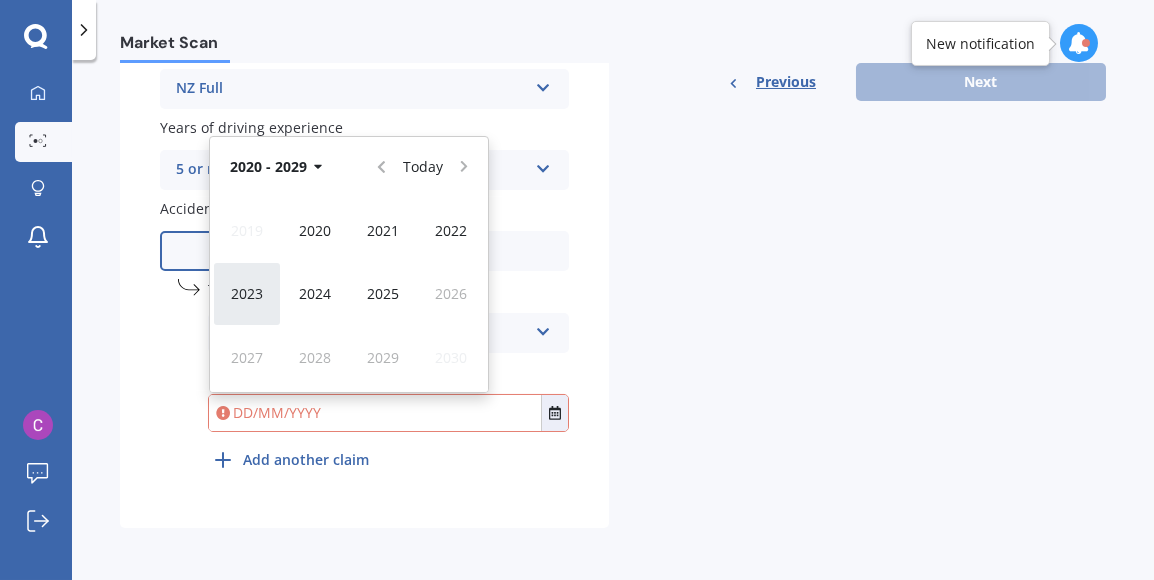 click on "2023" at bounding box center (247, 293) 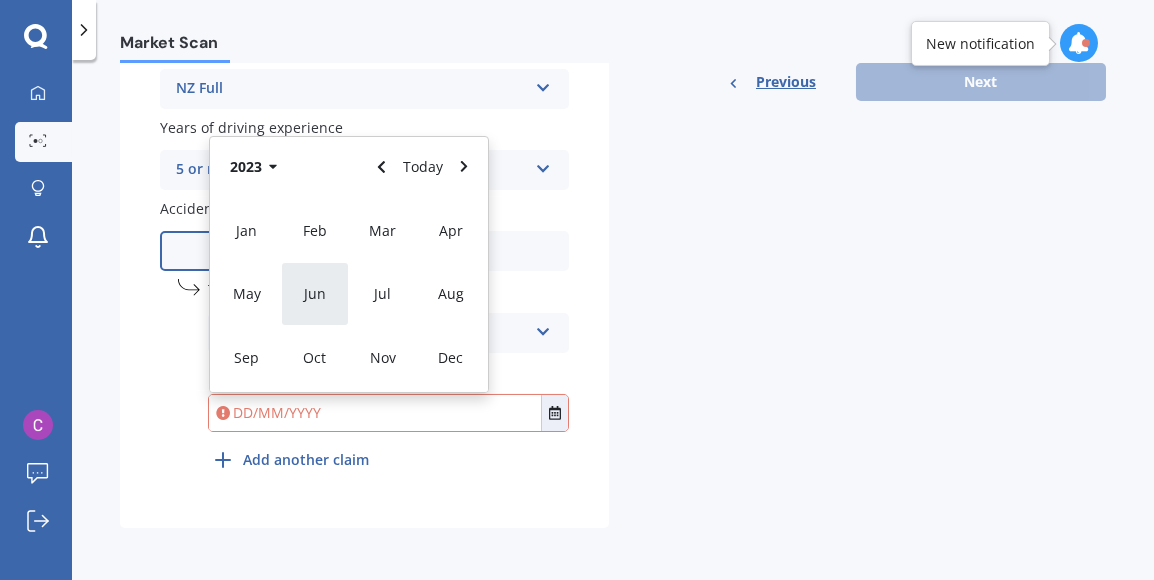click on "Jun" at bounding box center (315, 293) 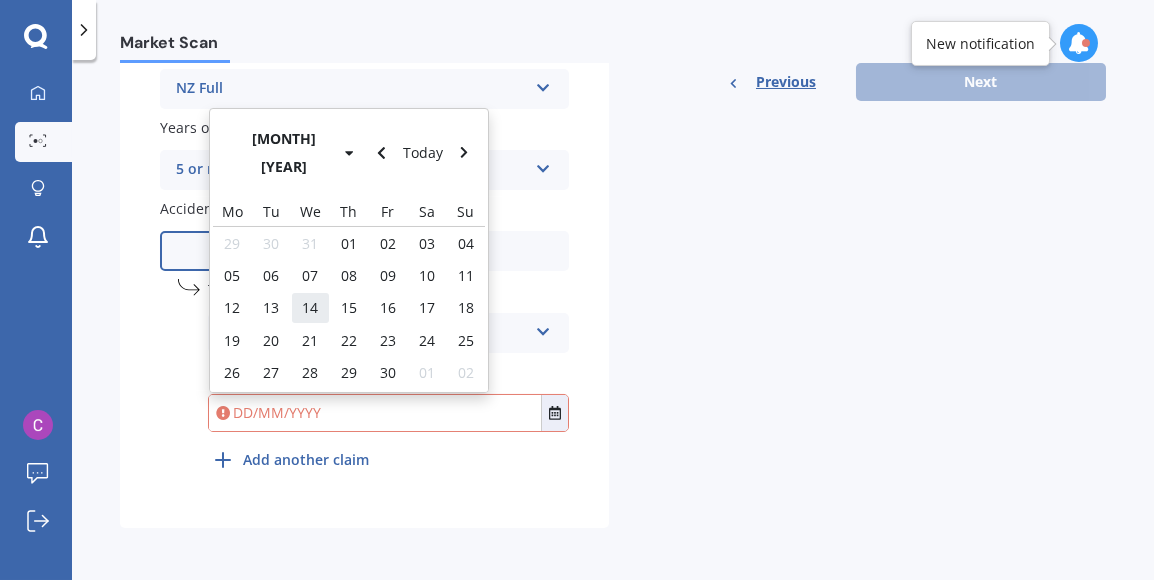click on "14" at bounding box center [310, 308] 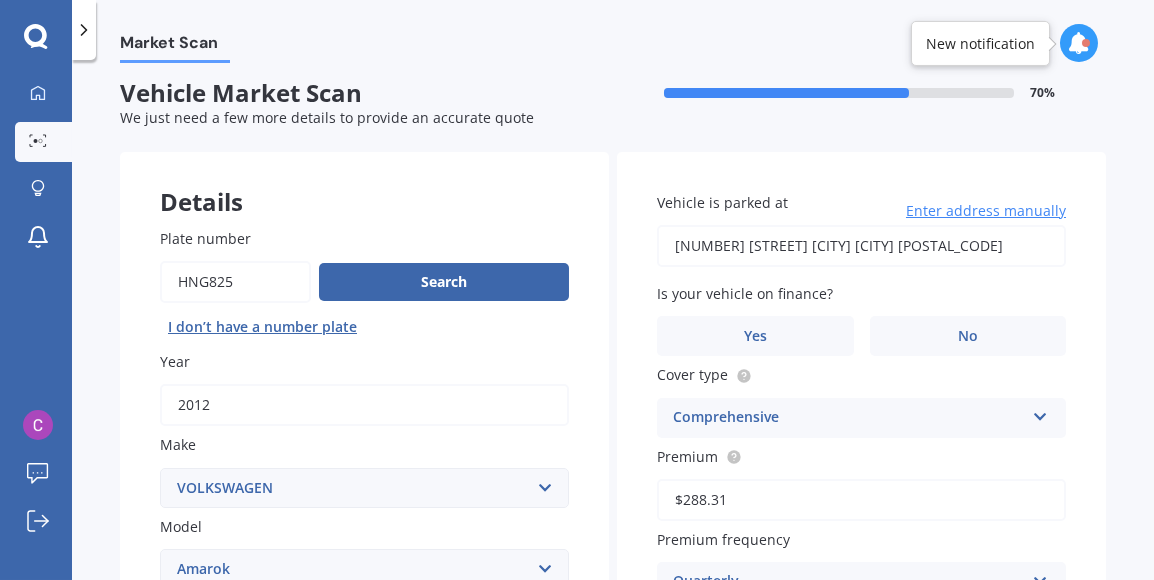 scroll, scrollTop: 0, scrollLeft: 0, axis: both 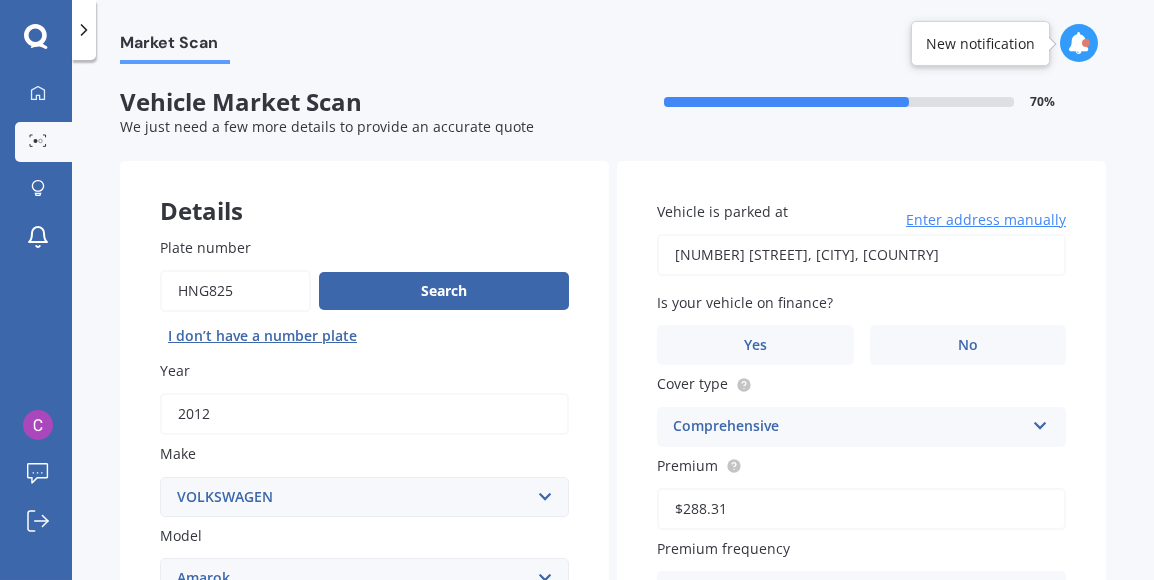 type on "[NUMBER] [STREET], [CITY] [POSTAL_CODE]" 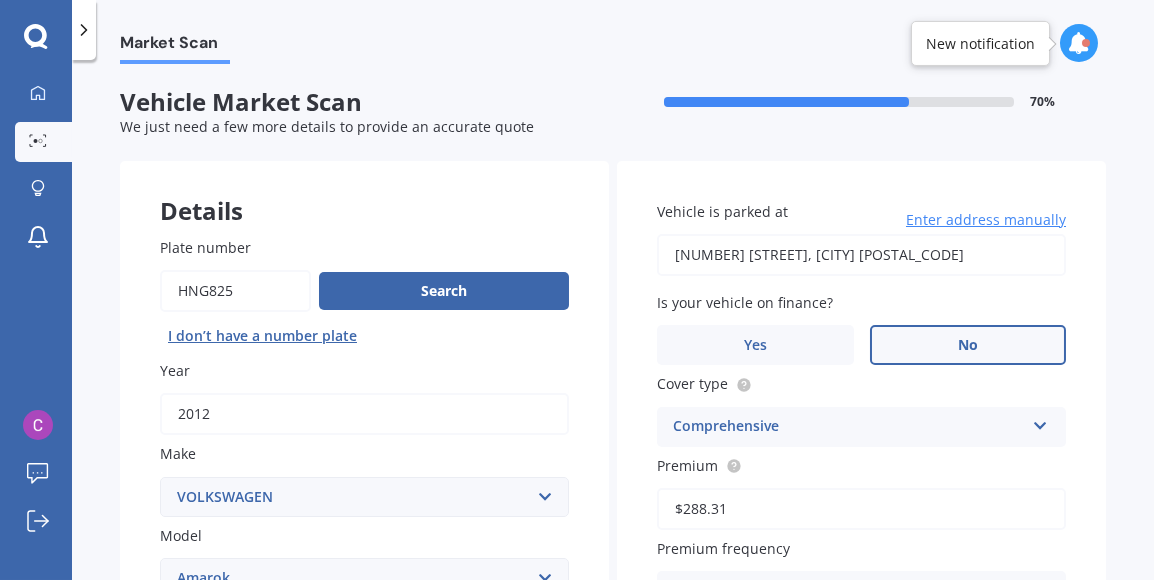 click on "No" at bounding box center [968, 345] 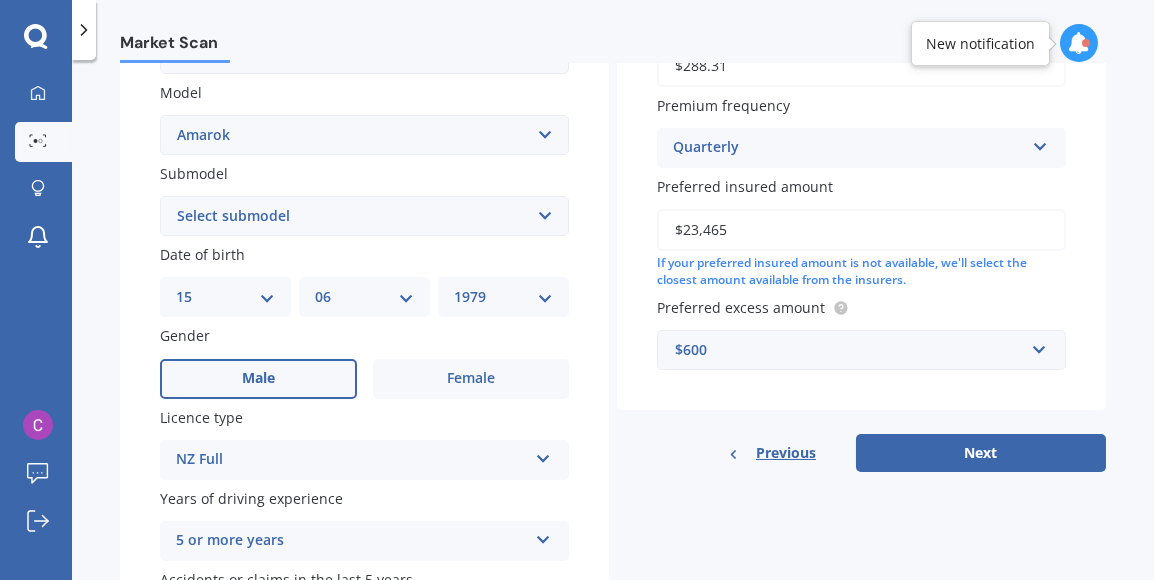 scroll, scrollTop: 485, scrollLeft: 0, axis: vertical 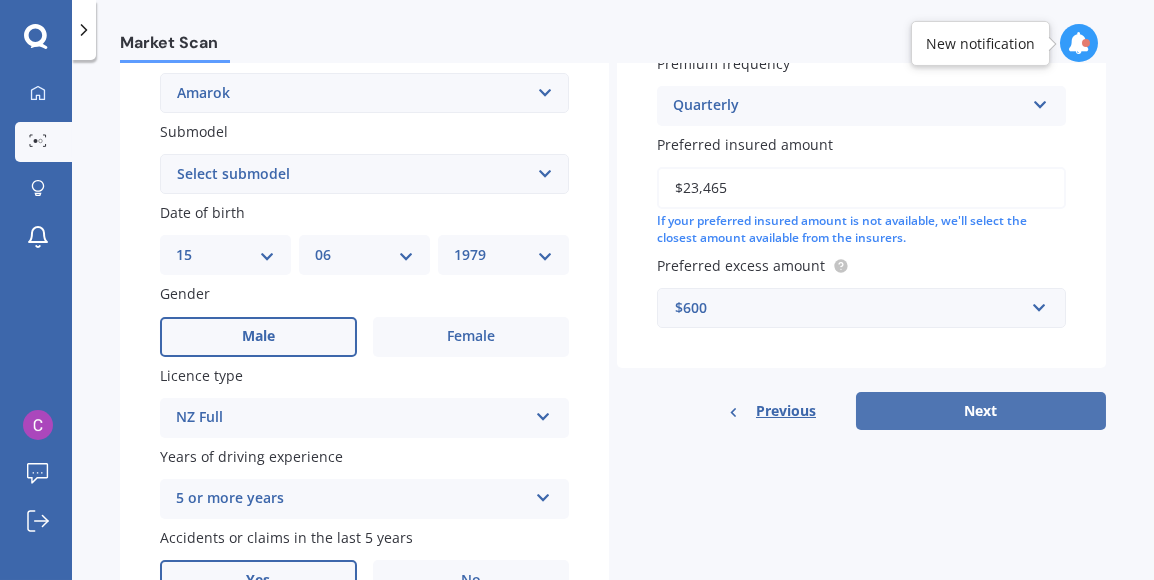 click on "Next" at bounding box center (981, 411) 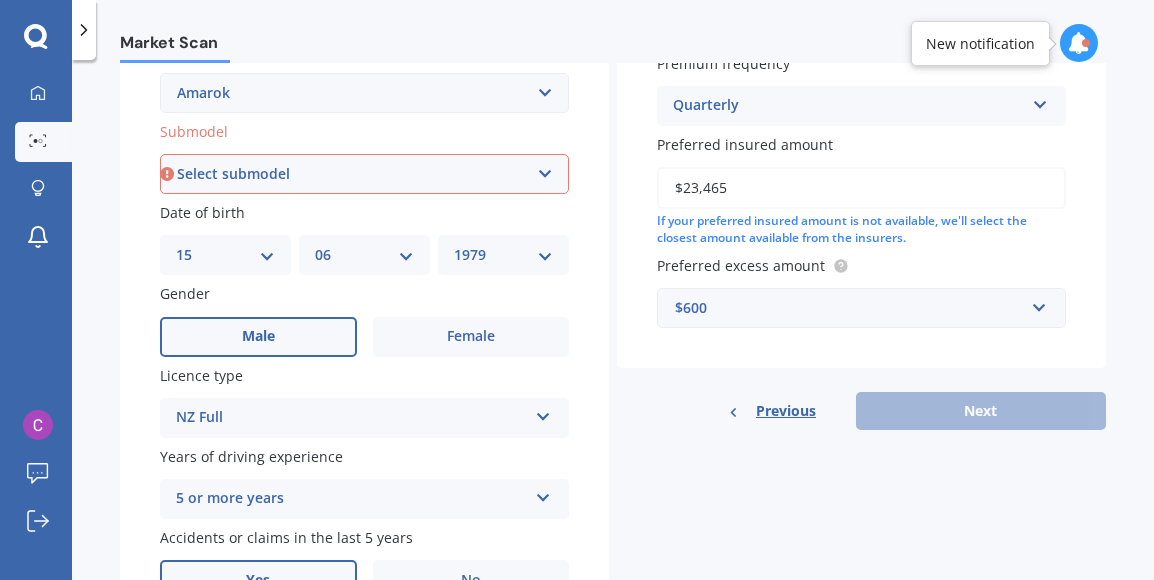 click on "Select submodel (All Other) 2WD TDI 2WD Twin Turbo TDI Highline 4 motion Twin Turbo TDI 4 motion Twin Turbo TDI Highline DC 2WD 340" at bounding box center (364, 174) 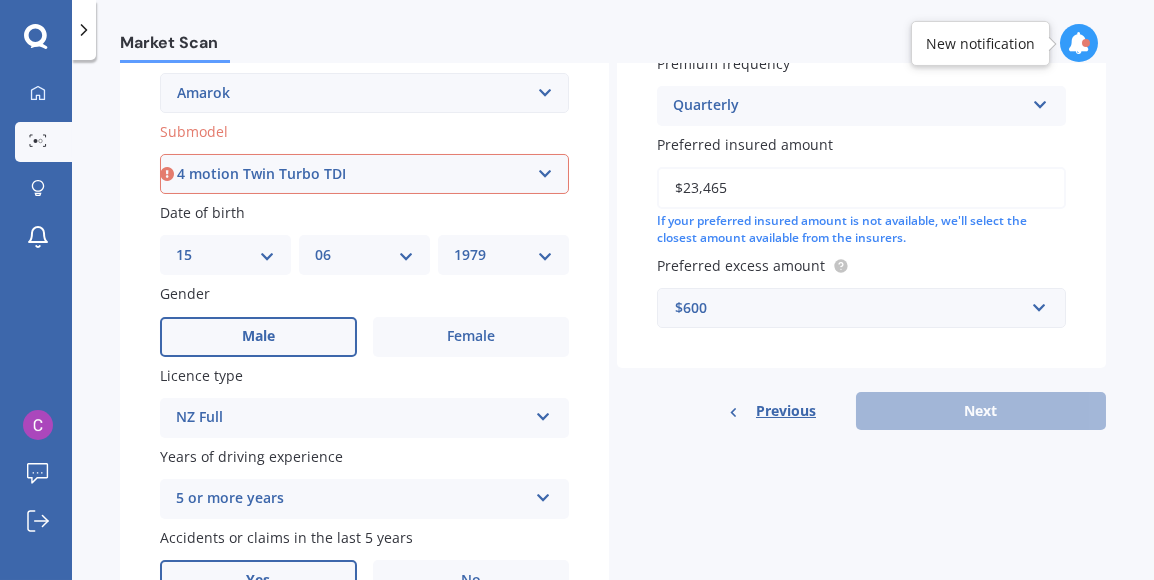 click on "Select submodel (All Other) 2WD TDI 2WD Twin Turbo TDI Highline 4 motion Twin Turbo TDI 4 motion Twin Turbo TDI Highline DC 2WD 340" at bounding box center [364, 174] 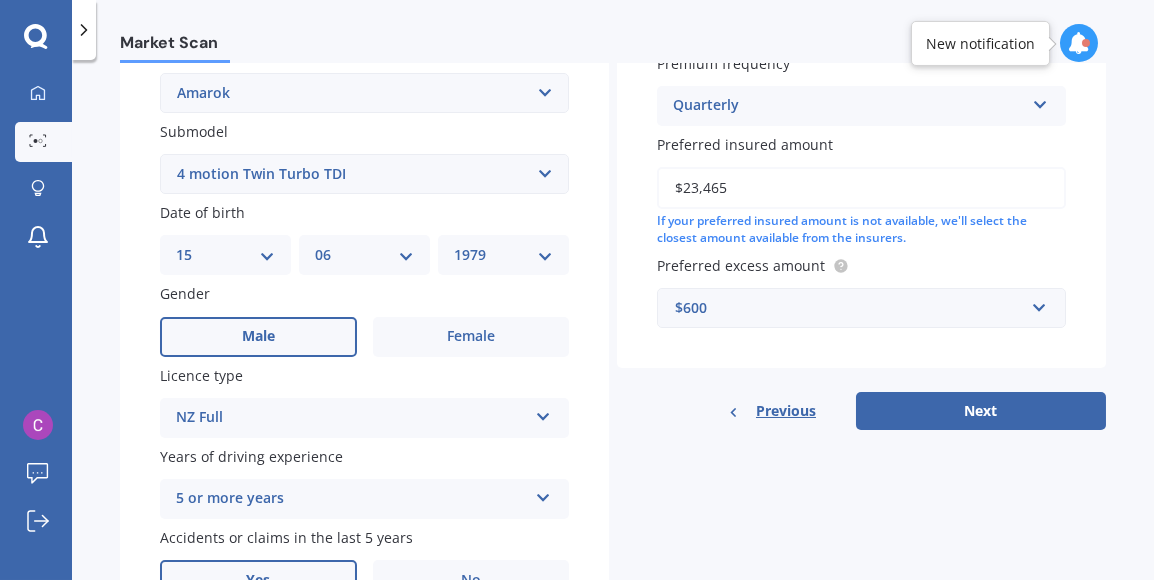 click on "Select submodel (All Other) 2WD TDI 2WD Twin Turbo TDI Highline 4 motion Twin Turbo TDI 4 motion Twin Turbo TDI Highline DC 2WD 340" at bounding box center (364, 174) 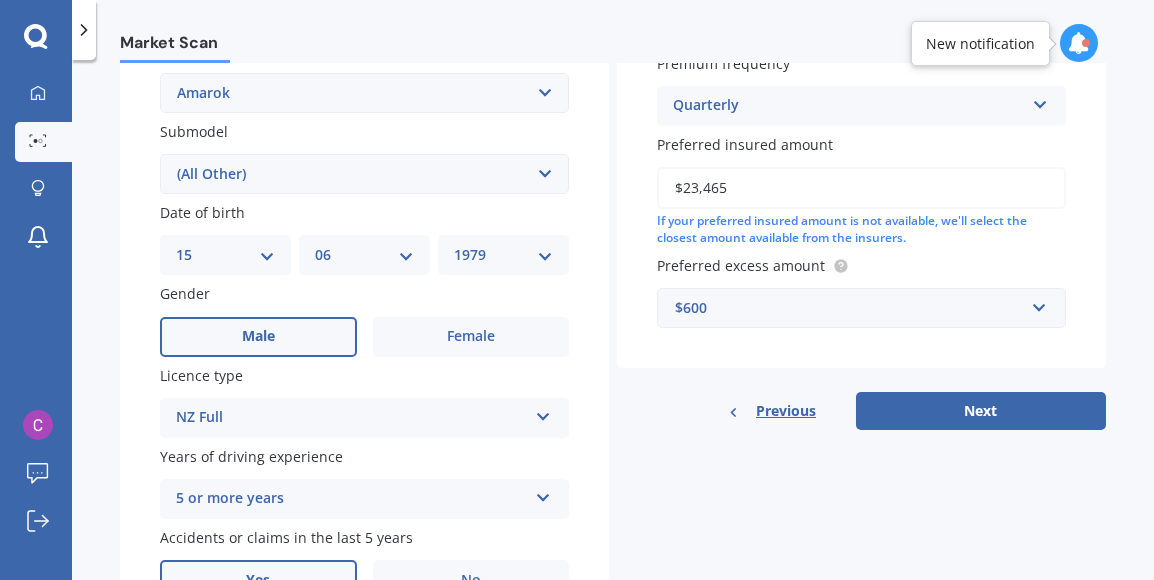 click on "Select submodel (All Other) 2WD TDI 2WD Twin Turbo TDI Highline 4 motion Twin Turbo TDI 4 motion Twin Turbo TDI Highline DC 2WD 340" at bounding box center [364, 174] 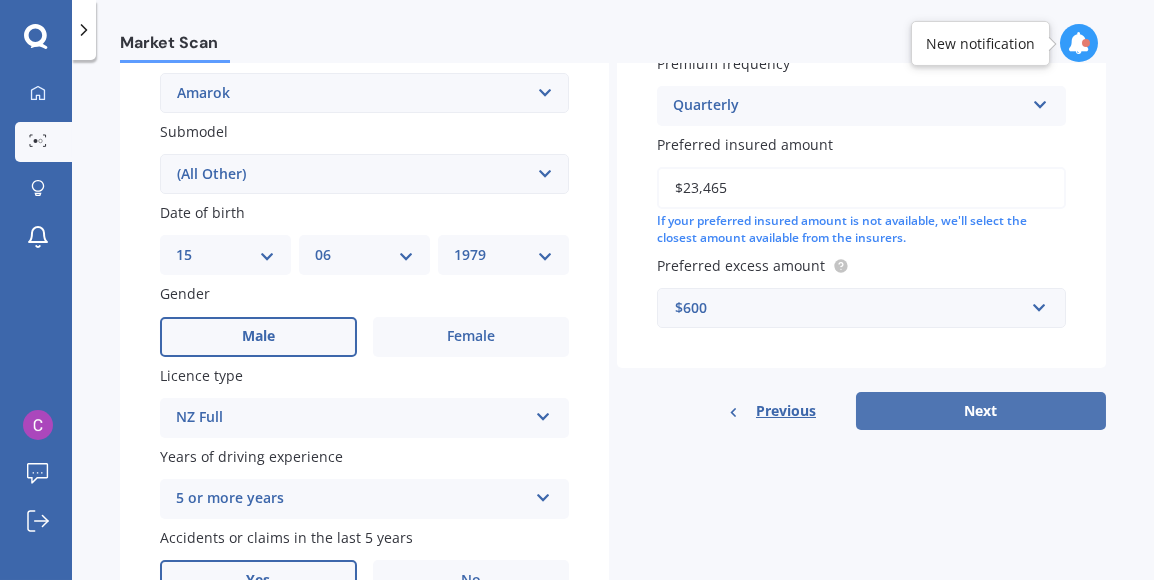 click on "Next" at bounding box center (981, 411) 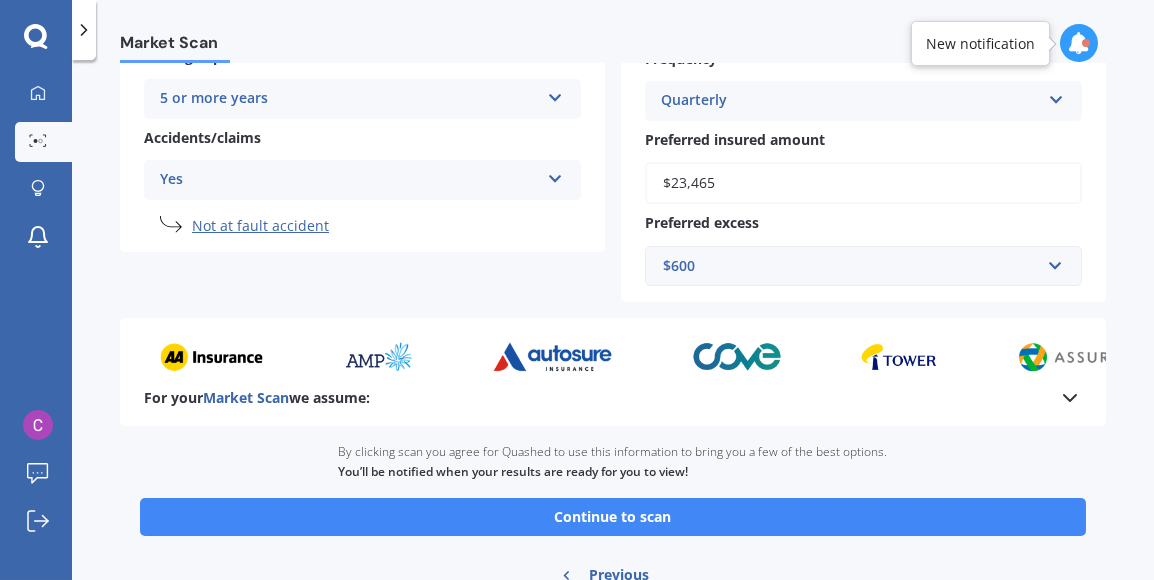 scroll, scrollTop: 535, scrollLeft: 0, axis: vertical 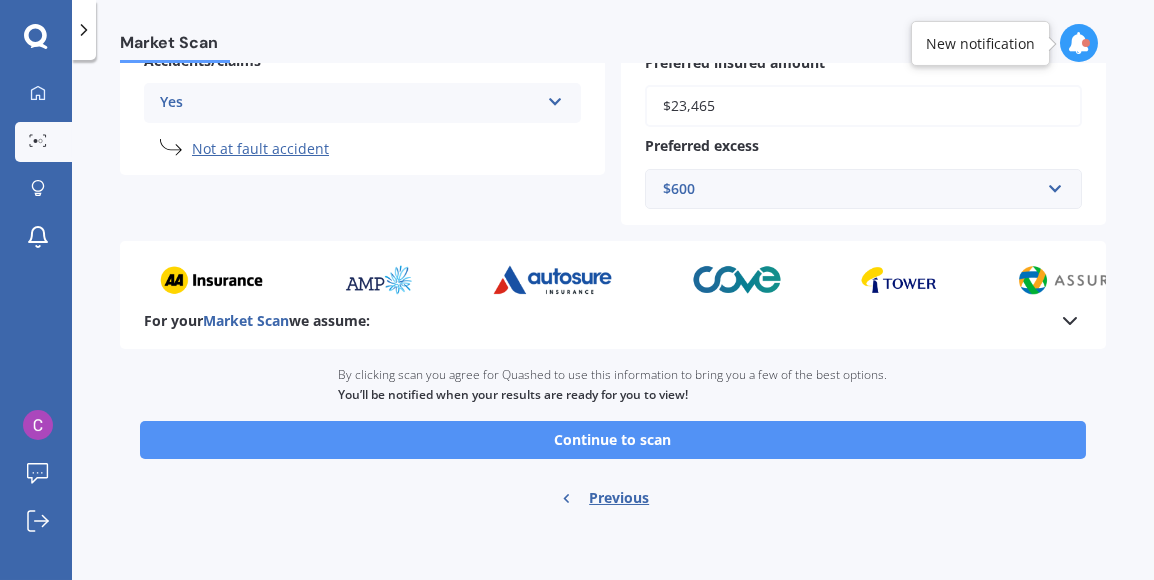 click on "Continue to scan" at bounding box center (613, 440) 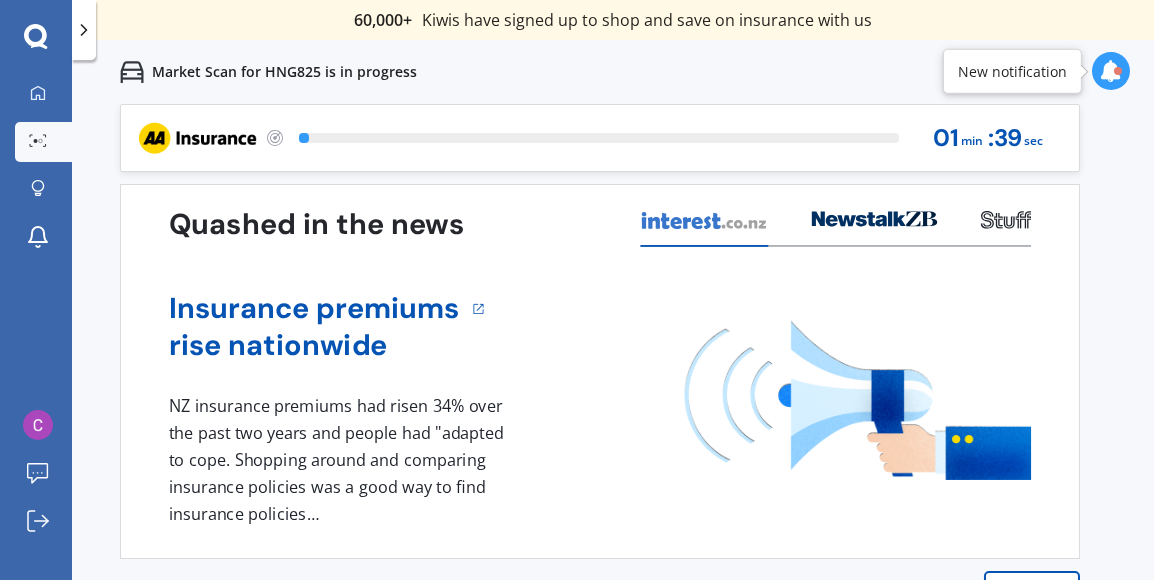 scroll, scrollTop: 0, scrollLeft: 0, axis: both 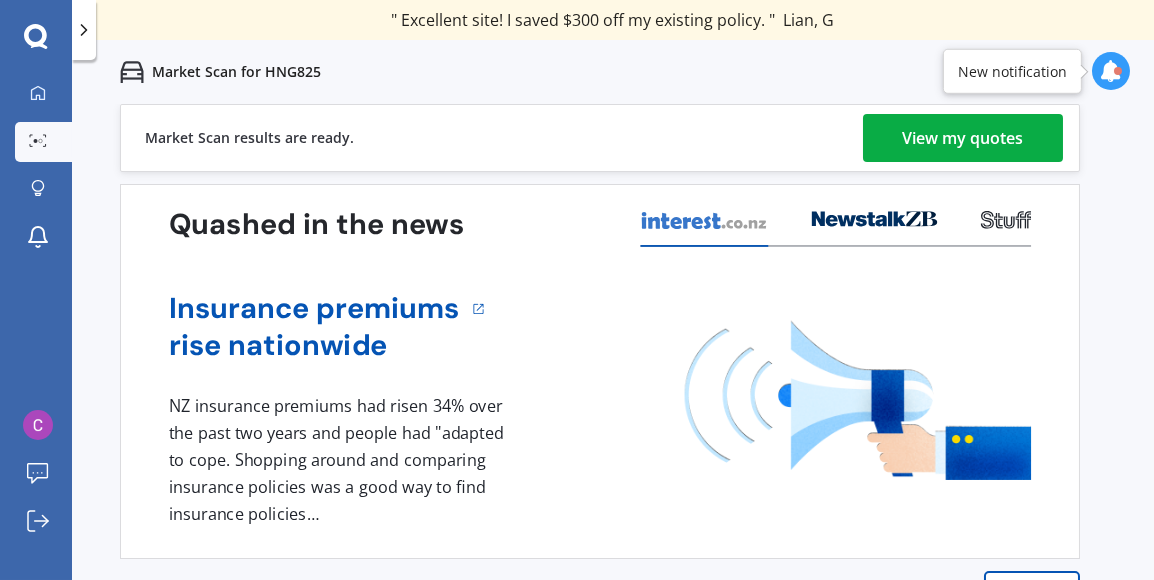 click on "View my quotes" at bounding box center (963, 138) 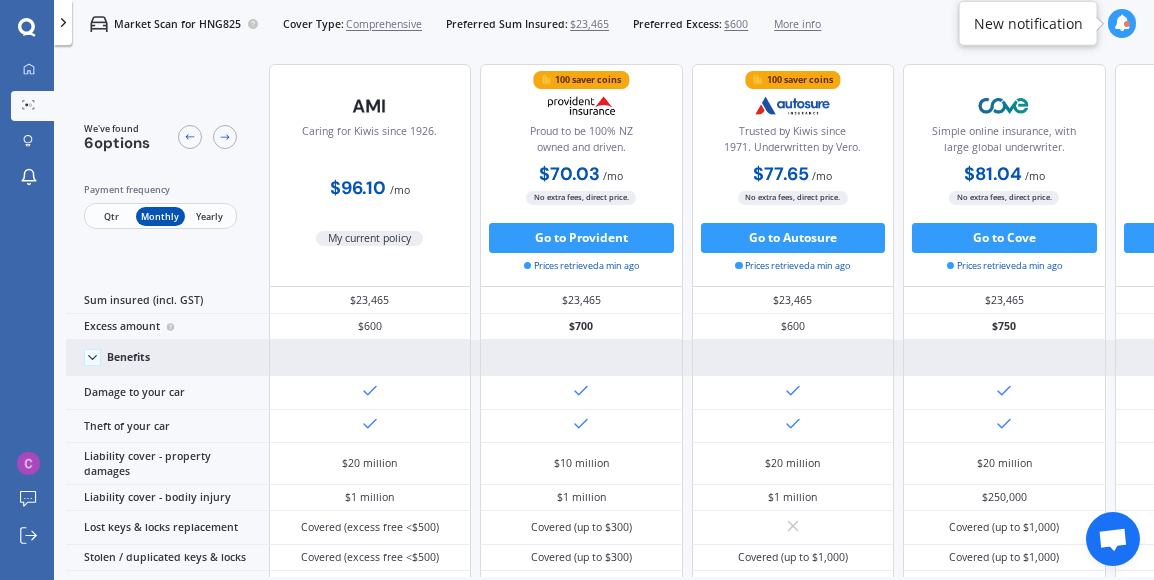 scroll, scrollTop: 1, scrollLeft: 0, axis: vertical 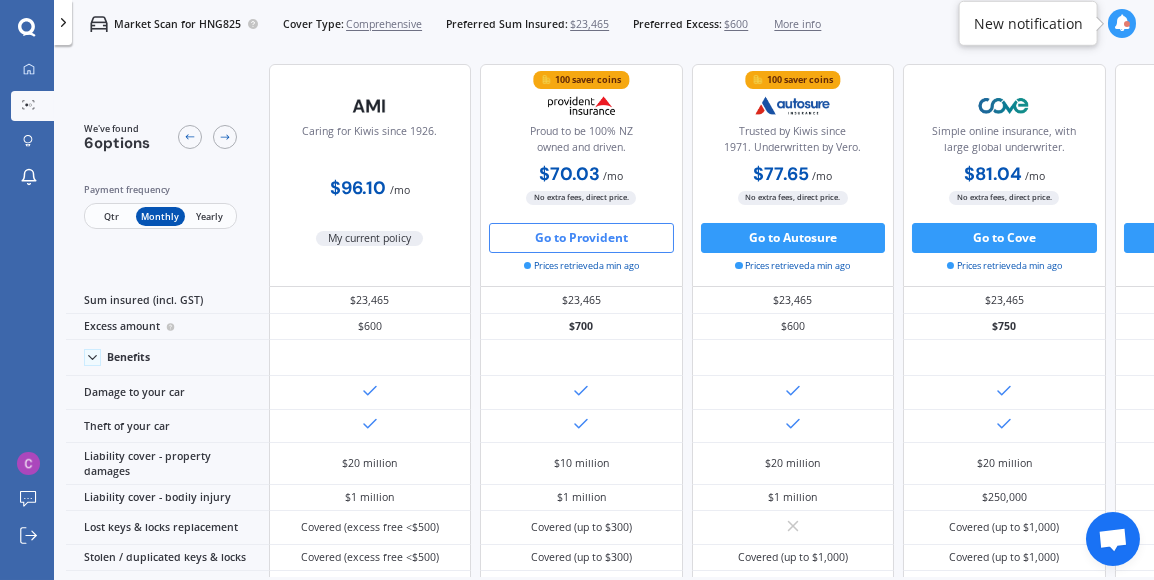 click on "Go to Provident" at bounding box center [581, 238] 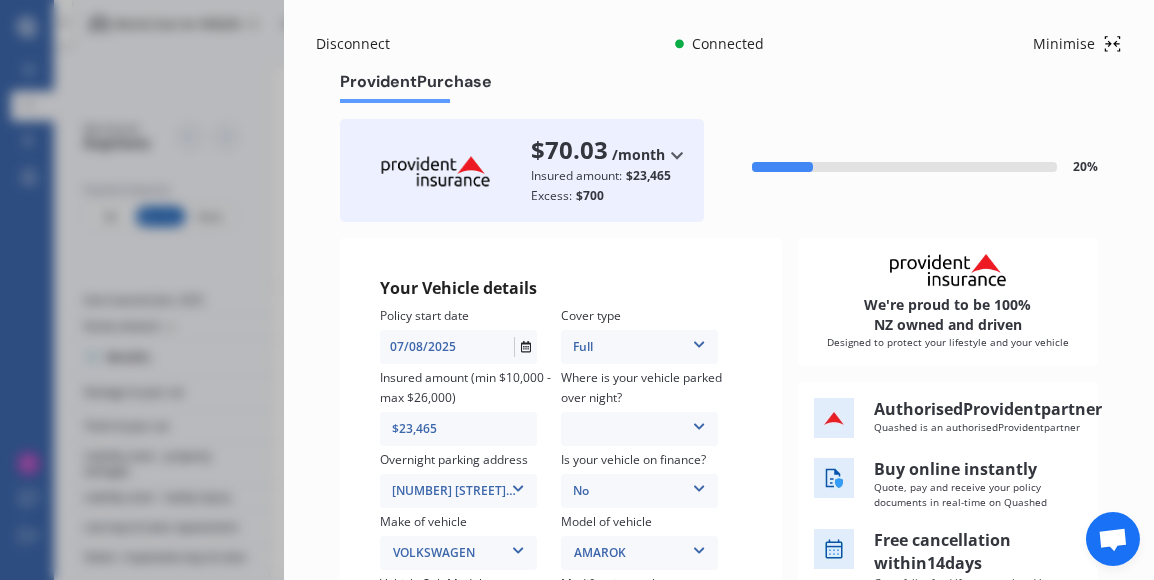 click at bounding box center [677, 155] 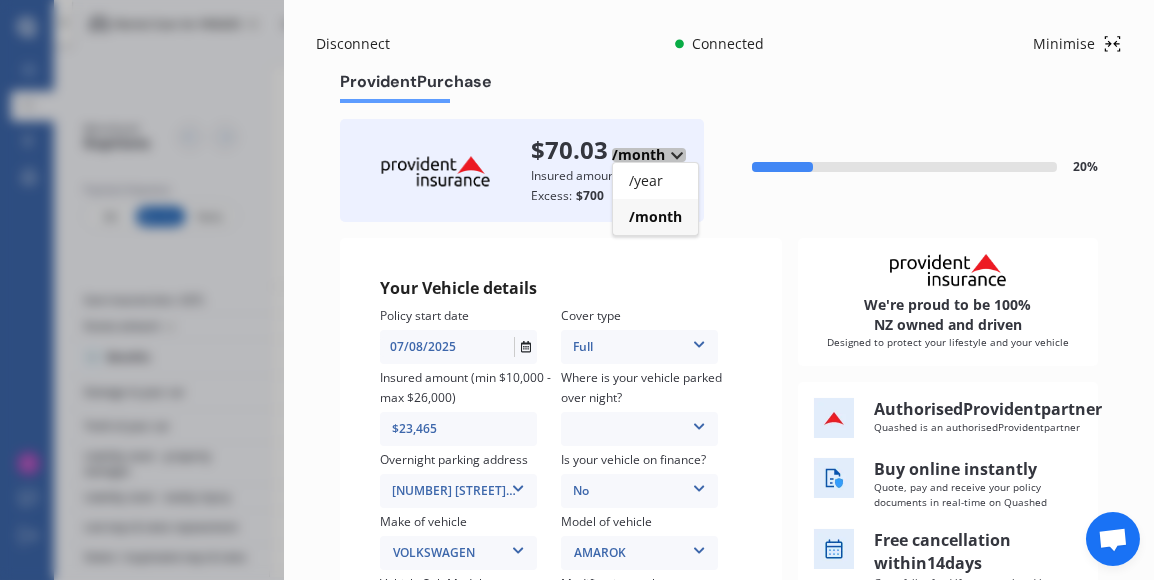 click at bounding box center [677, 155] 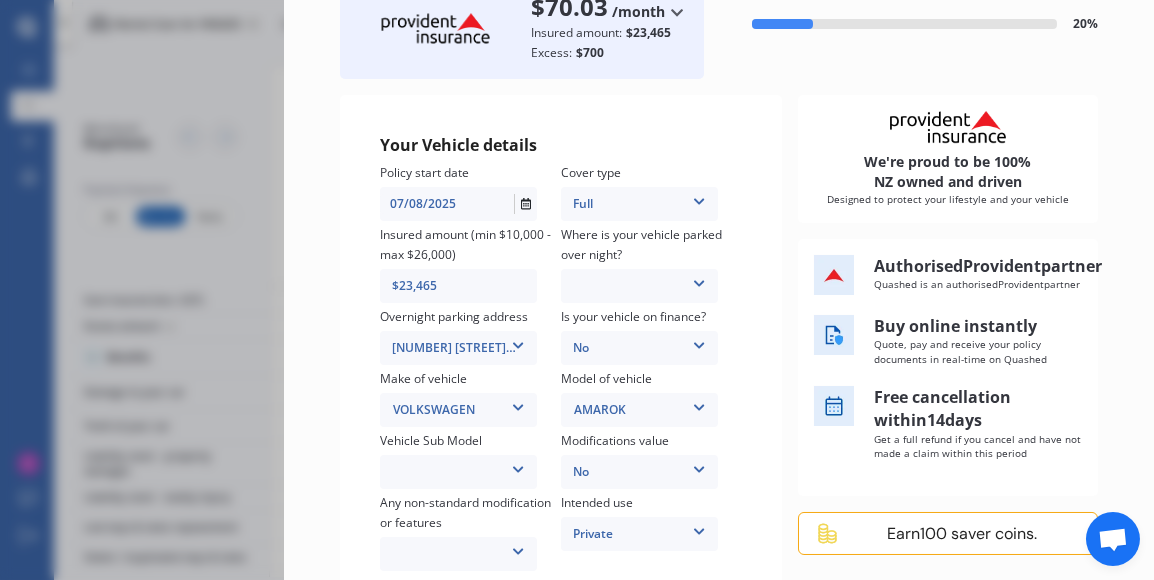 scroll, scrollTop: 149, scrollLeft: 0, axis: vertical 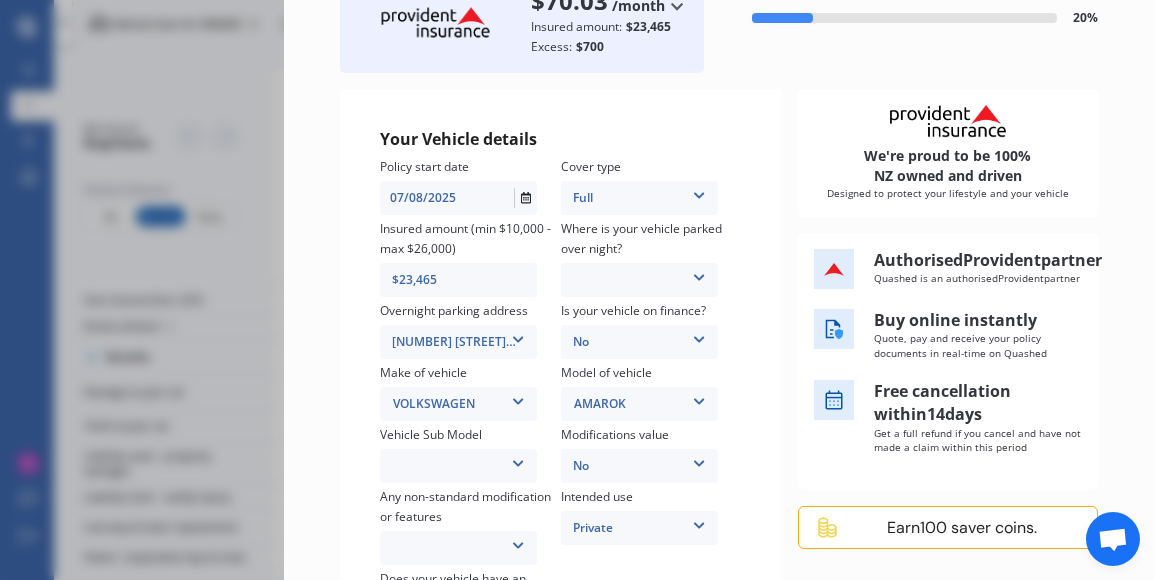 click at bounding box center (699, 192) 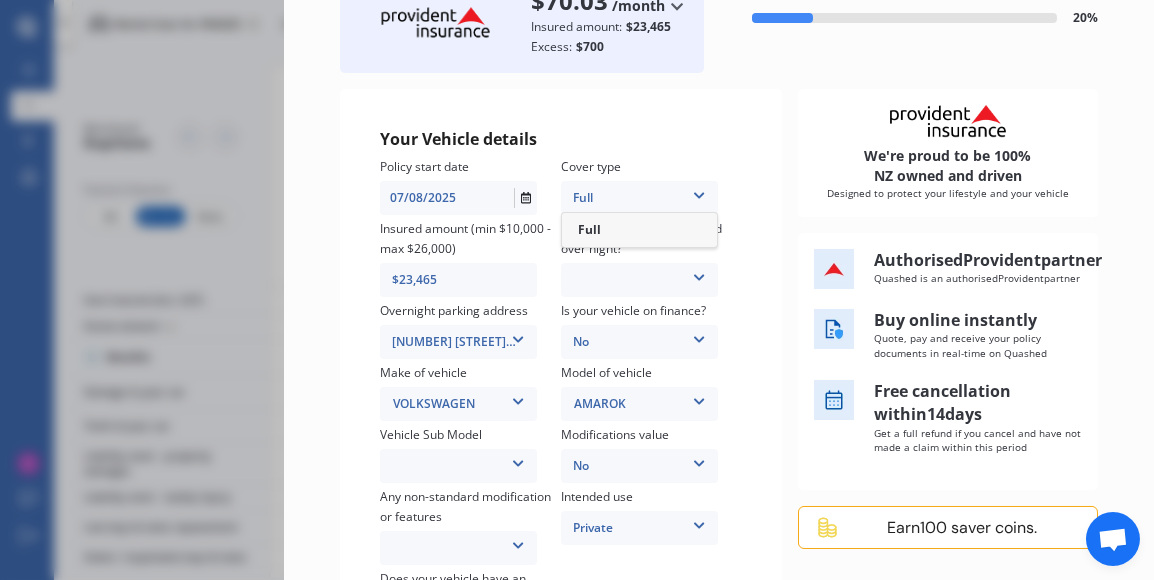 click at bounding box center (699, 192) 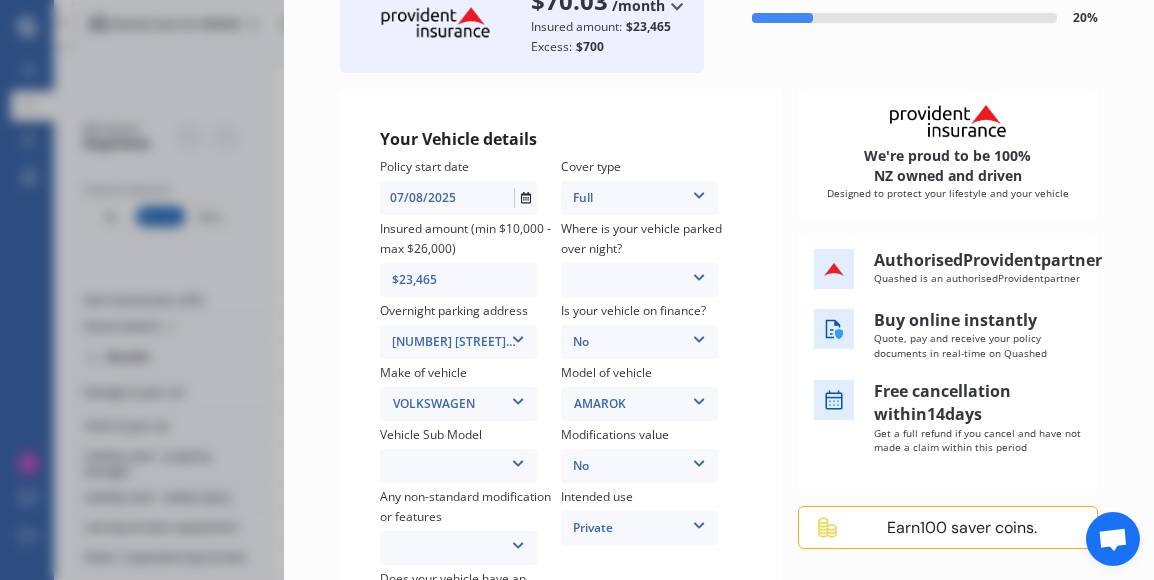 click at bounding box center [699, 274] 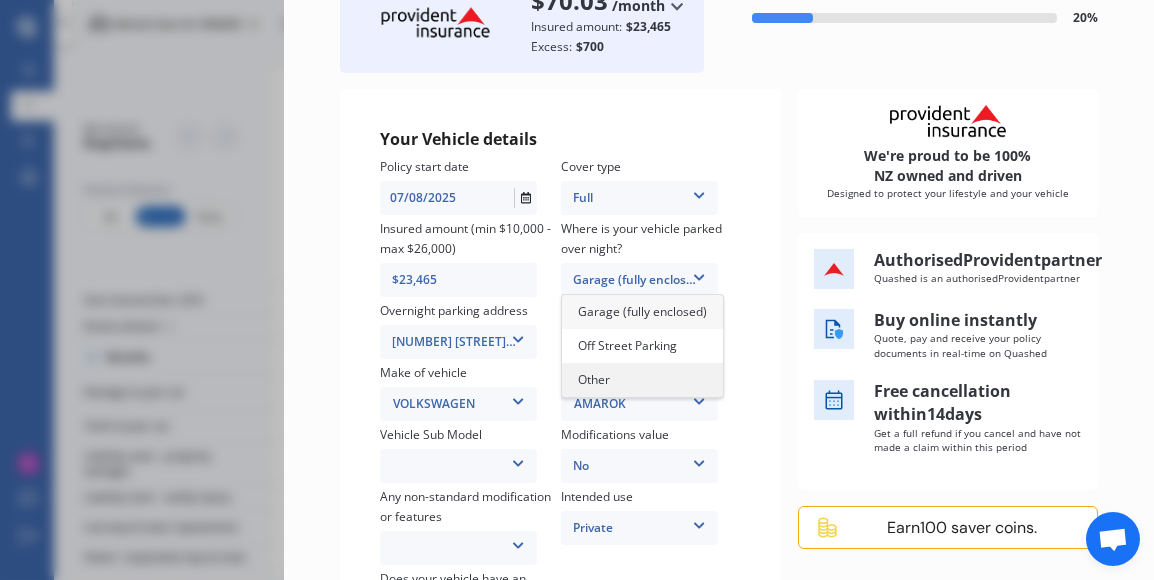 click on "Other" at bounding box center [642, 380] 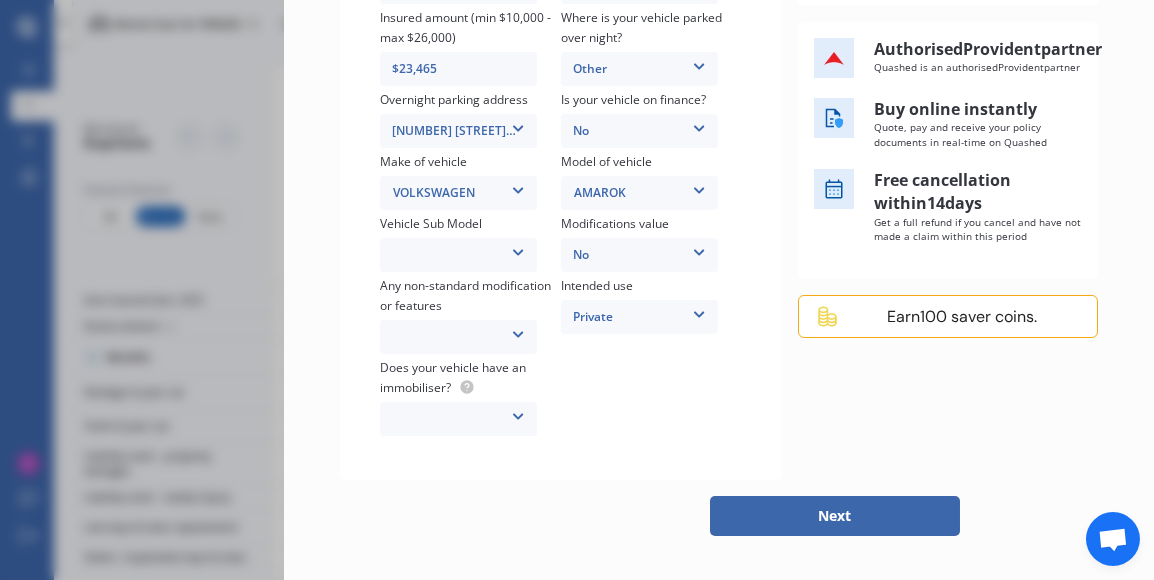 scroll, scrollTop: 360, scrollLeft: 0, axis: vertical 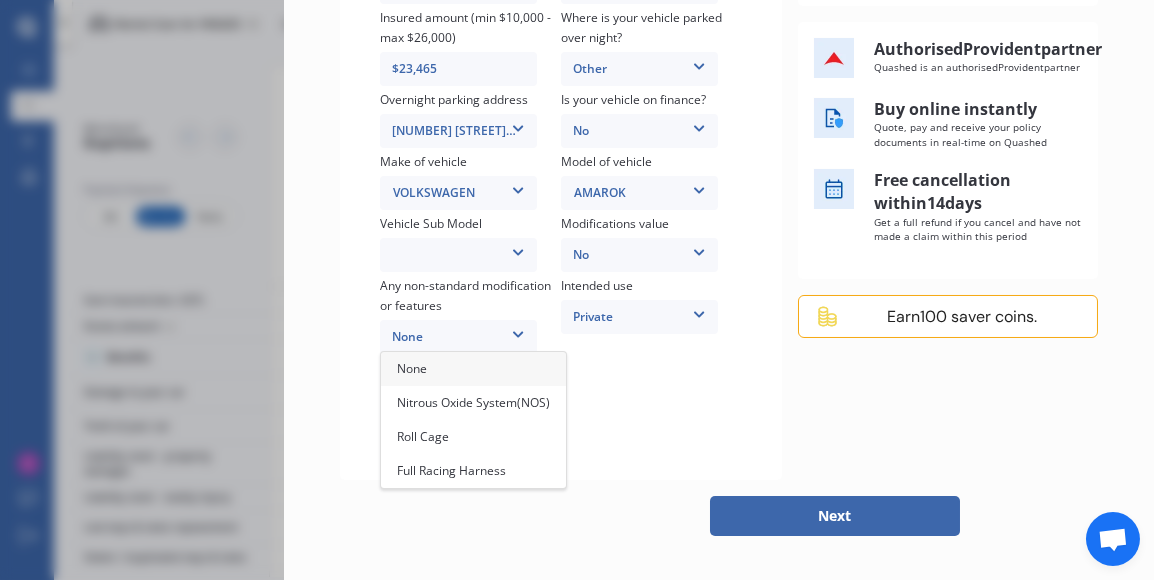 click on "None" at bounding box center (473, 369) 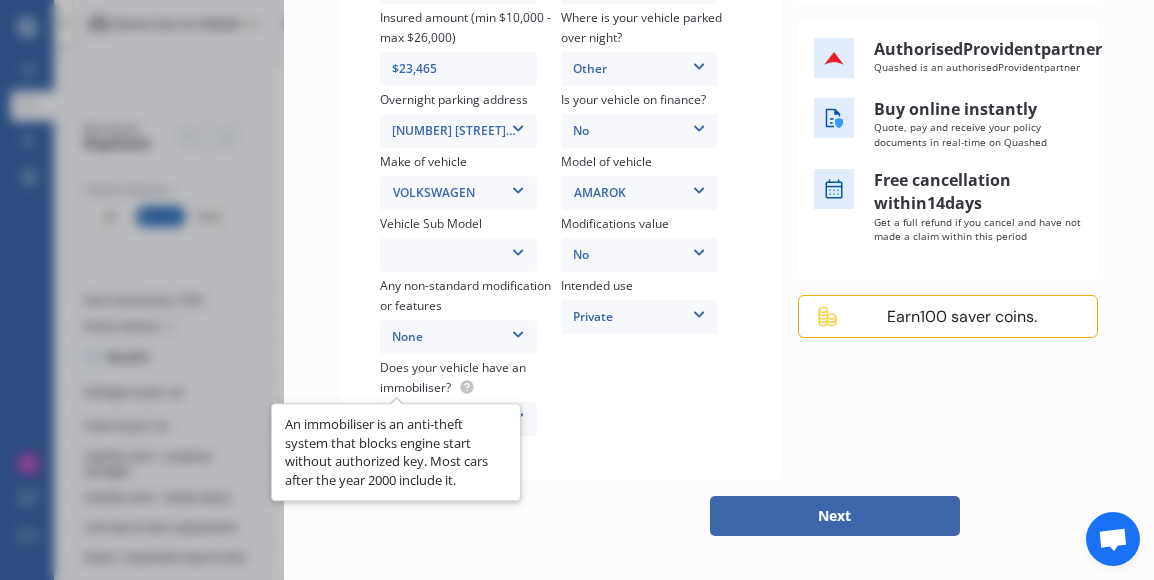 click 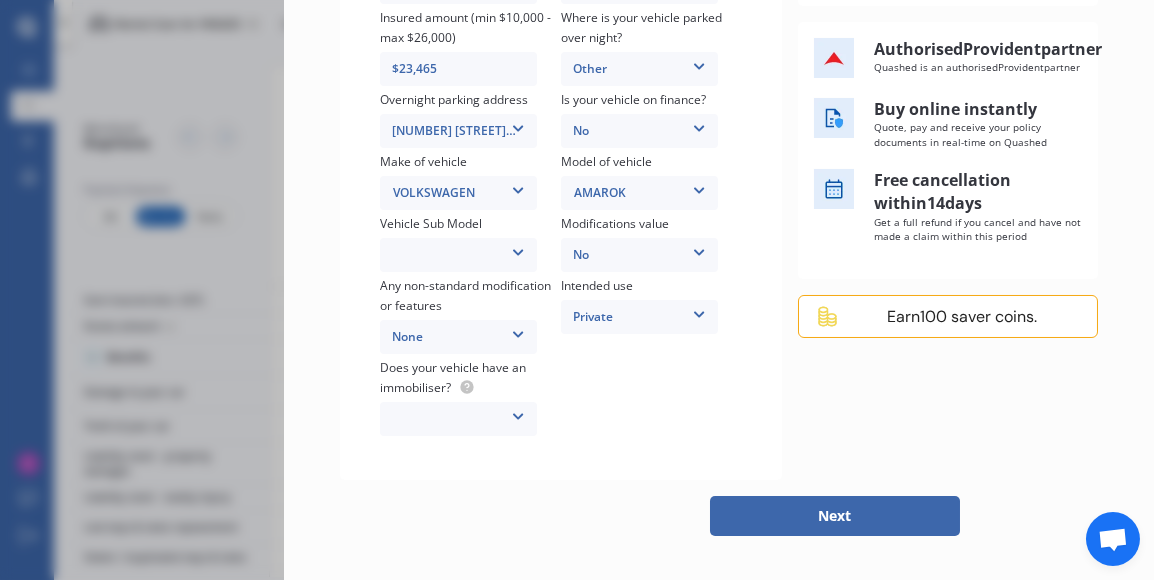 click at bounding box center [518, 413] 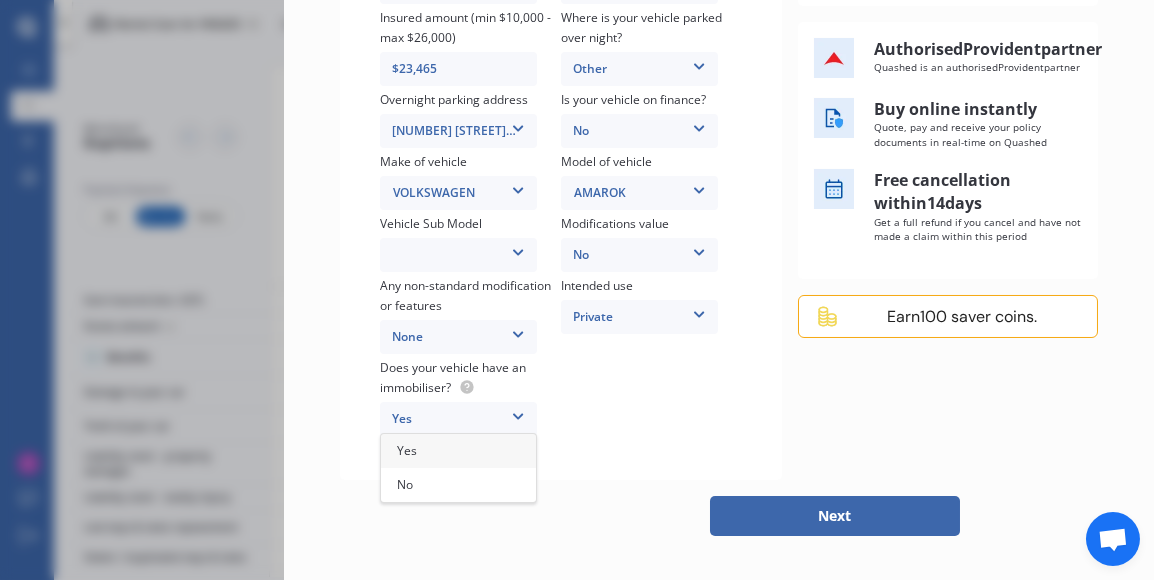 click on "Yes" at bounding box center [458, 451] 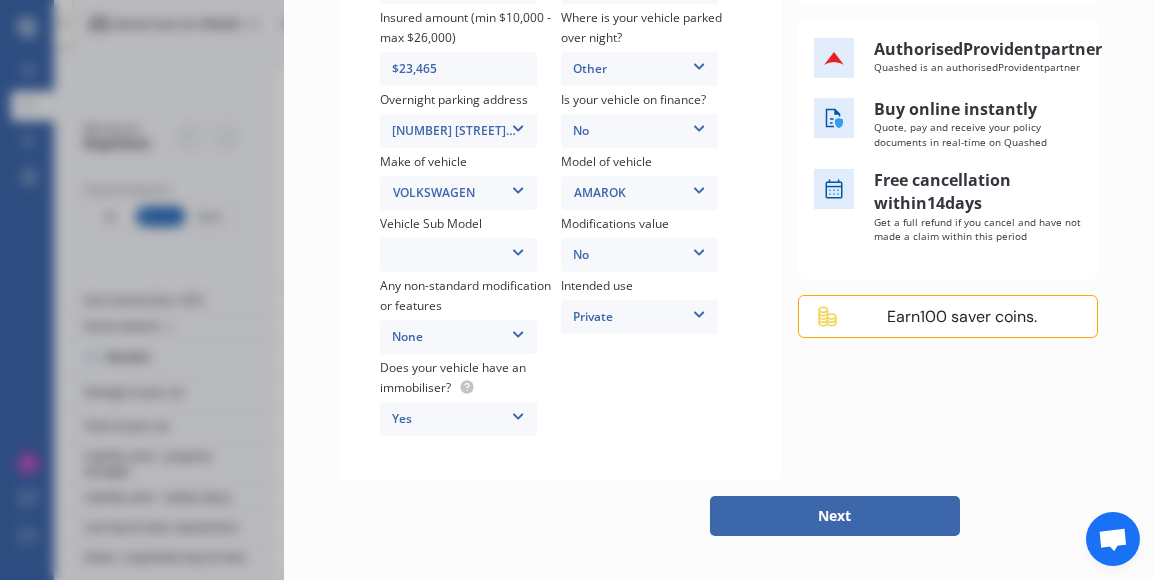 click at bounding box center (518, 249) 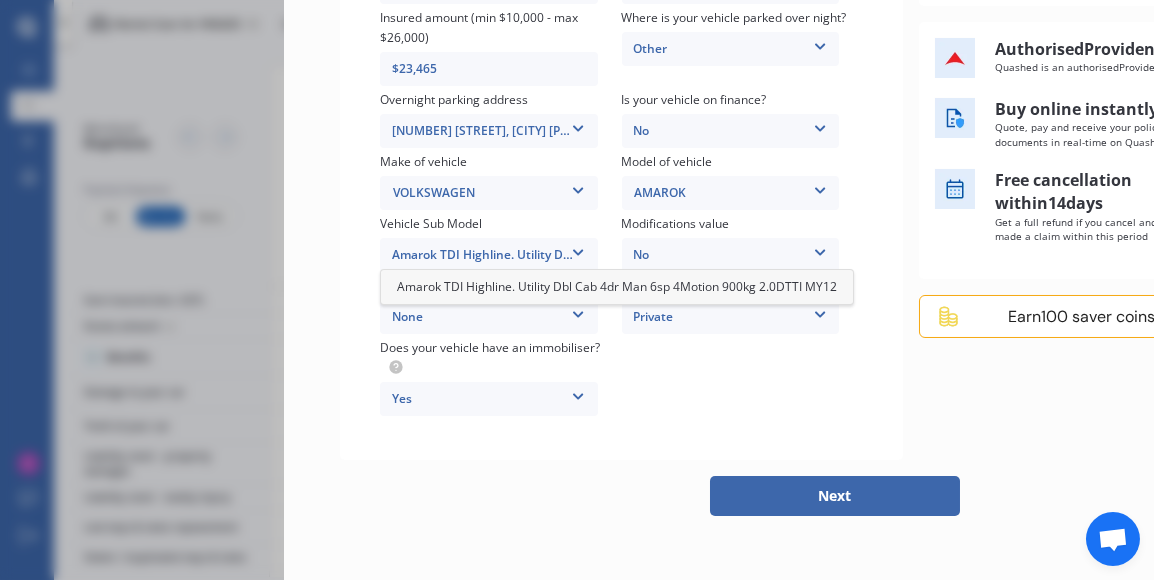 click on "Amarok TDI Highline. Utility Dbl Cab 4dr Man 6sp 4Motion 900kg 2.0DTTI MY12" at bounding box center (617, 286) 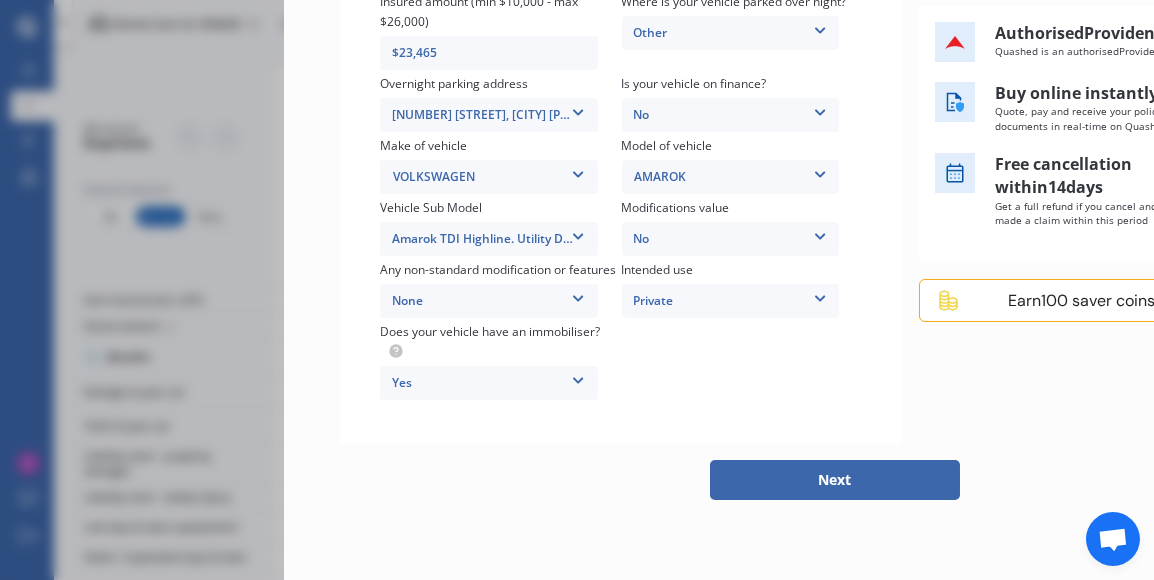 scroll, scrollTop: 500, scrollLeft: 0, axis: vertical 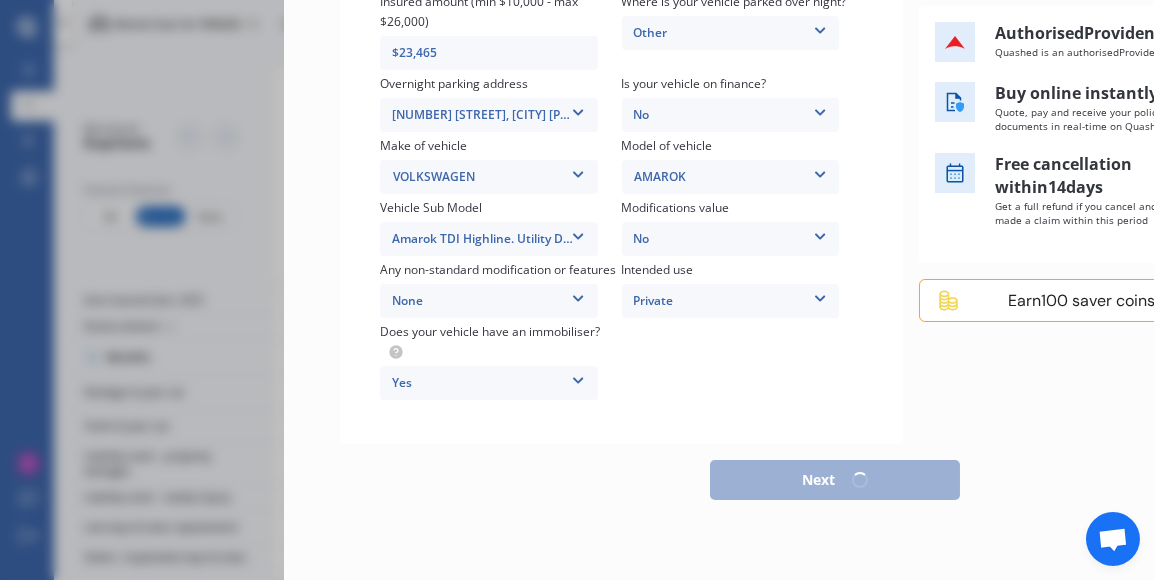 select on "15" 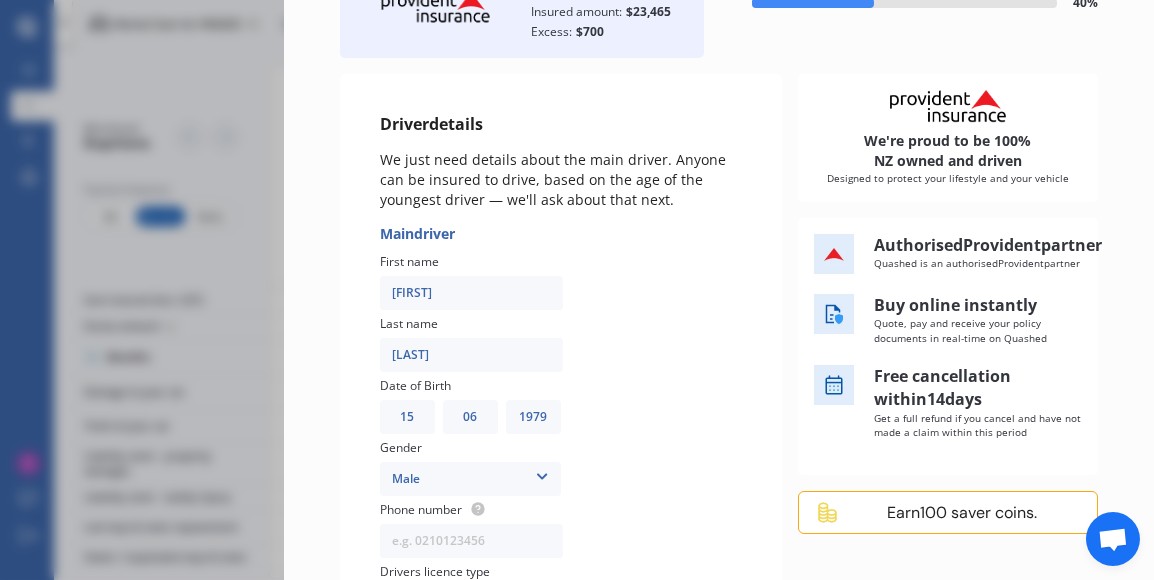 scroll, scrollTop: 166, scrollLeft: 0, axis: vertical 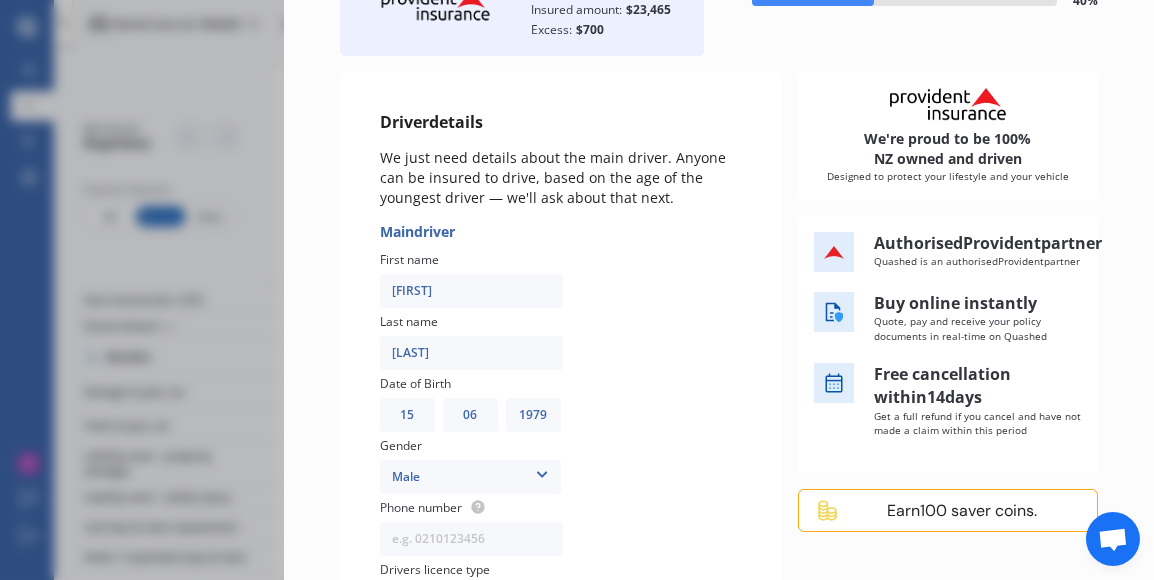 drag, startPoint x: 457, startPoint y: 287, endPoint x: 320, endPoint y: 284, distance: 137.03284 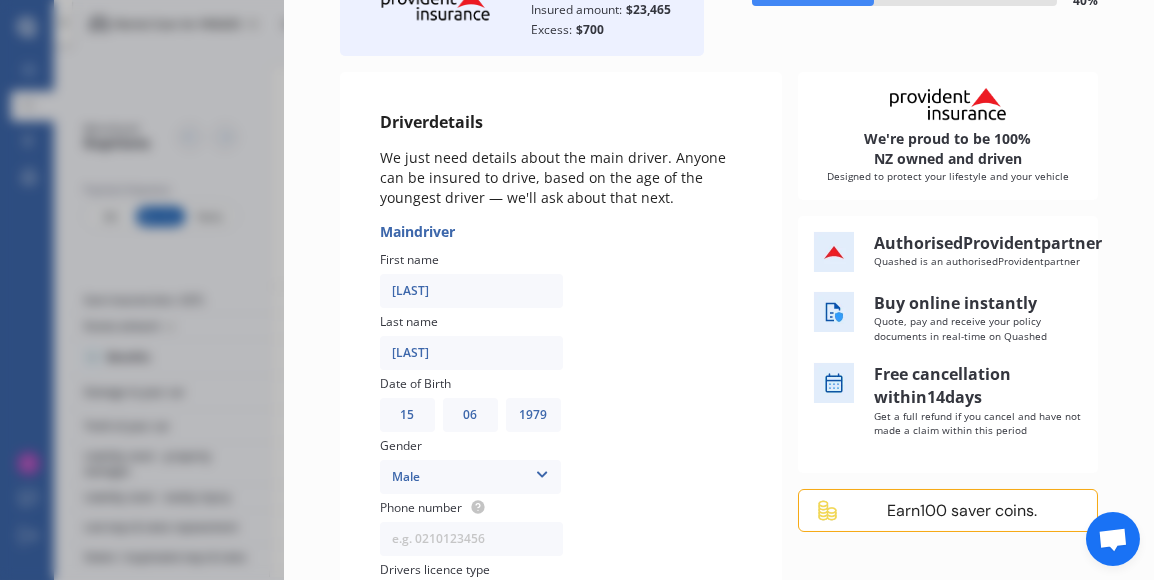 type on "[LAST]" 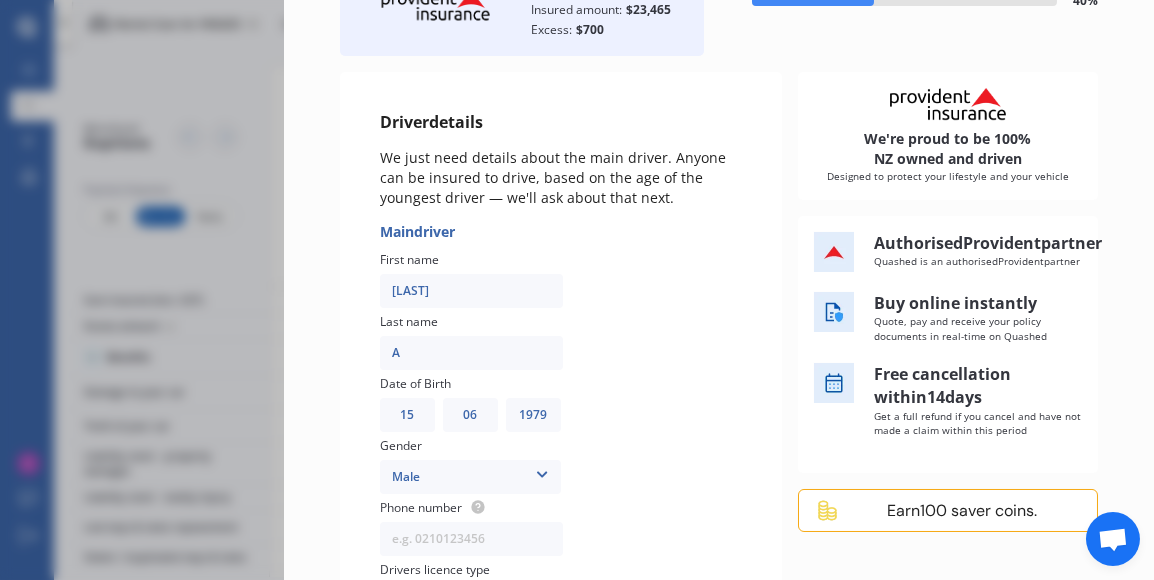 type on "[LAST]" 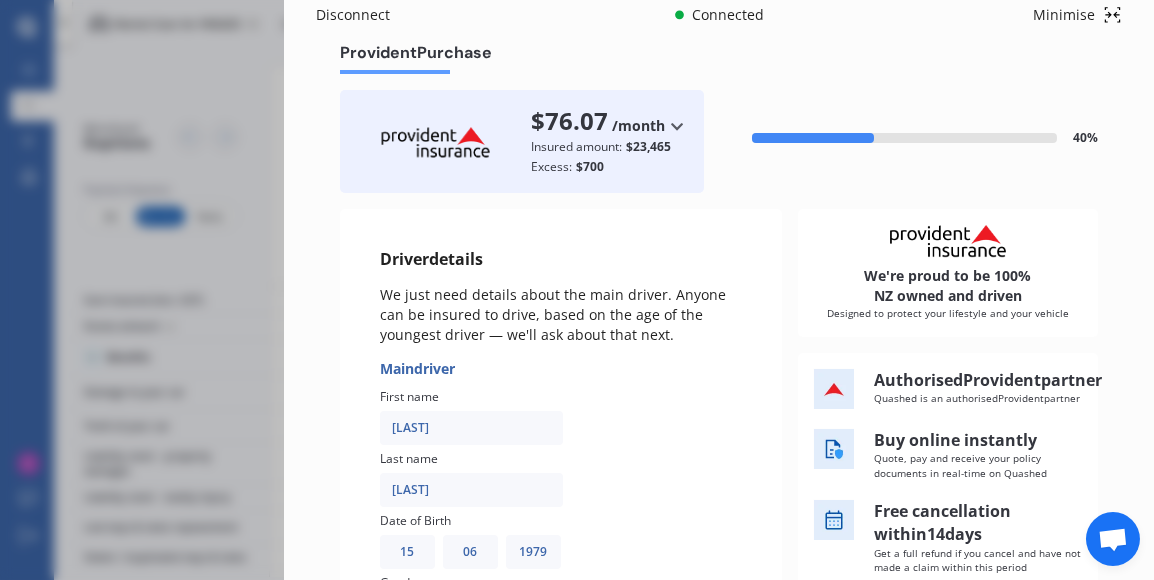 scroll, scrollTop: 0, scrollLeft: 0, axis: both 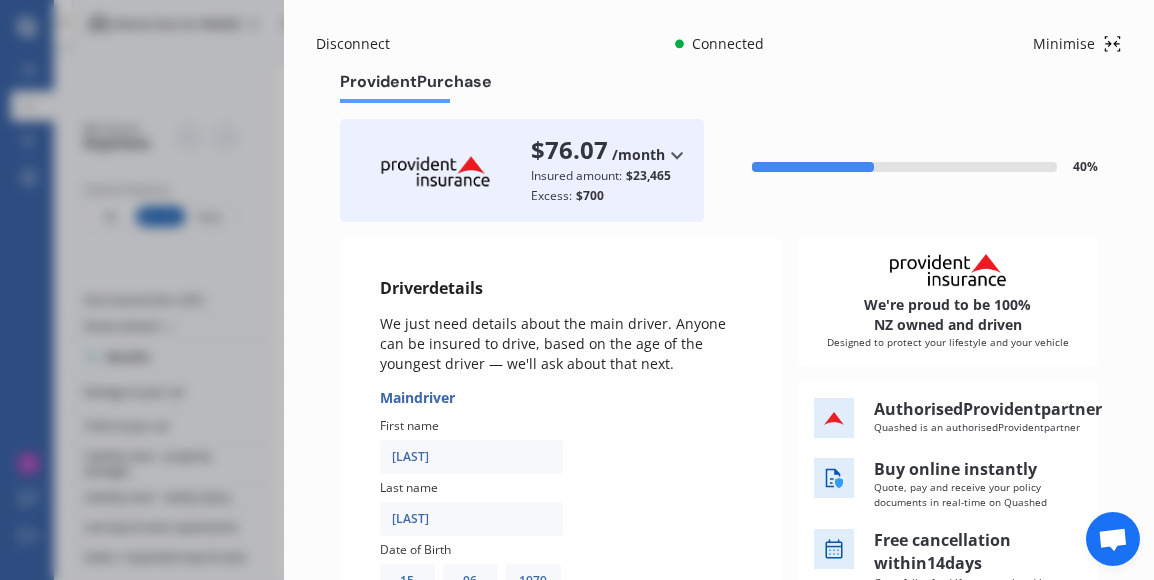 click on "Disconnect" at bounding box center [364, 44] 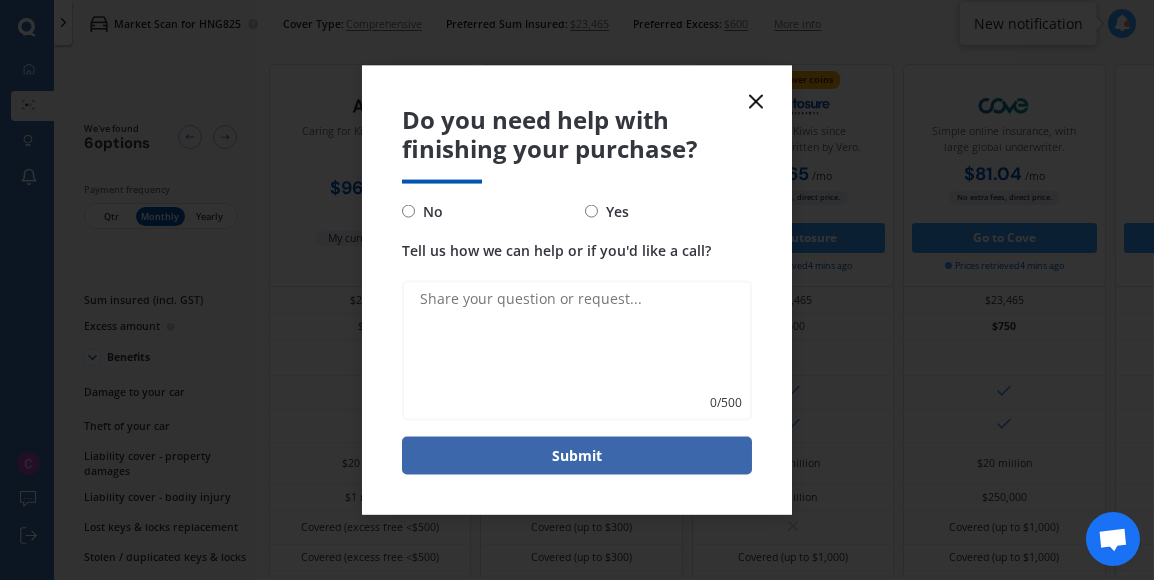 click on "No" at bounding box center [408, 211] 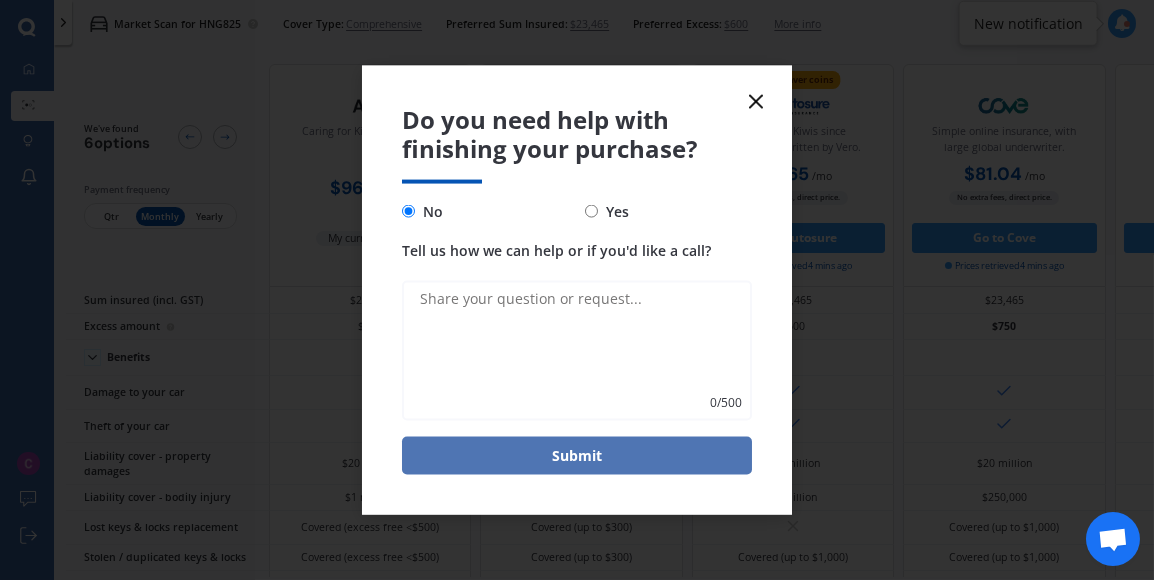 click on "Submit" at bounding box center [577, 455] 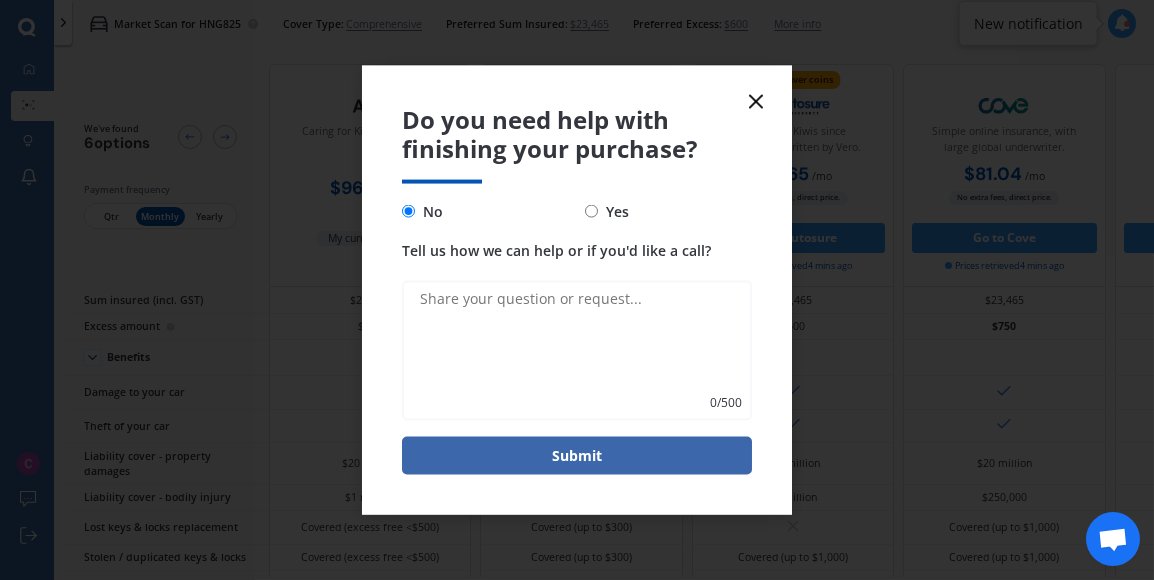click 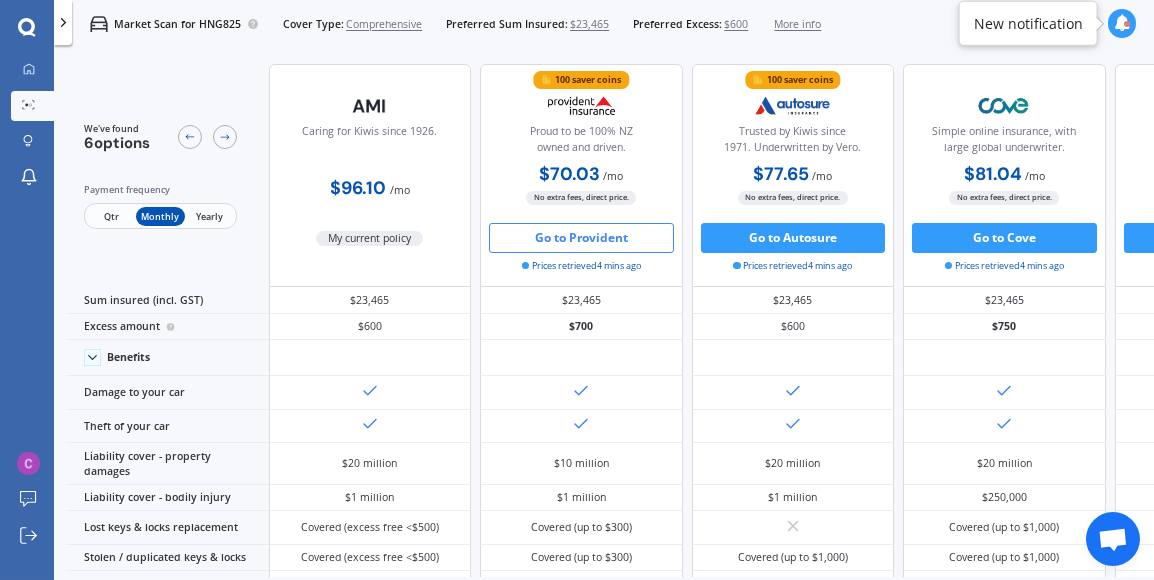 click on "Yearly" at bounding box center [209, 217] 